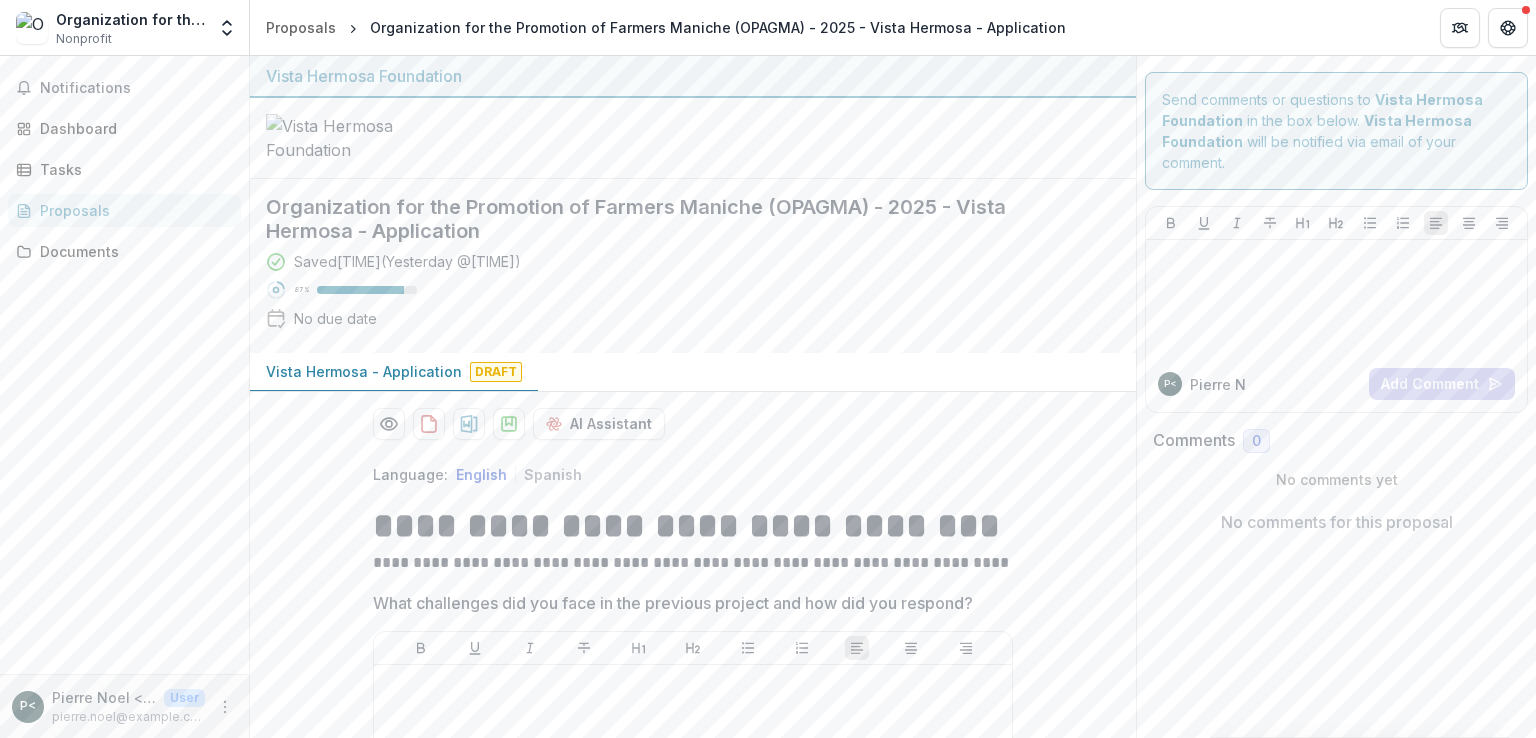 scroll, scrollTop: 0, scrollLeft: 0, axis: both 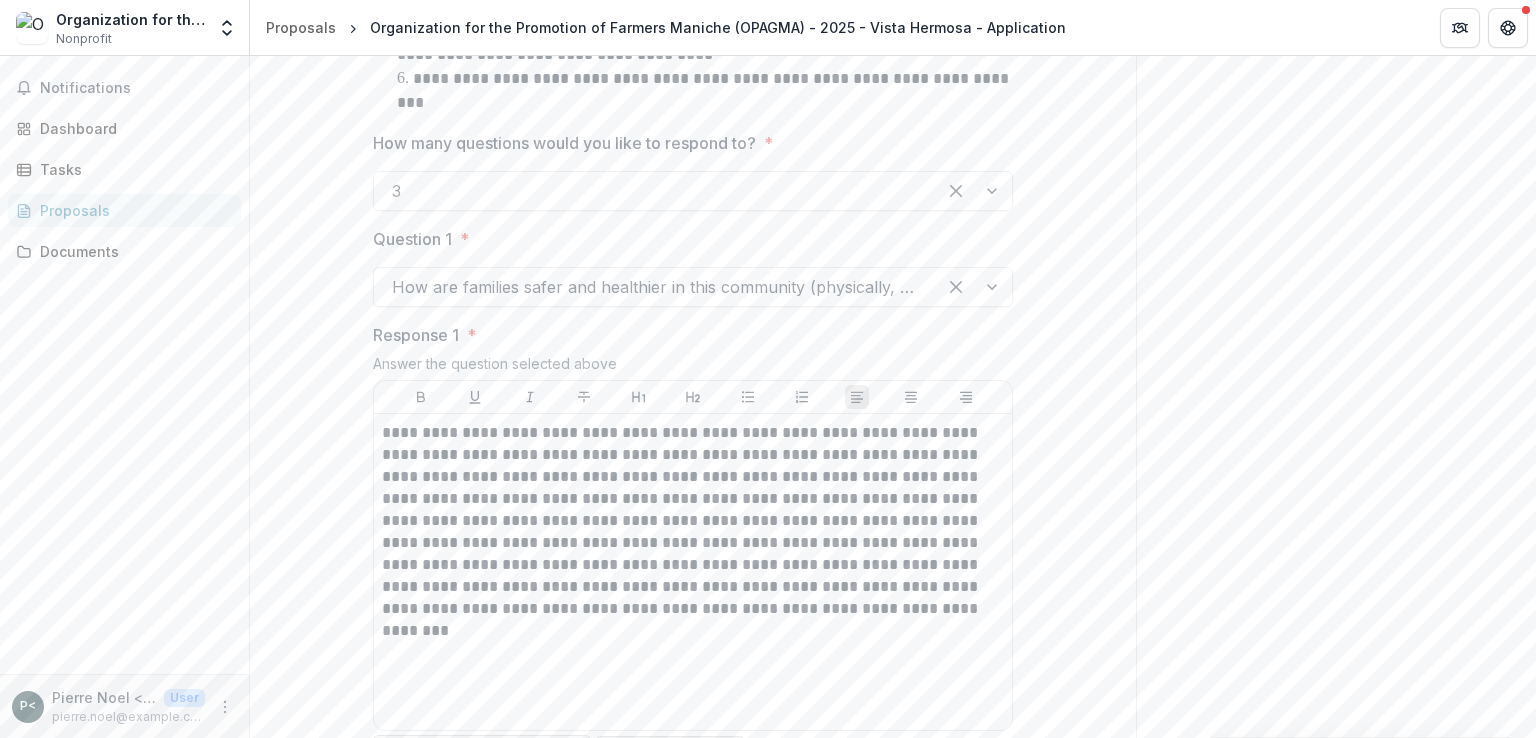 click on "**********" at bounding box center (693, 593) 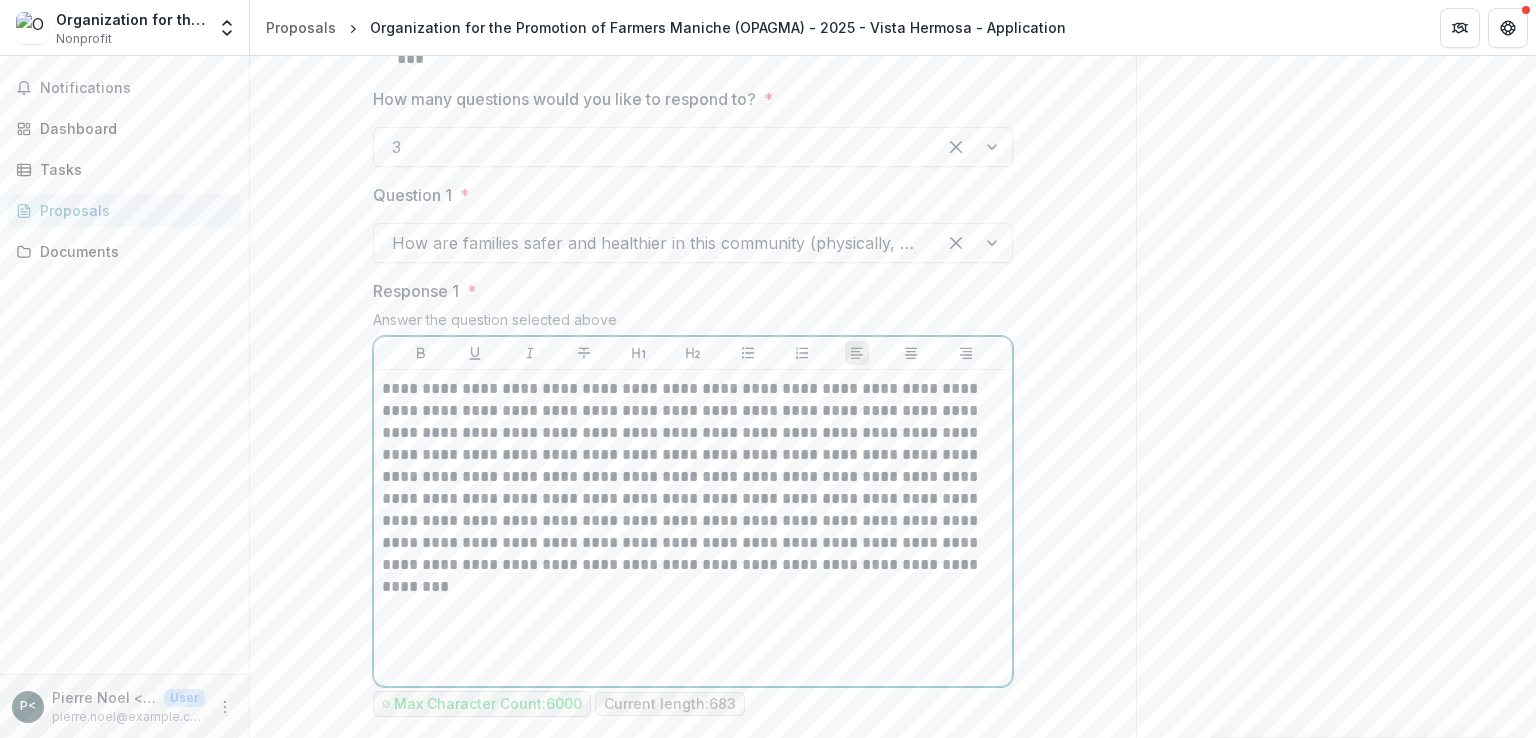 click on "**********" at bounding box center (693, 477) 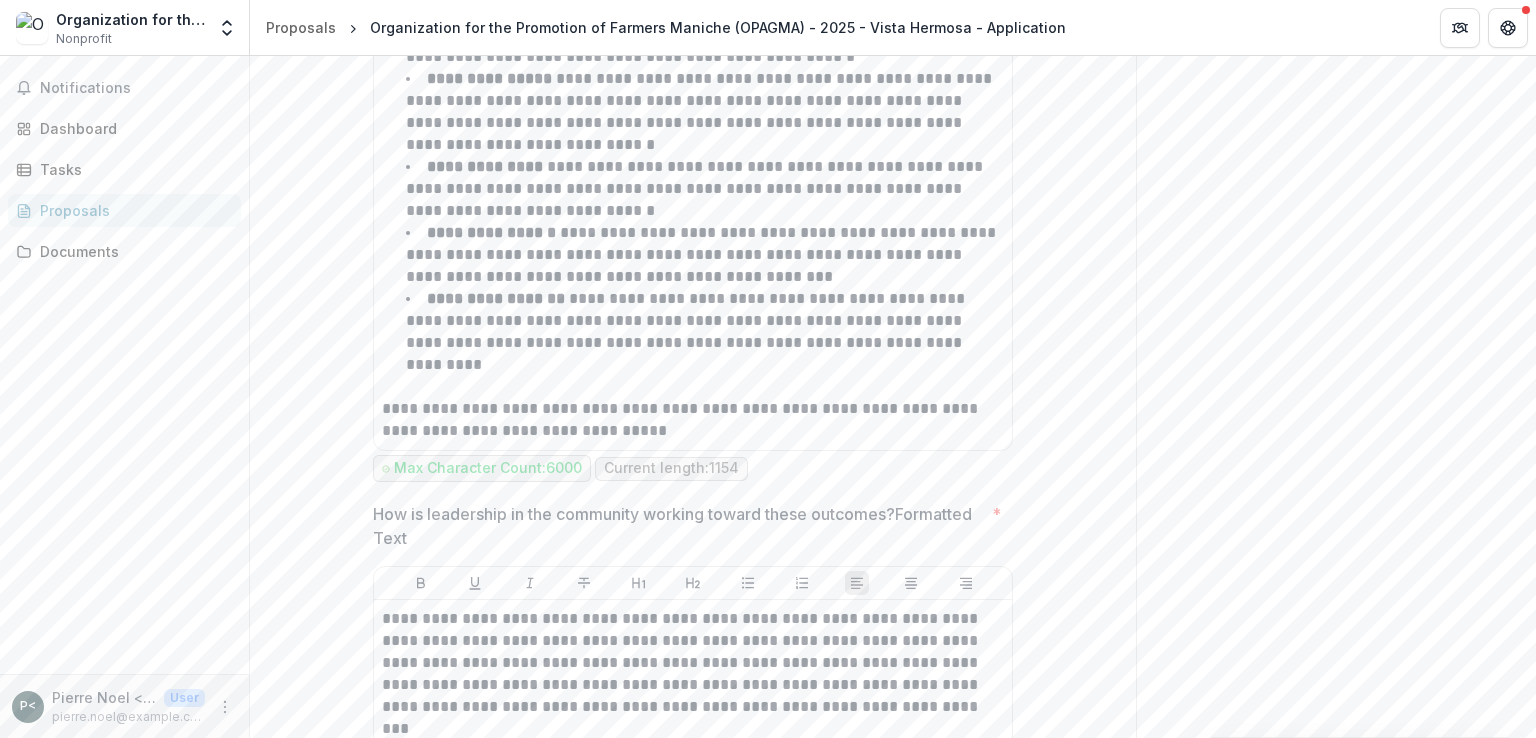scroll, scrollTop: 3599, scrollLeft: 0, axis: vertical 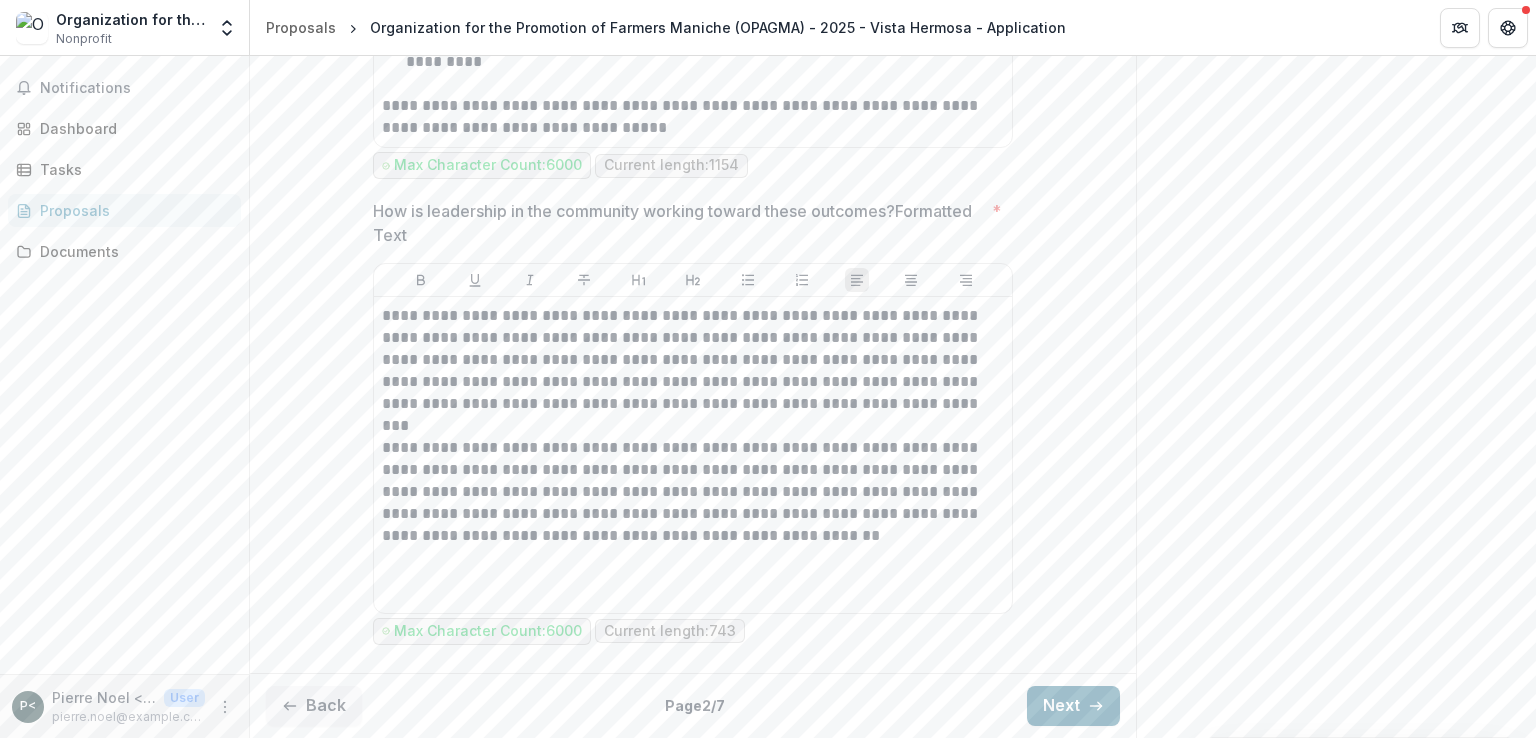 click on "Next" at bounding box center [1073, 706] 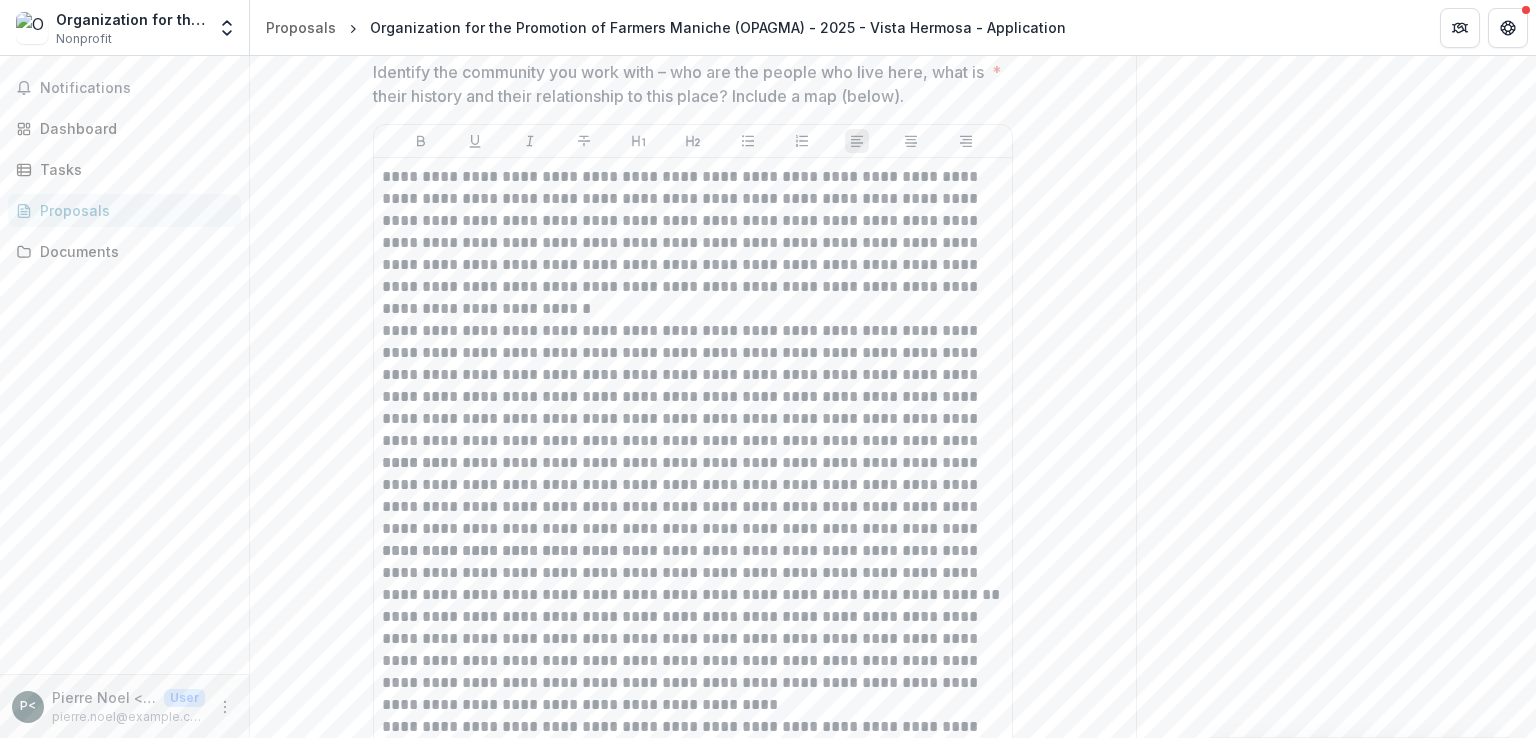 scroll, scrollTop: 492, scrollLeft: 0, axis: vertical 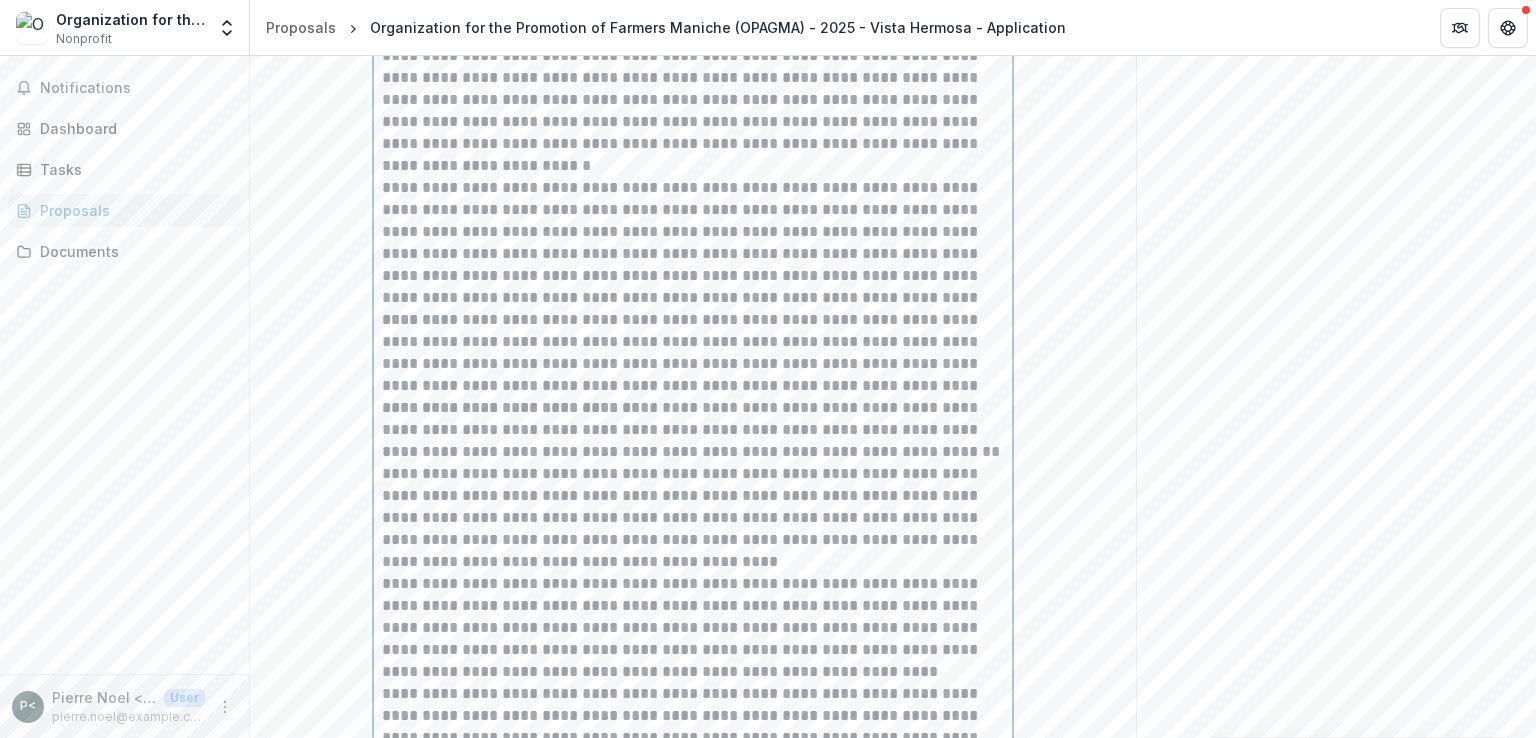 click on "**********" at bounding box center (693, 485) 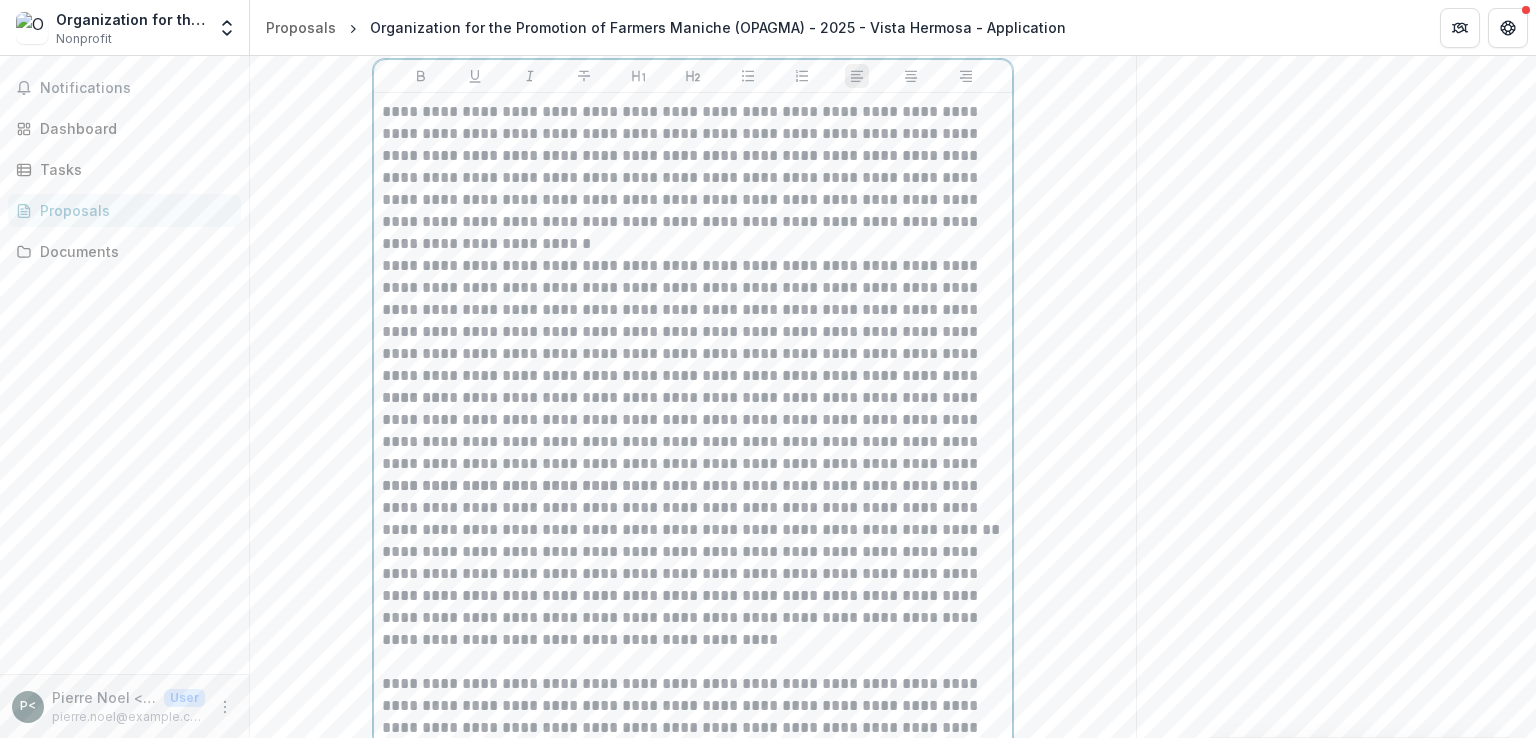 scroll, scrollTop: 552, scrollLeft: 0, axis: vertical 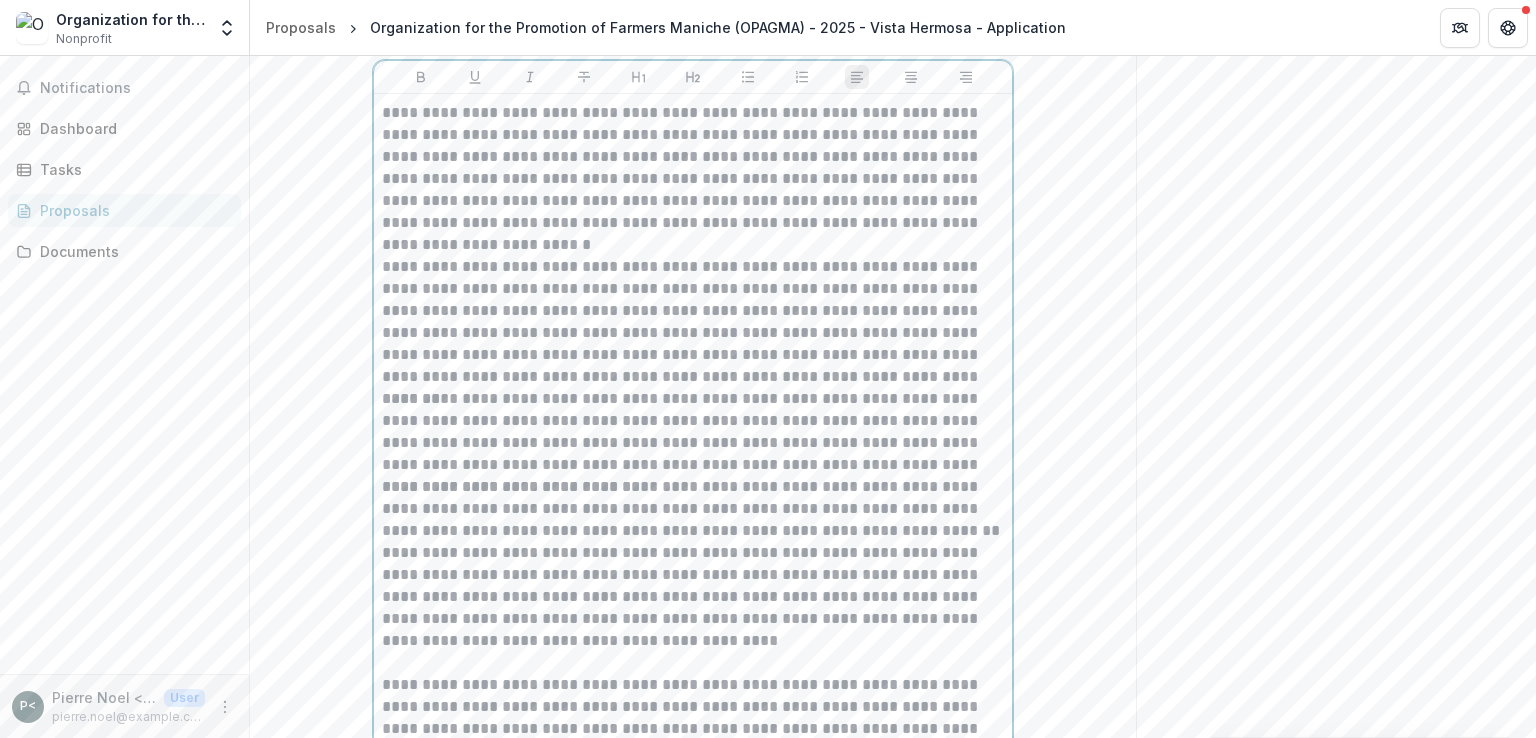 click on "**********" at bounding box center [693, 322] 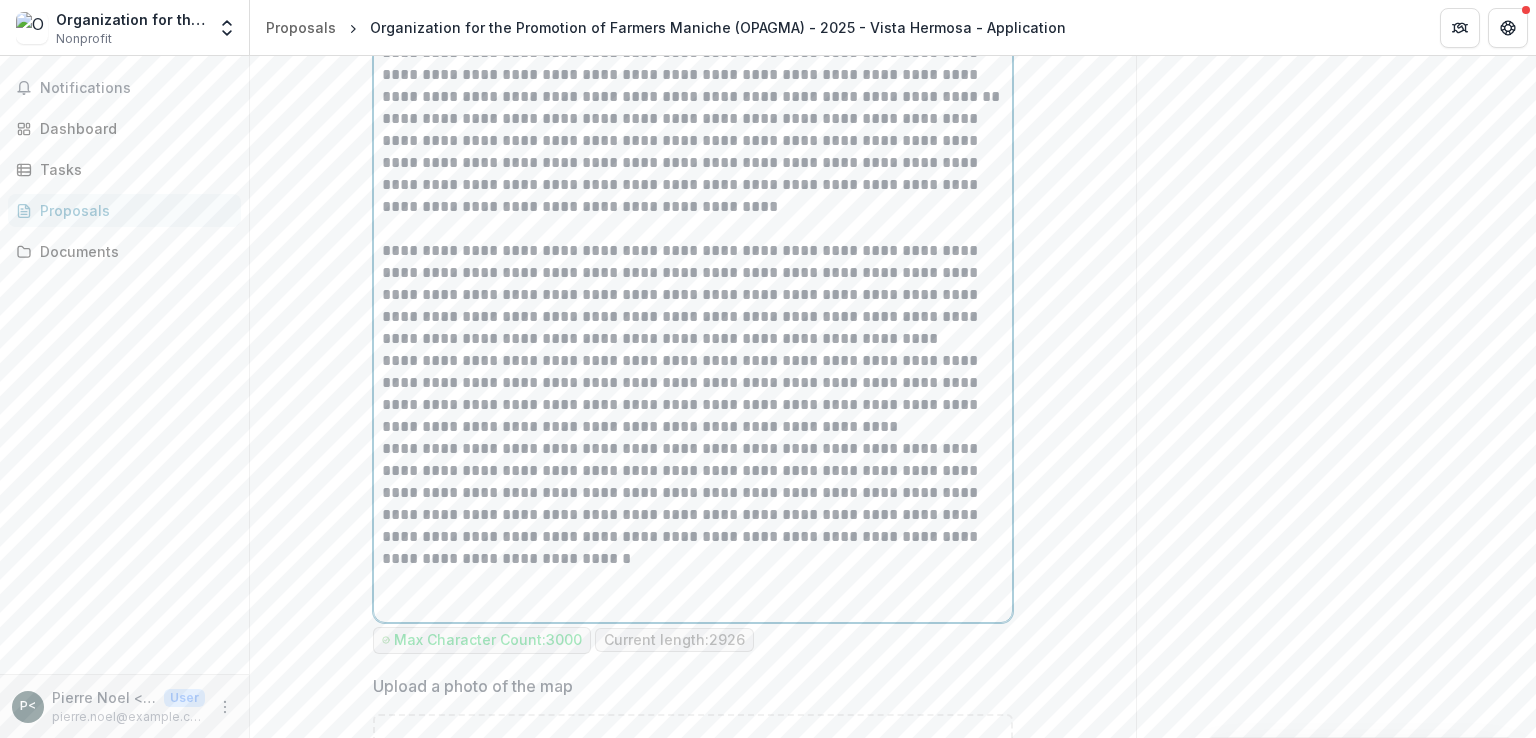 scroll, scrollTop: 1012, scrollLeft: 0, axis: vertical 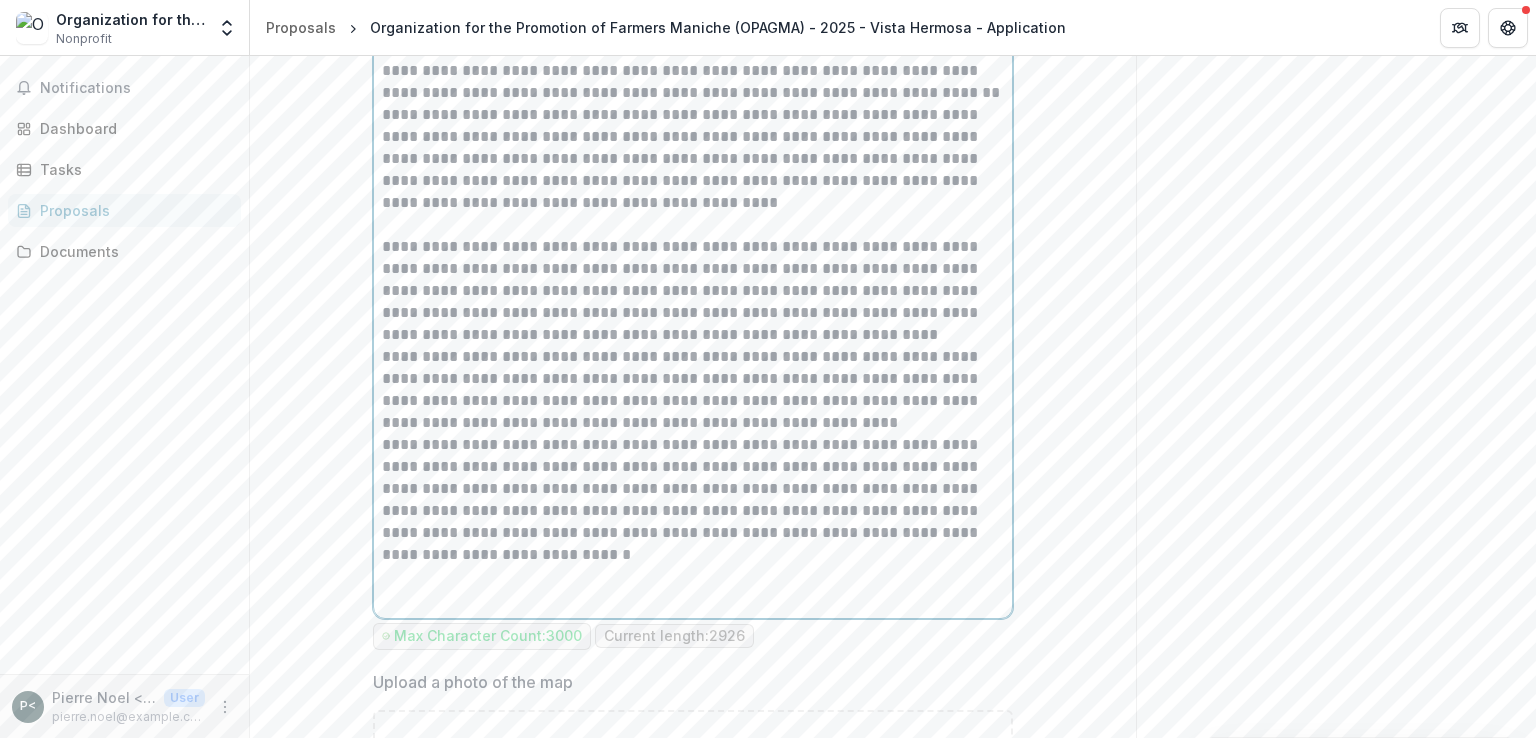 click on "**********" at bounding box center (693, 291) 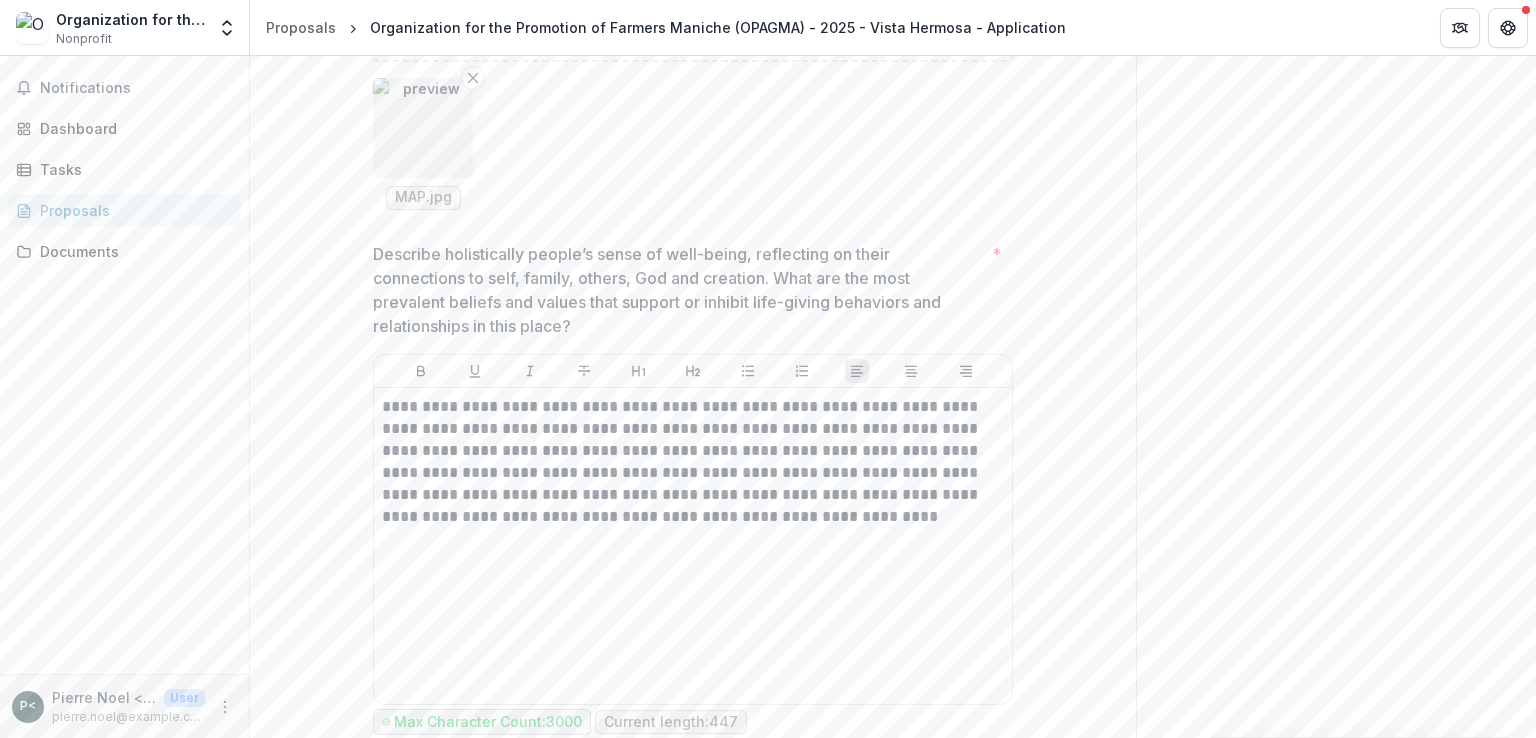 scroll, scrollTop: 1883, scrollLeft: 0, axis: vertical 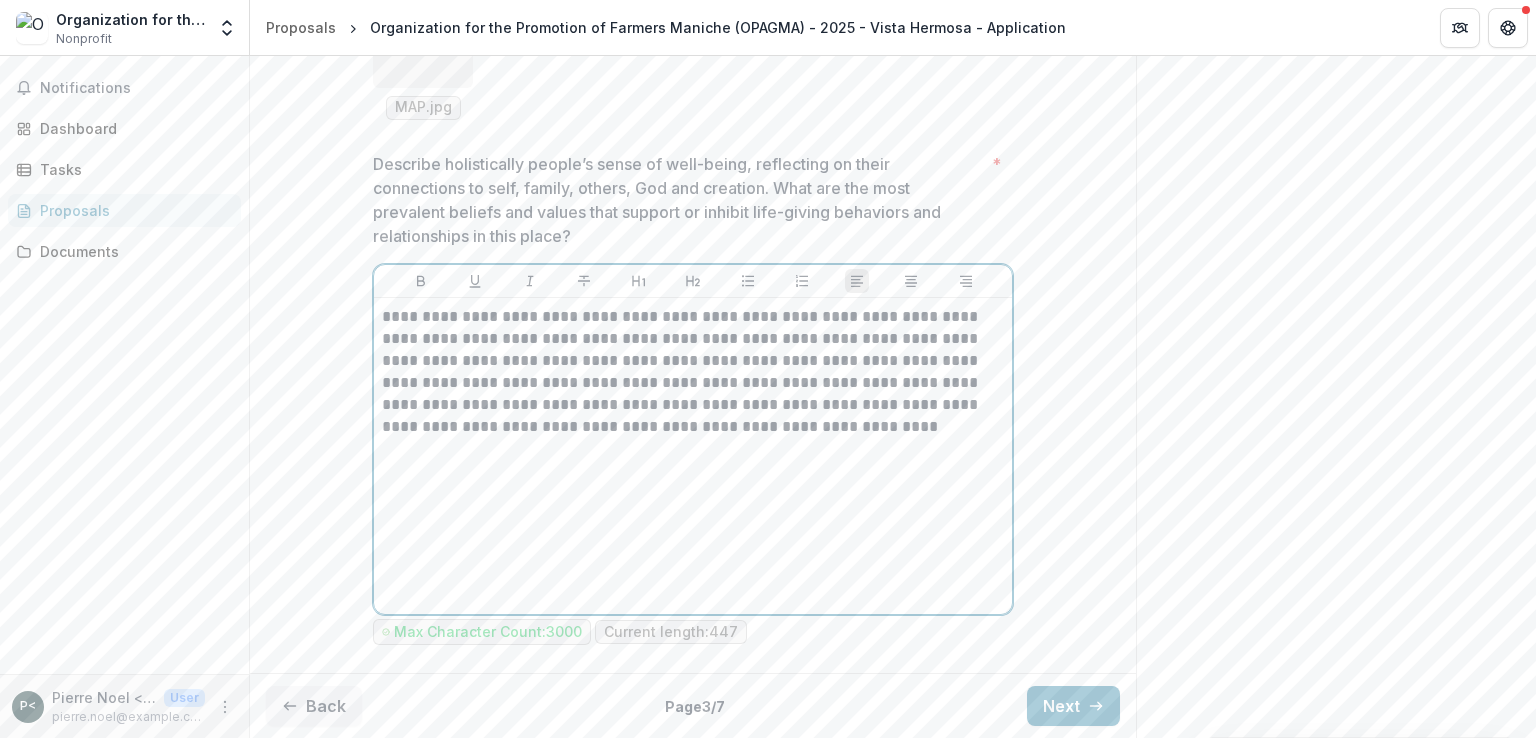 click on "**********" at bounding box center (693, 456) 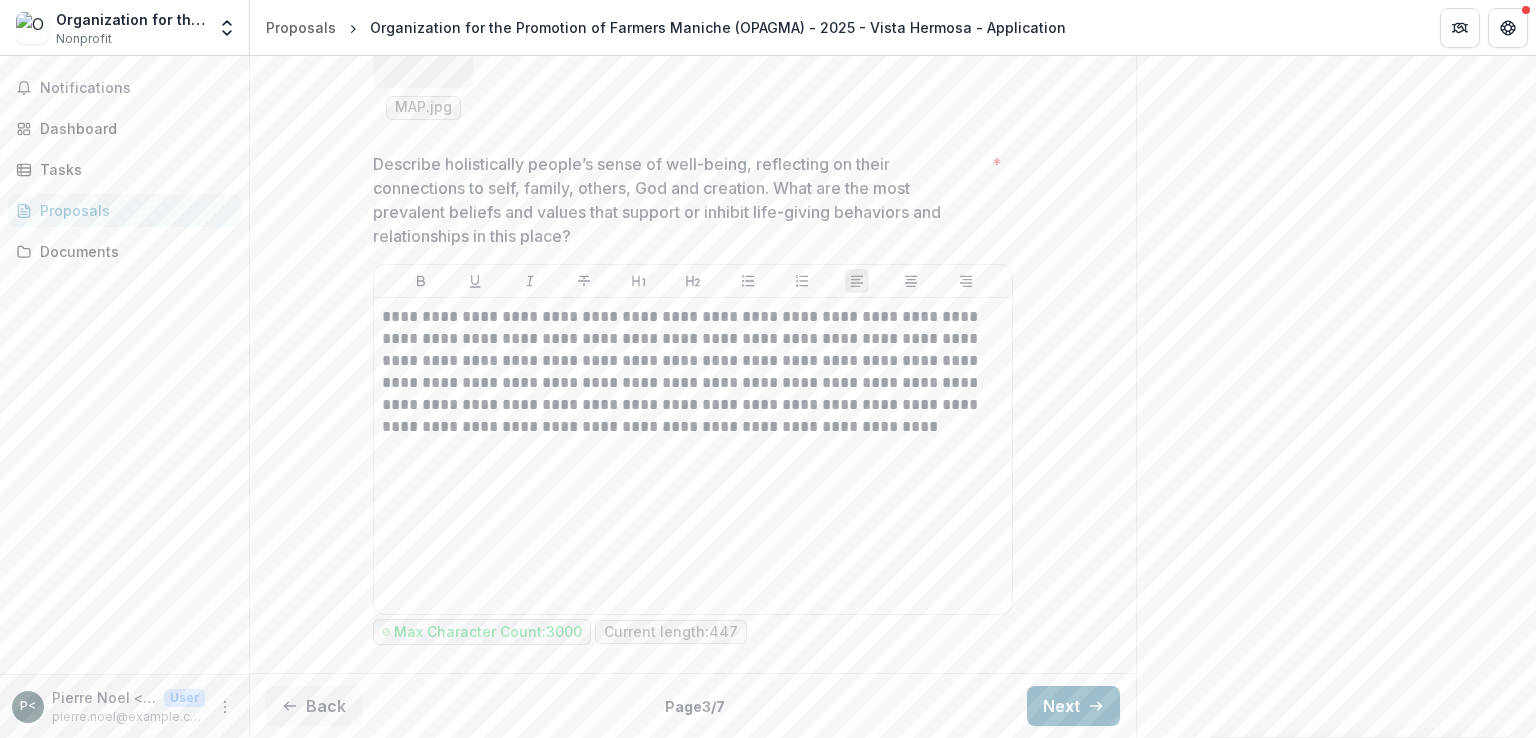 click on "Next" at bounding box center (1073, 706) 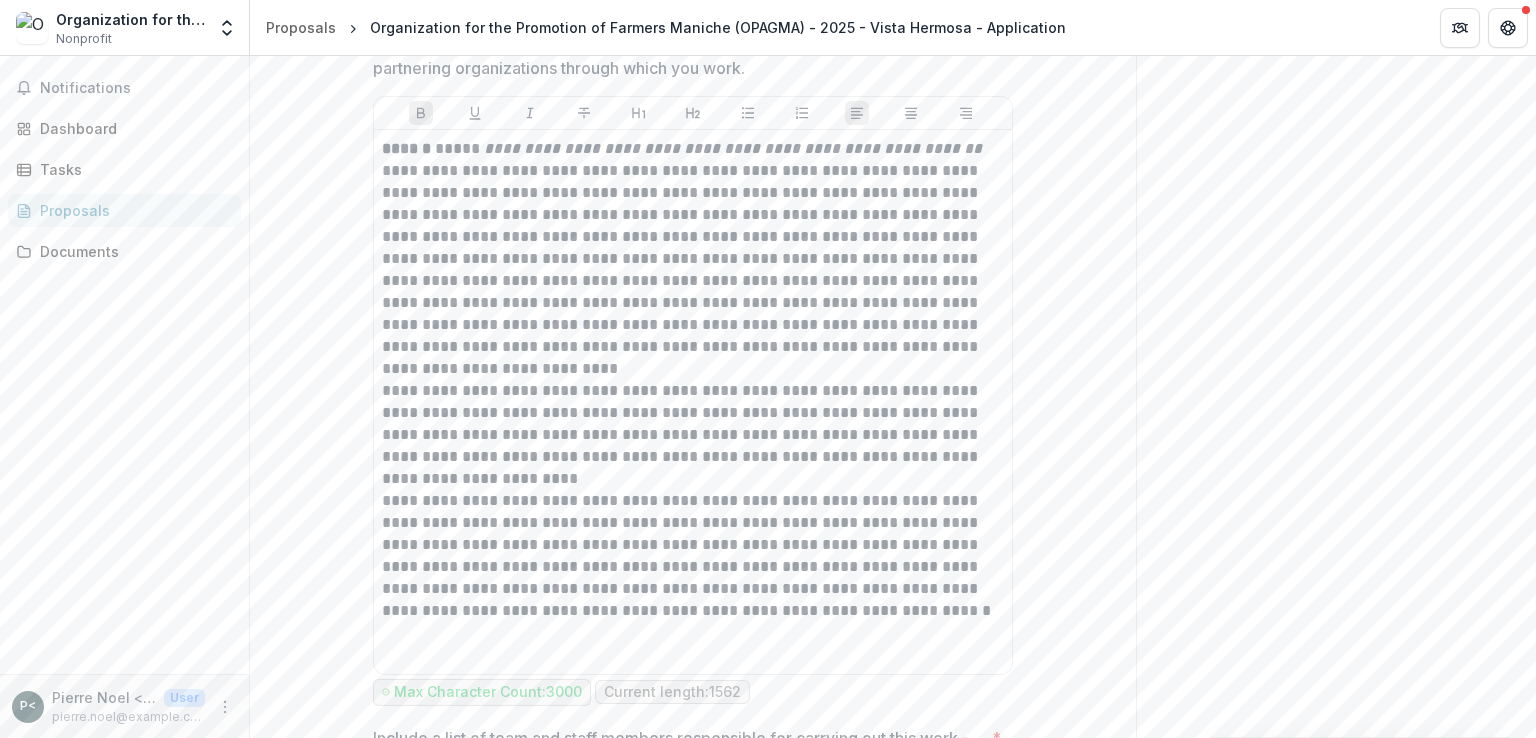 scroll, scrollTop: 516, scrollLeft: 0, axis: vertical 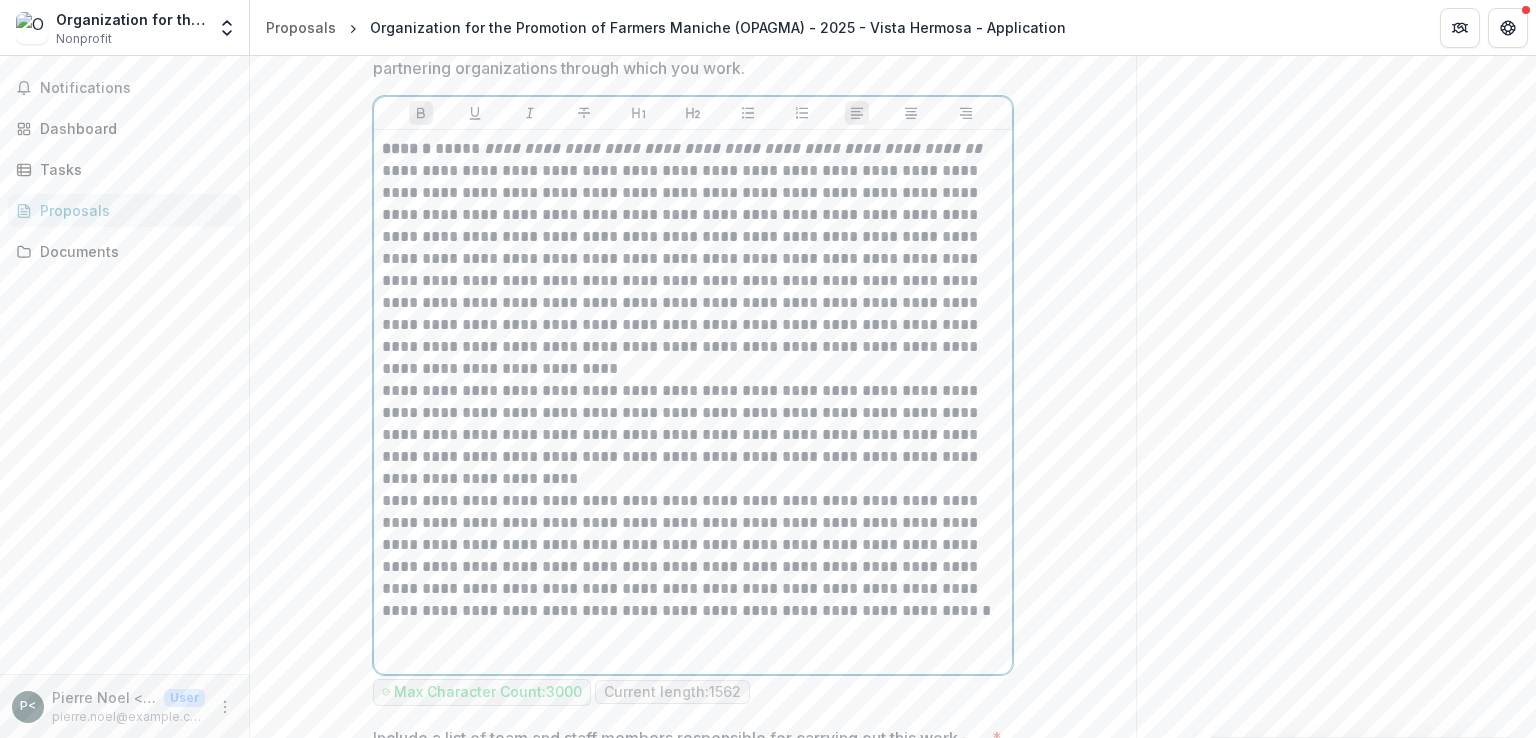 click on "**********" at bounding box center [693, 259] 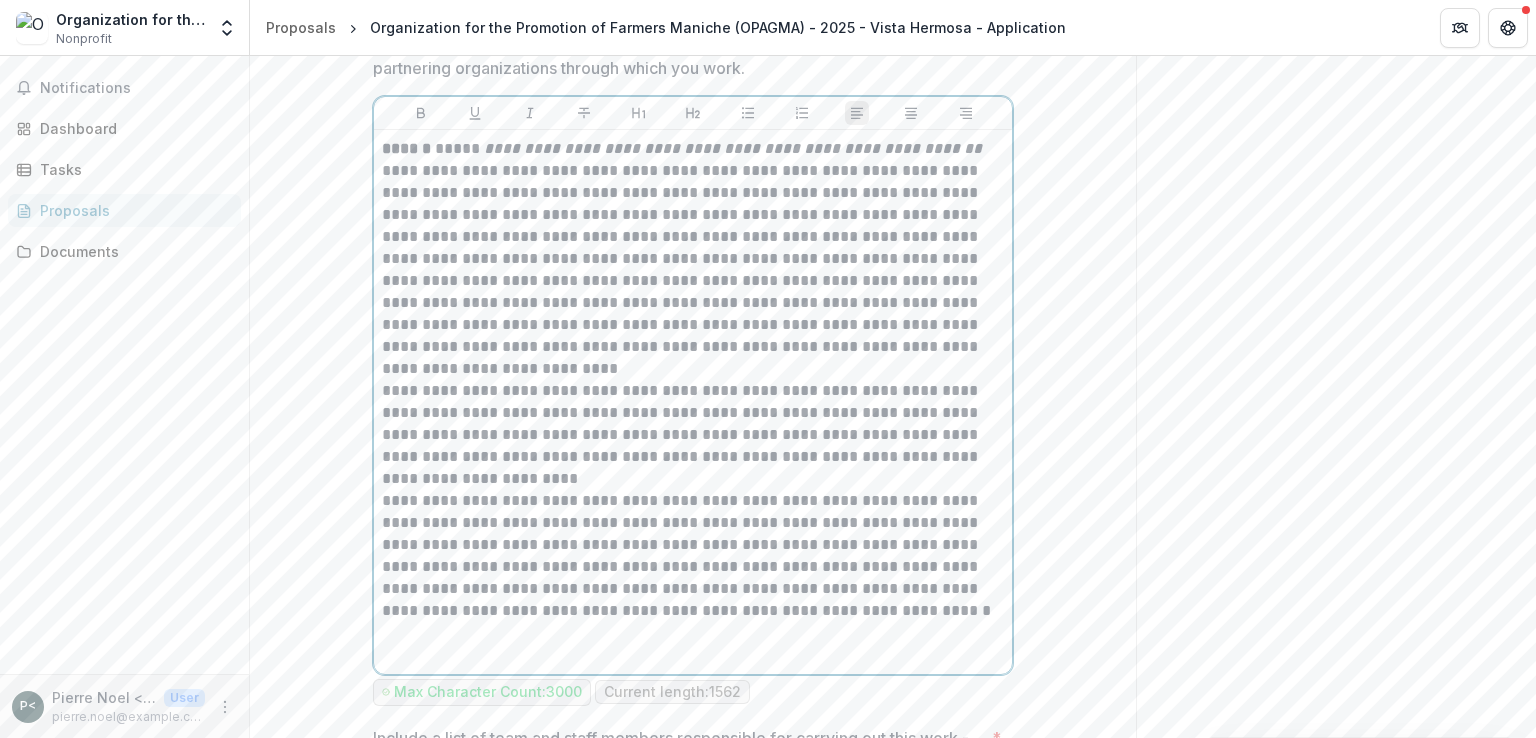 click on "**********" at bounding box center (693, 259) 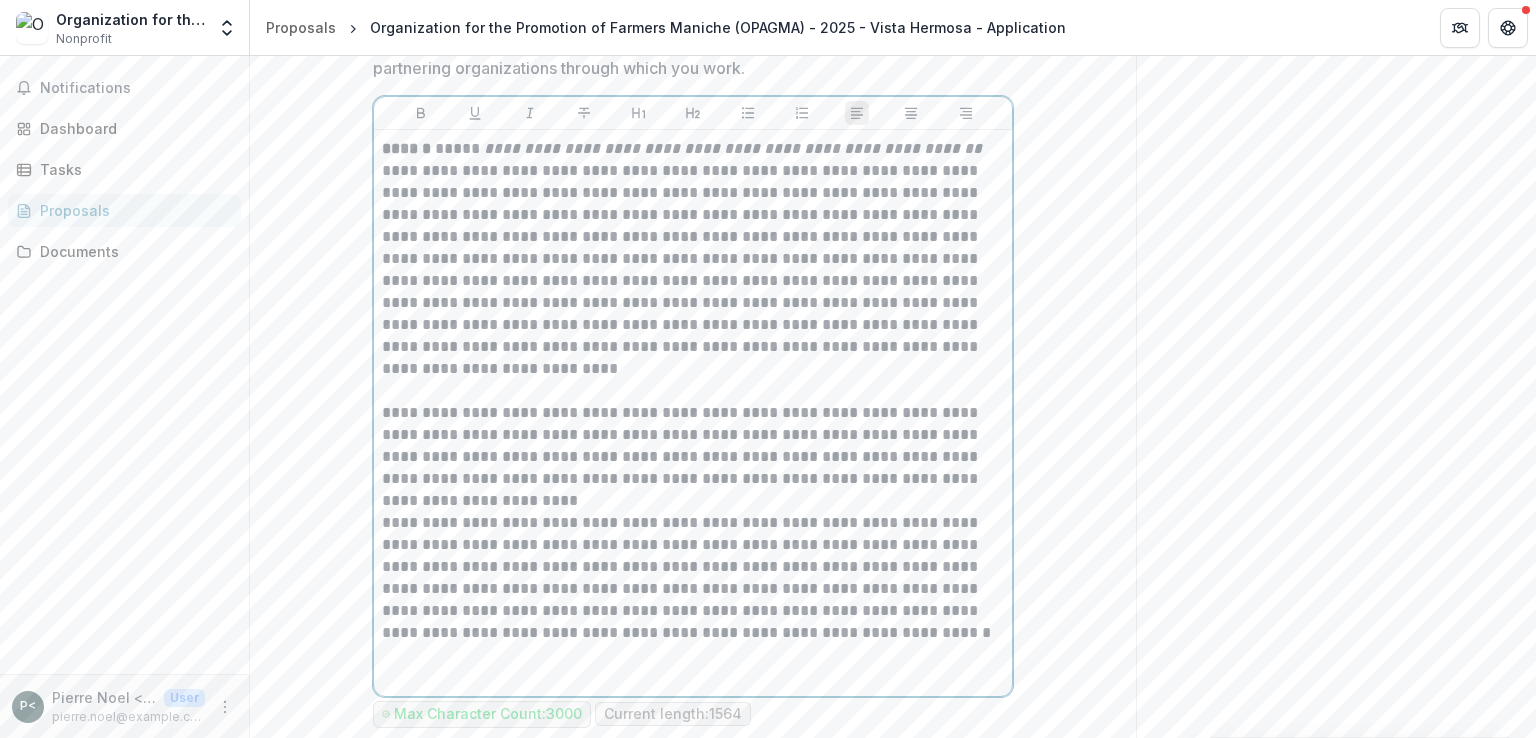 click on "**********" at bounding box center (693, 457) 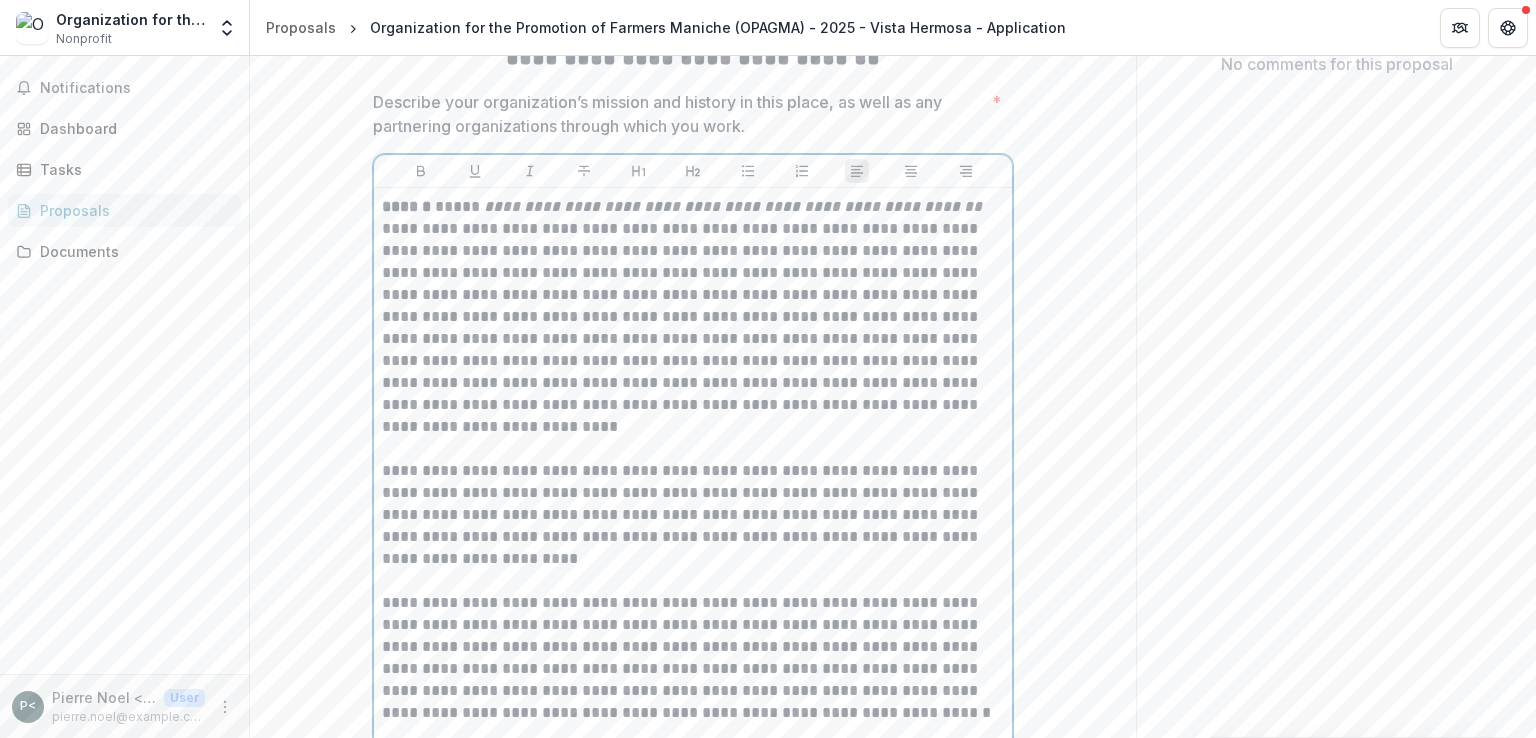 scroll, scrollTop: 452, scrollLeft: 0, axis: vertical 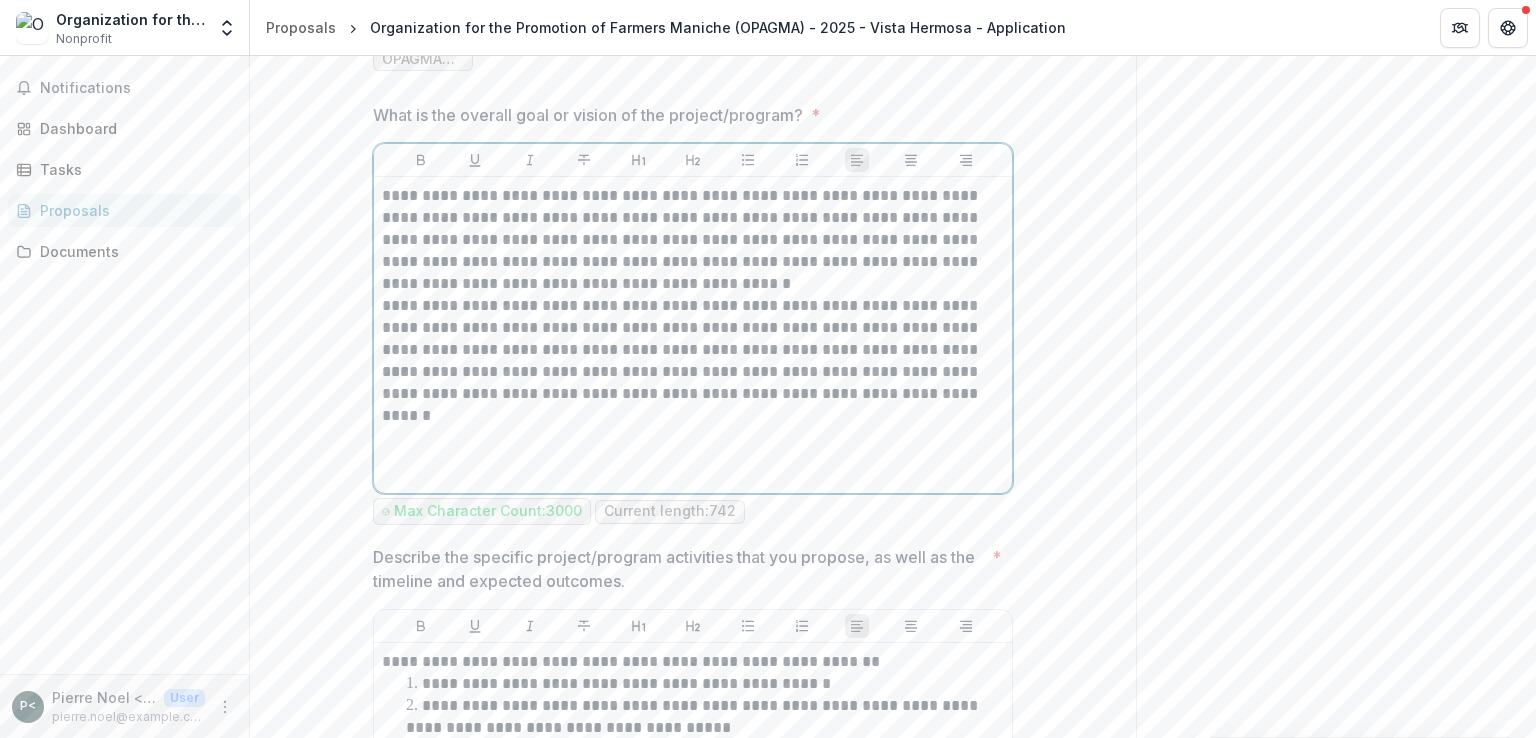 click on "**********" at bounding box center (693, 240) 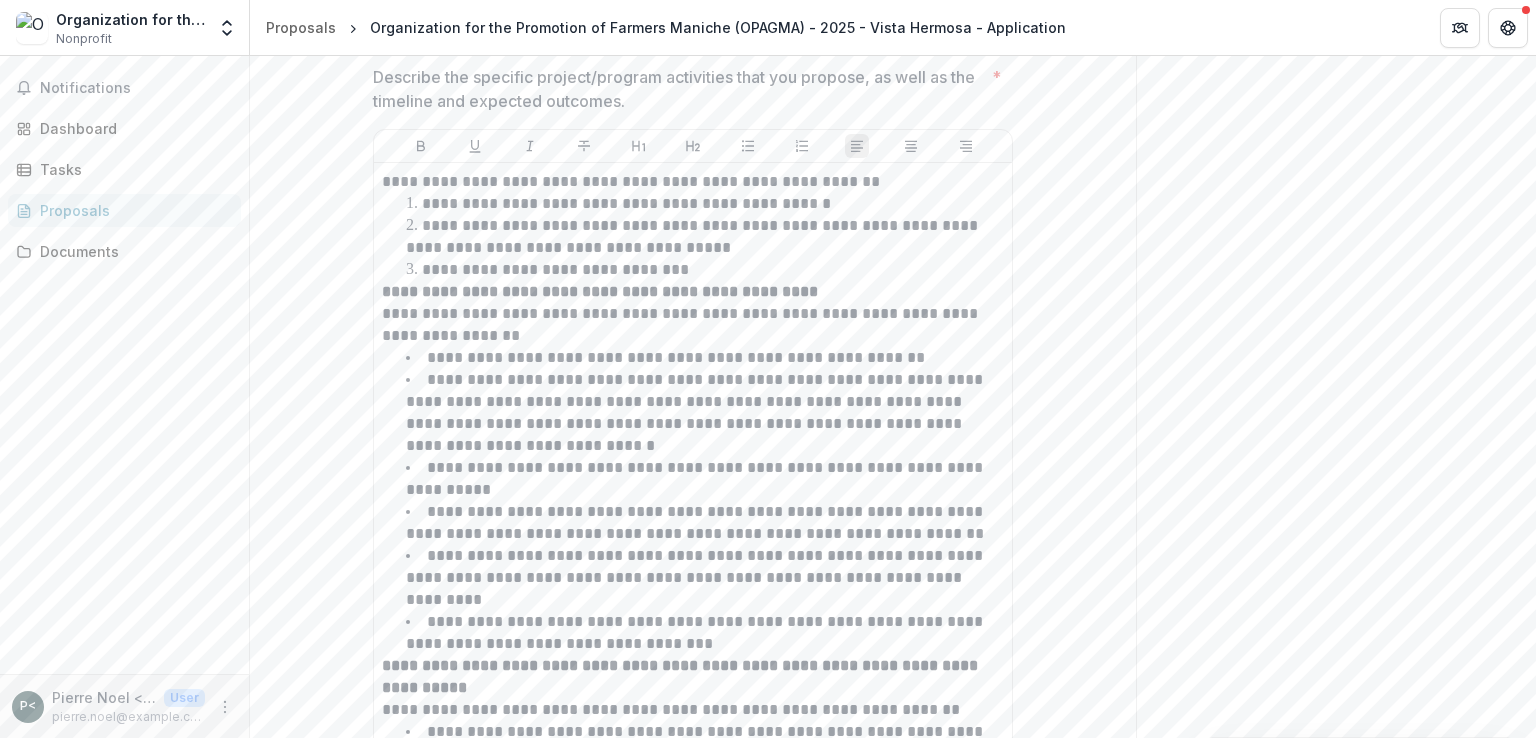 scroll, scrollTop: 3279, scrollLeft: 0, axis: vertical 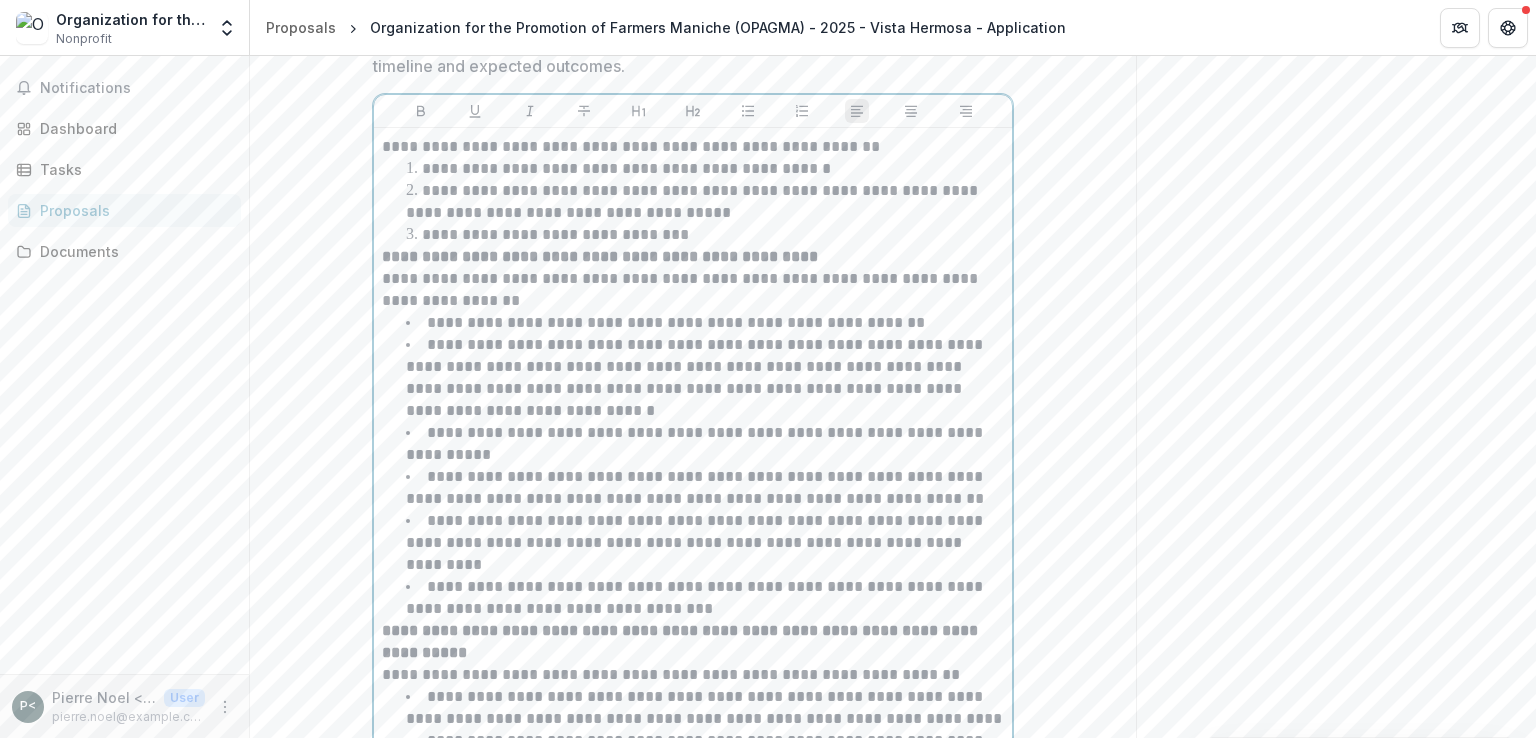 click on "**********" at bounding box center (705, 235) 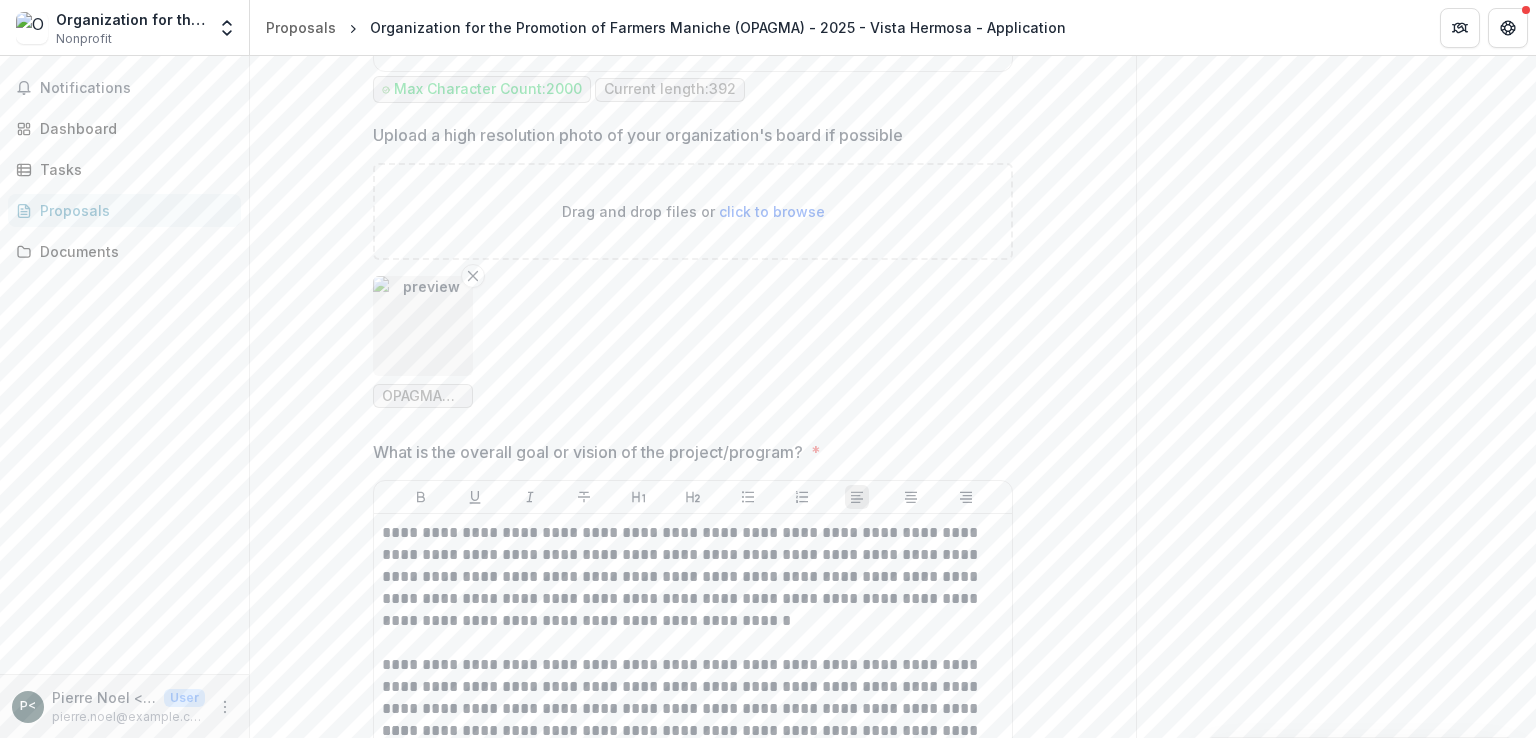 scroll, scrollTop: 2418, scrollLeft: 0, axis: vertical 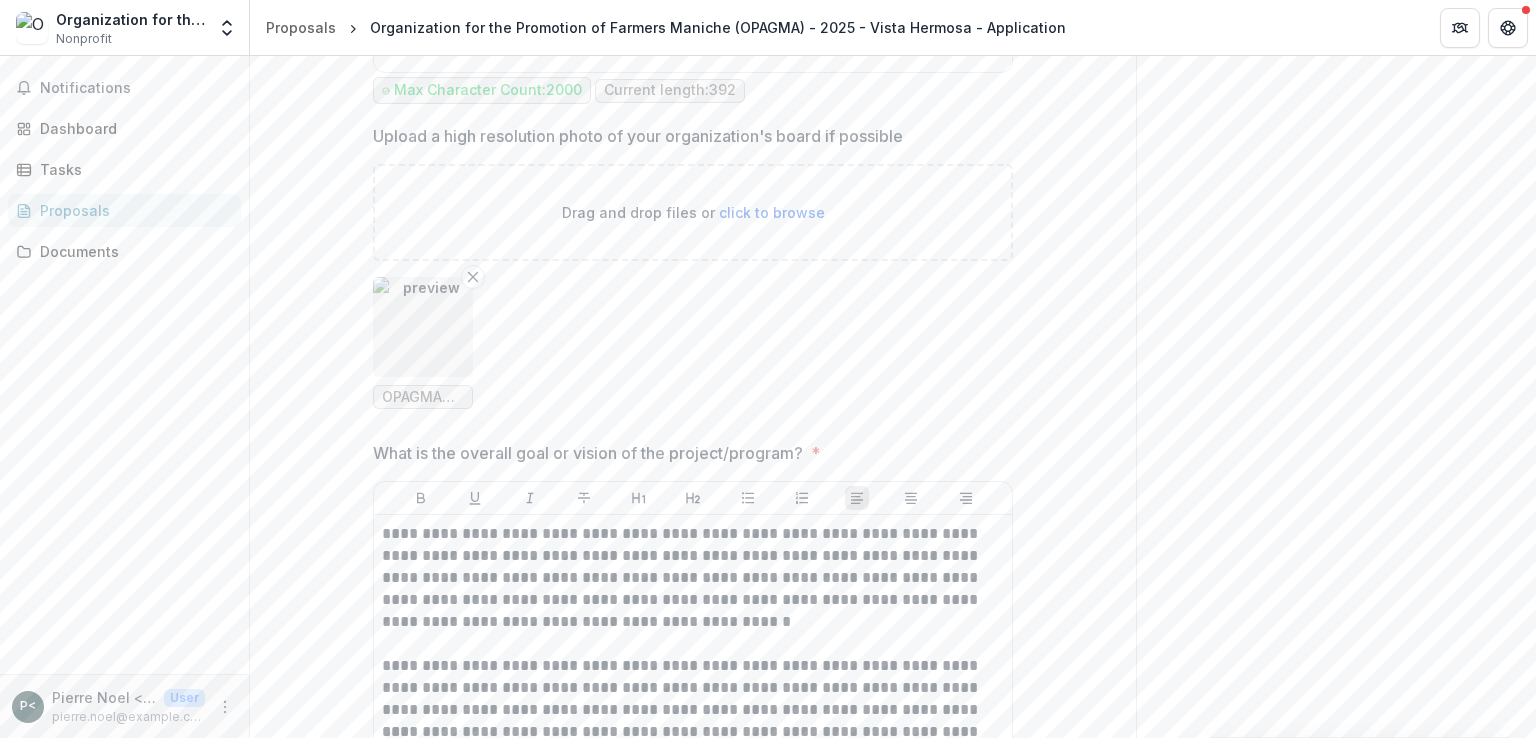 click at bounding box center (423, 327) 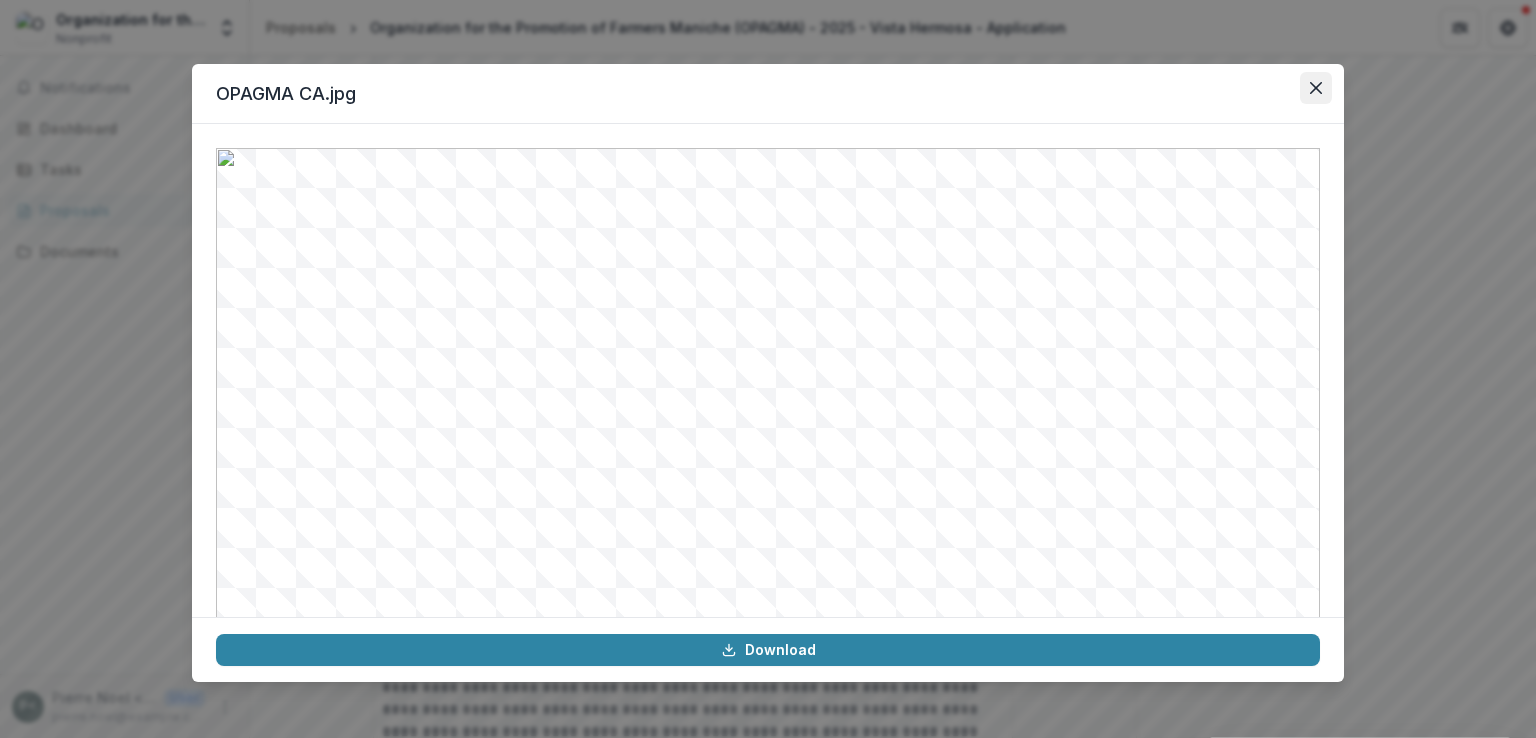 click 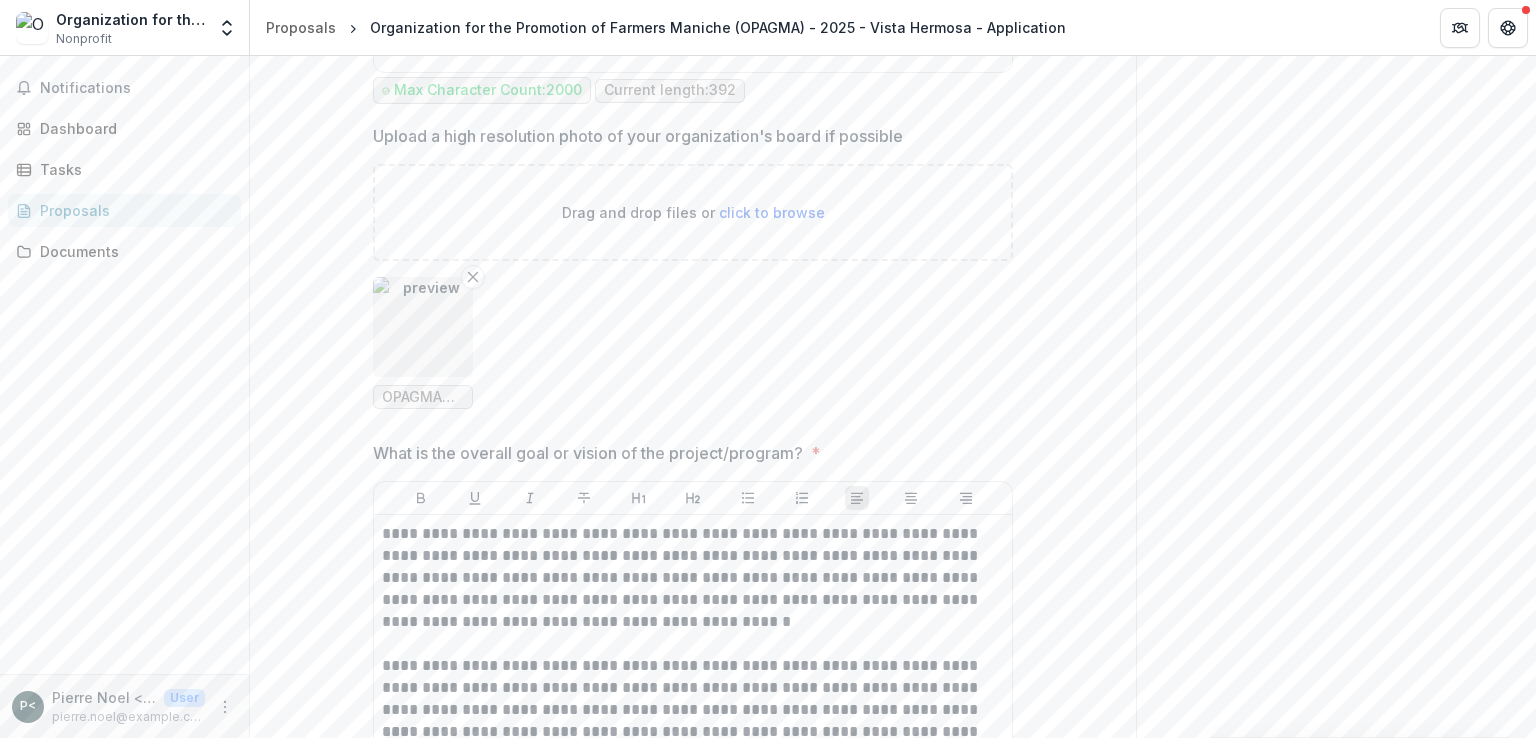 click at bounding box center (423, 327) 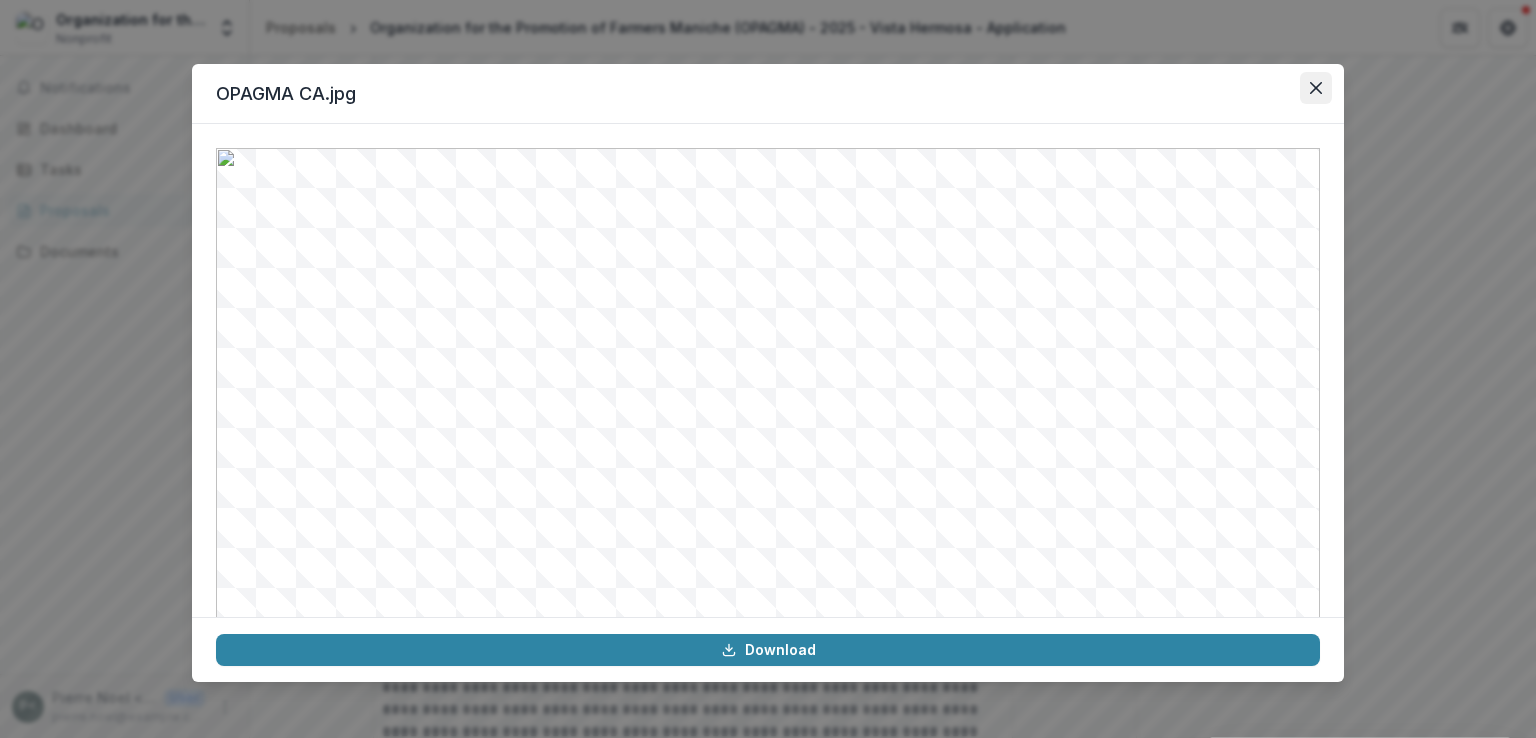 click 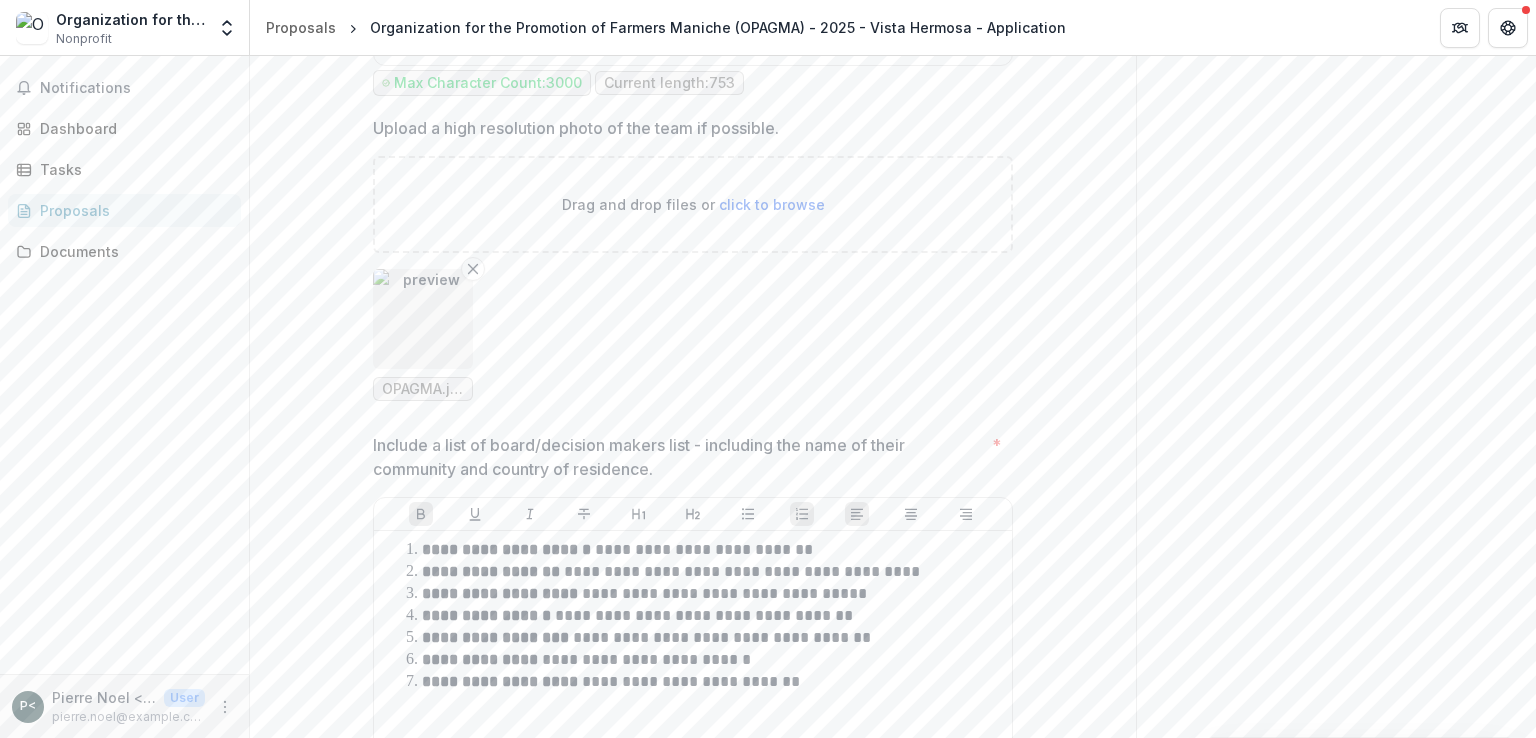 scroll, scrollTop: 1642, scrollLeft: 0, axis: vertical 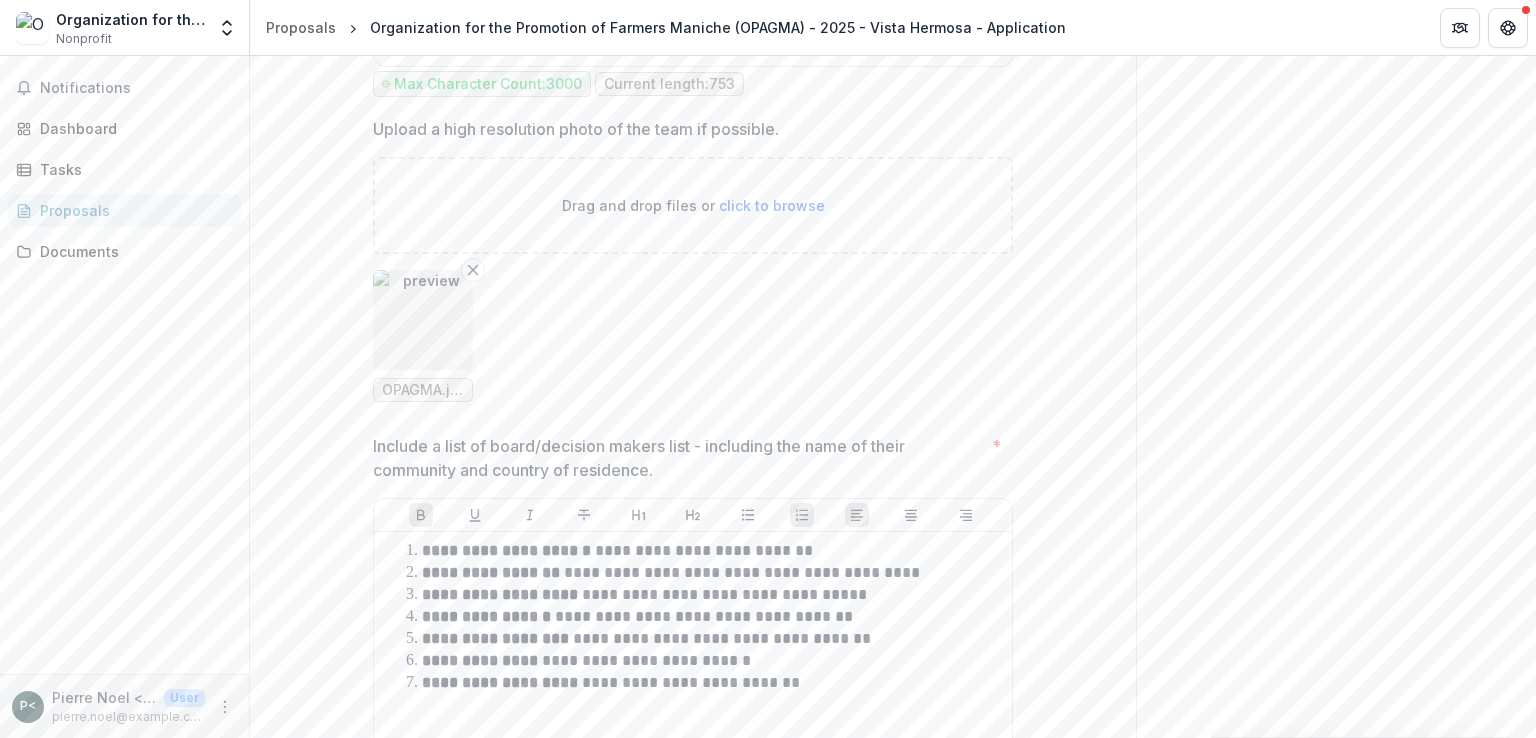 click at bounding box center [423, 320] 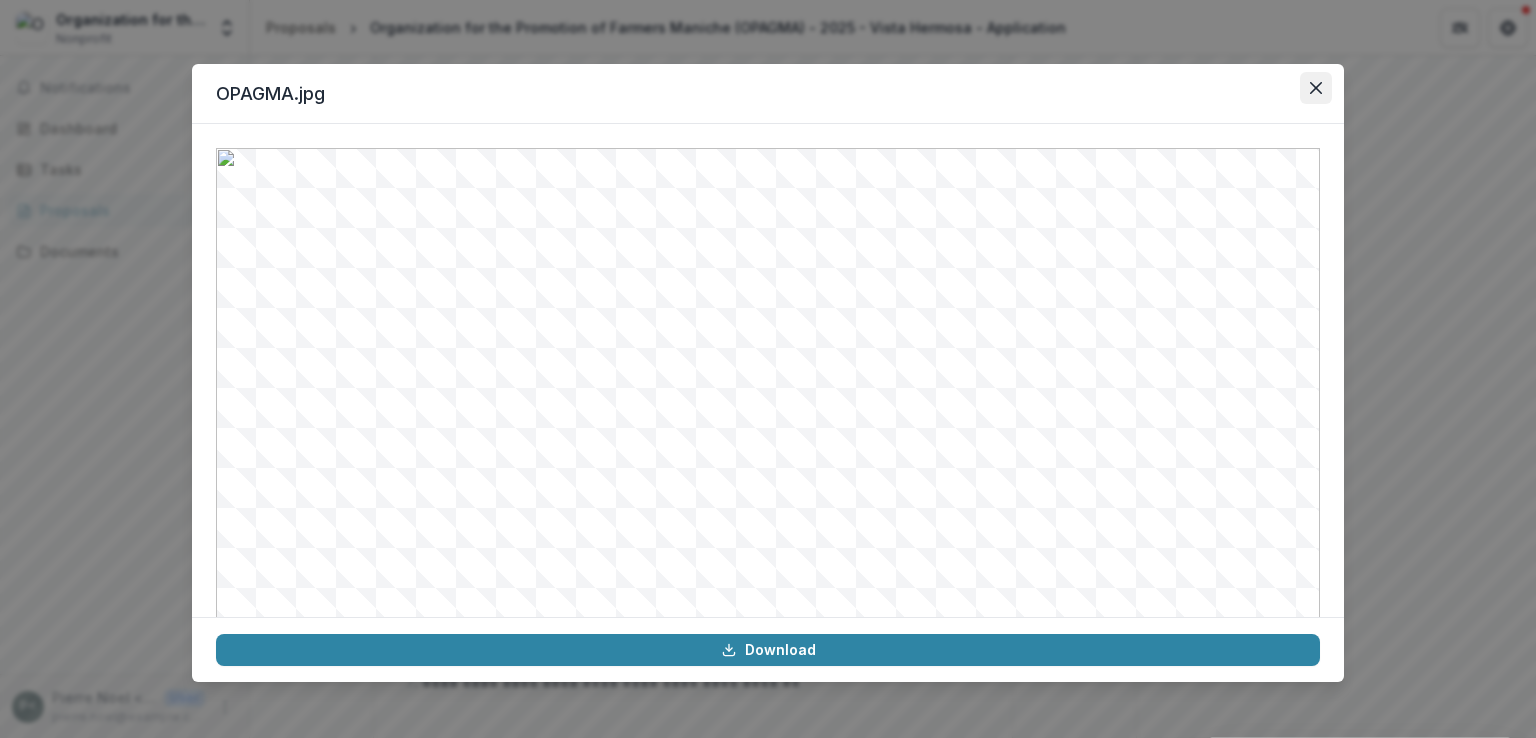 click 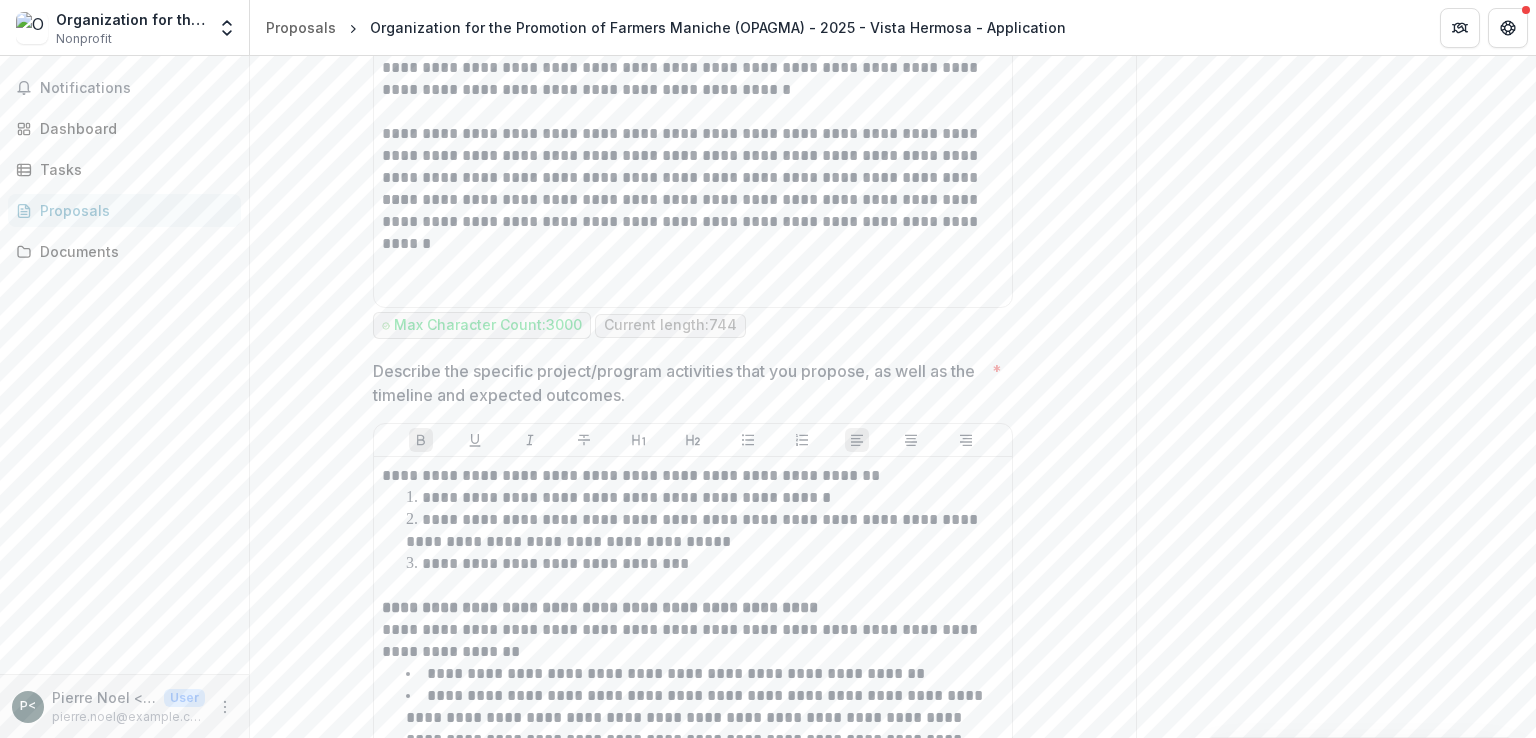 scroll, scrollTop: 2951, scrollLeft: 0, axis: vertical 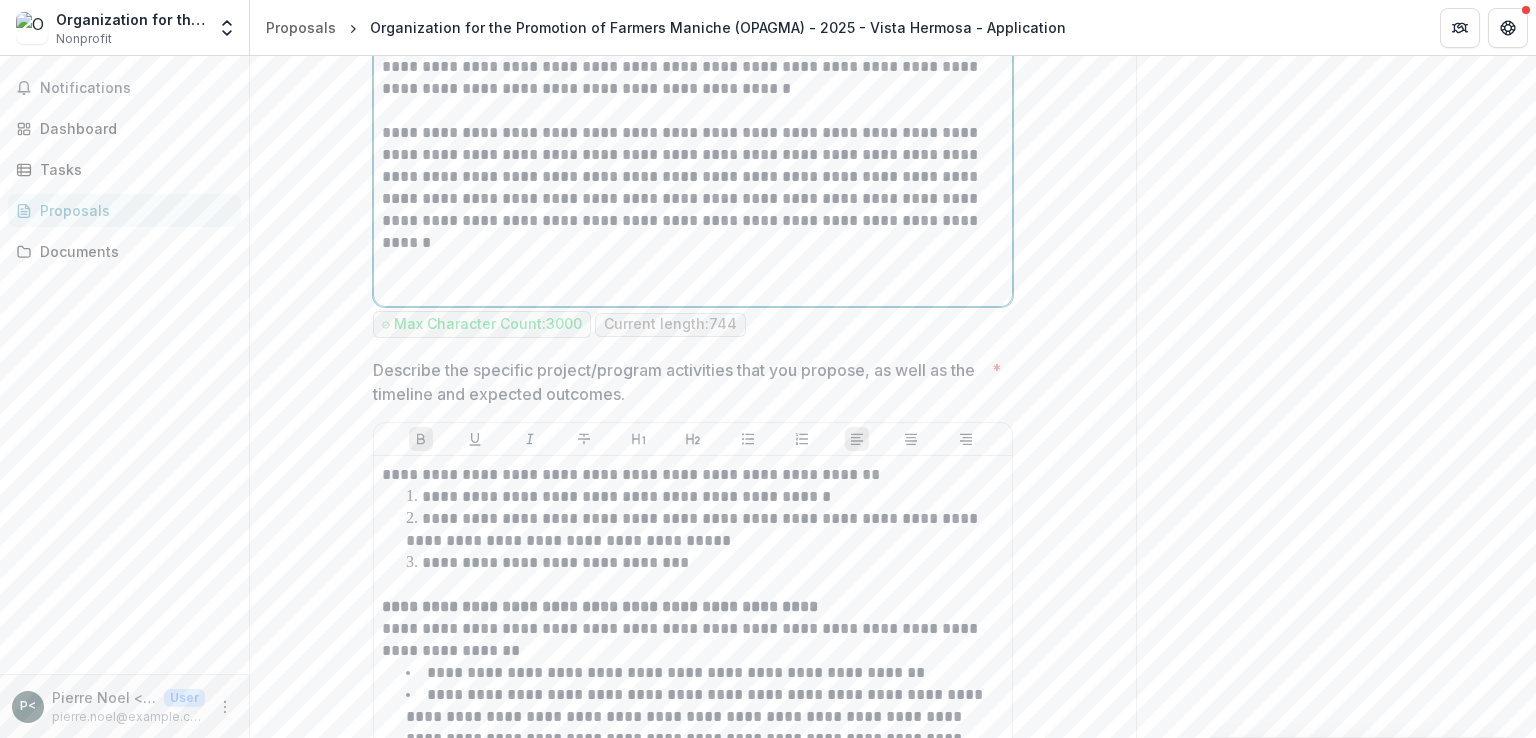click at bounding box center [693, 276] 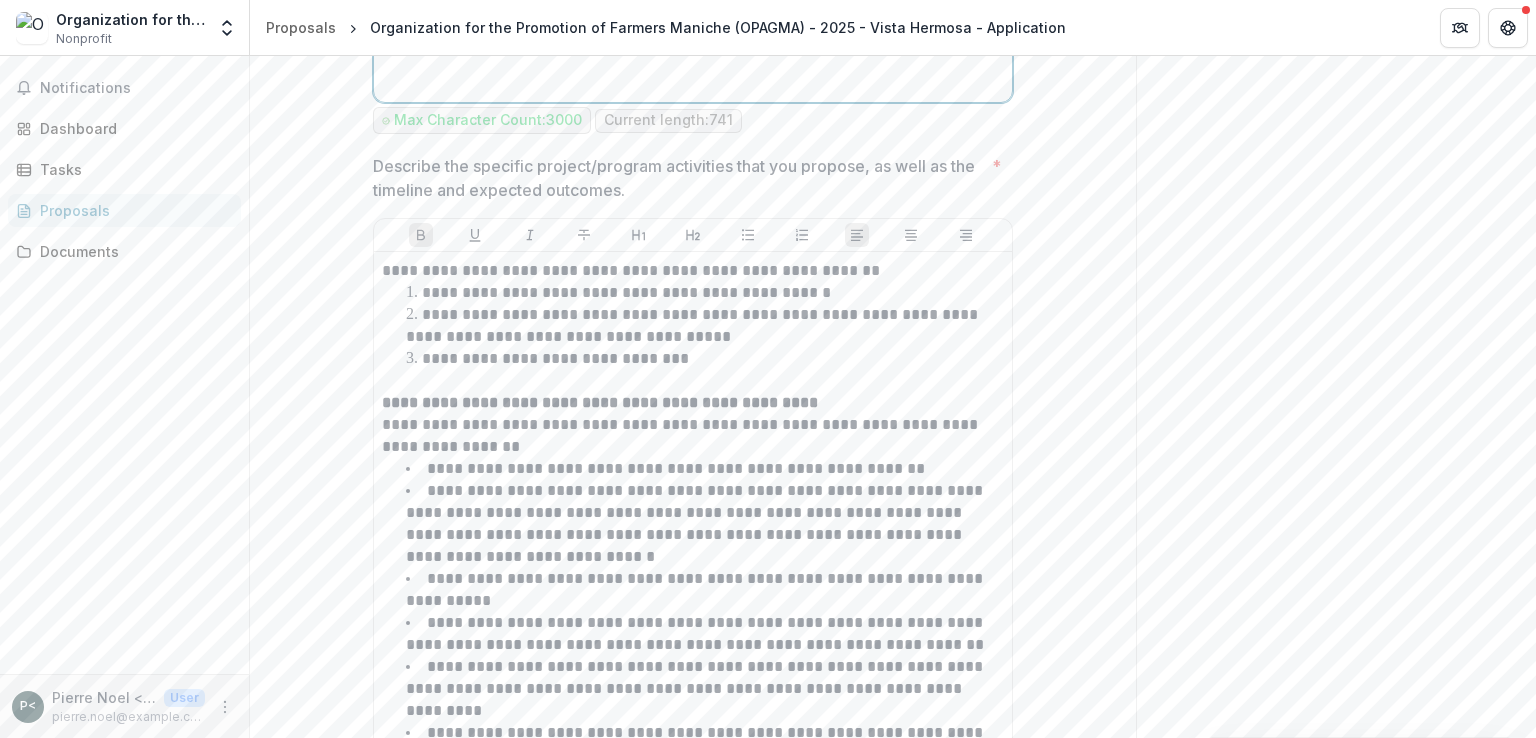 scroll, scrollTop: 3148, scrollLeft: 0, axis: vertical 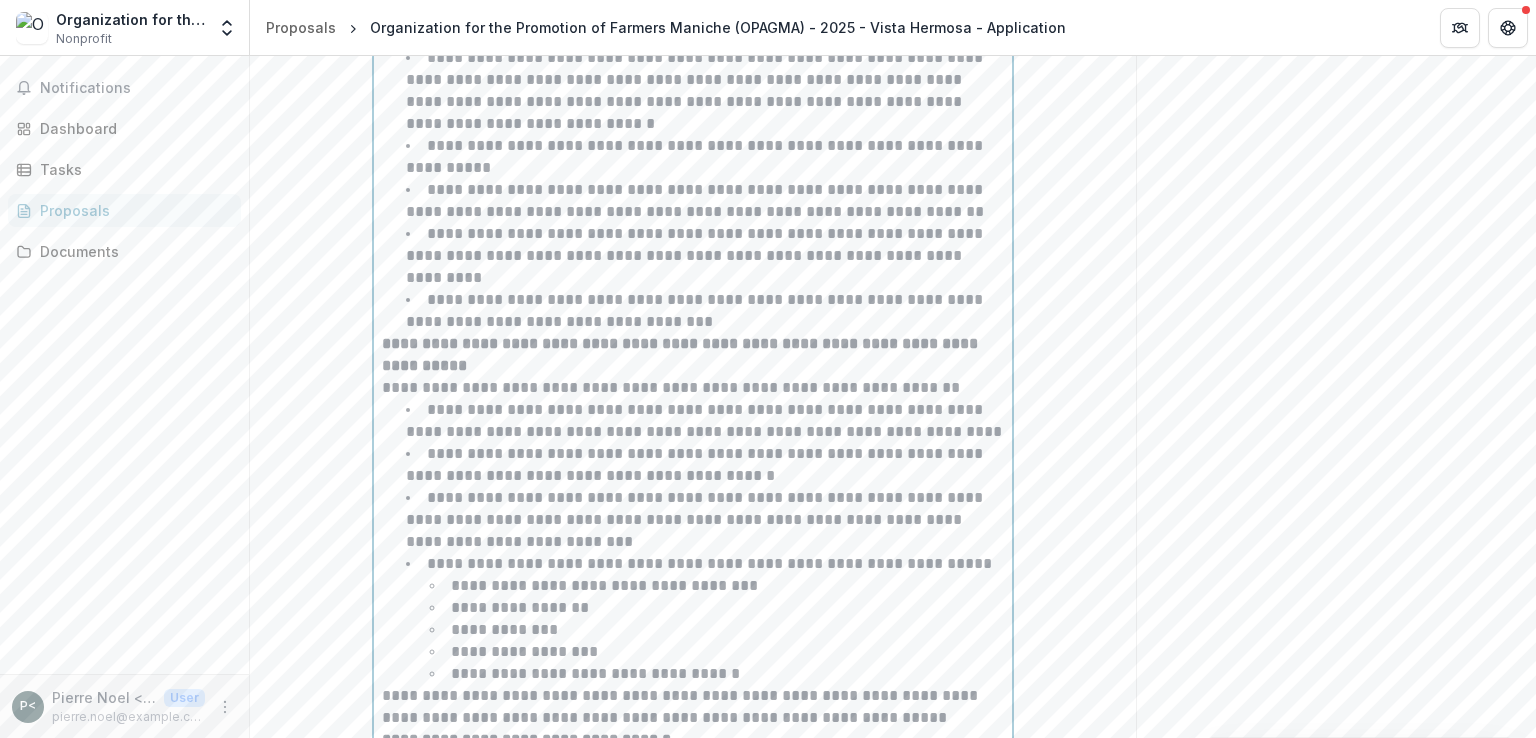 click on "**********" at bounding box center [693, 179] 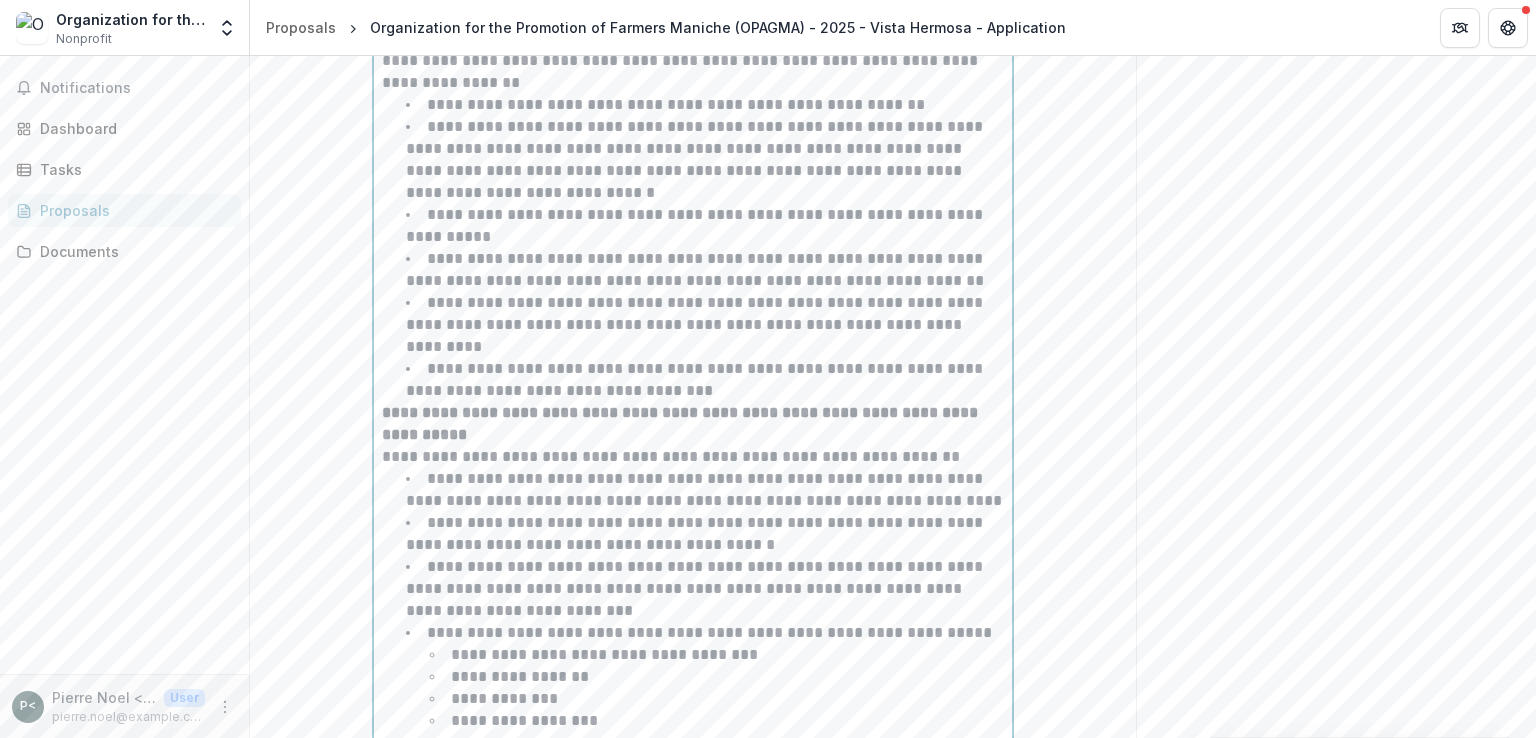 click on "**********" at bounding box center [682, 423] 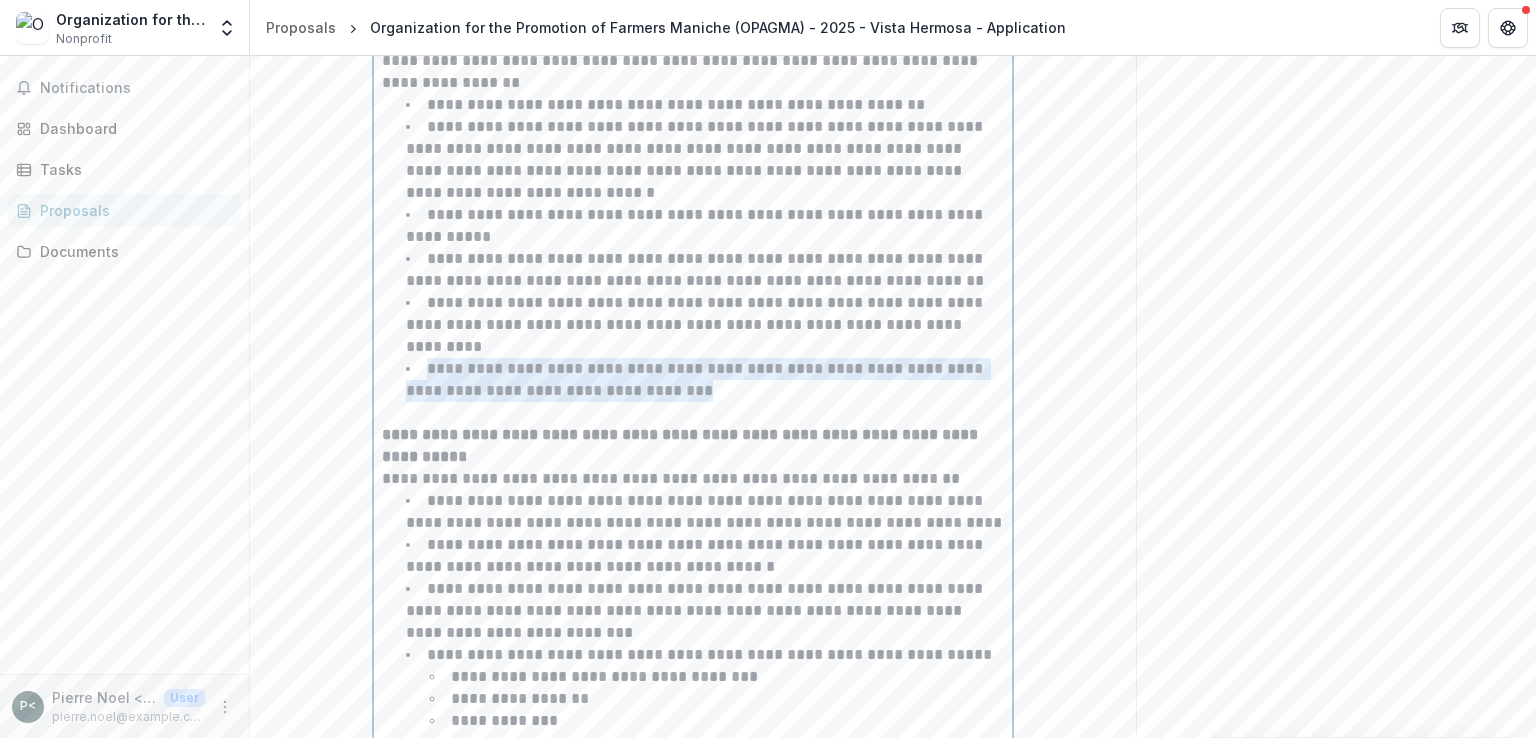 drag, startPoint x: 425, startPoint y: 401, endPoint x: 737, endPoint y: 418, distance: 312.4628 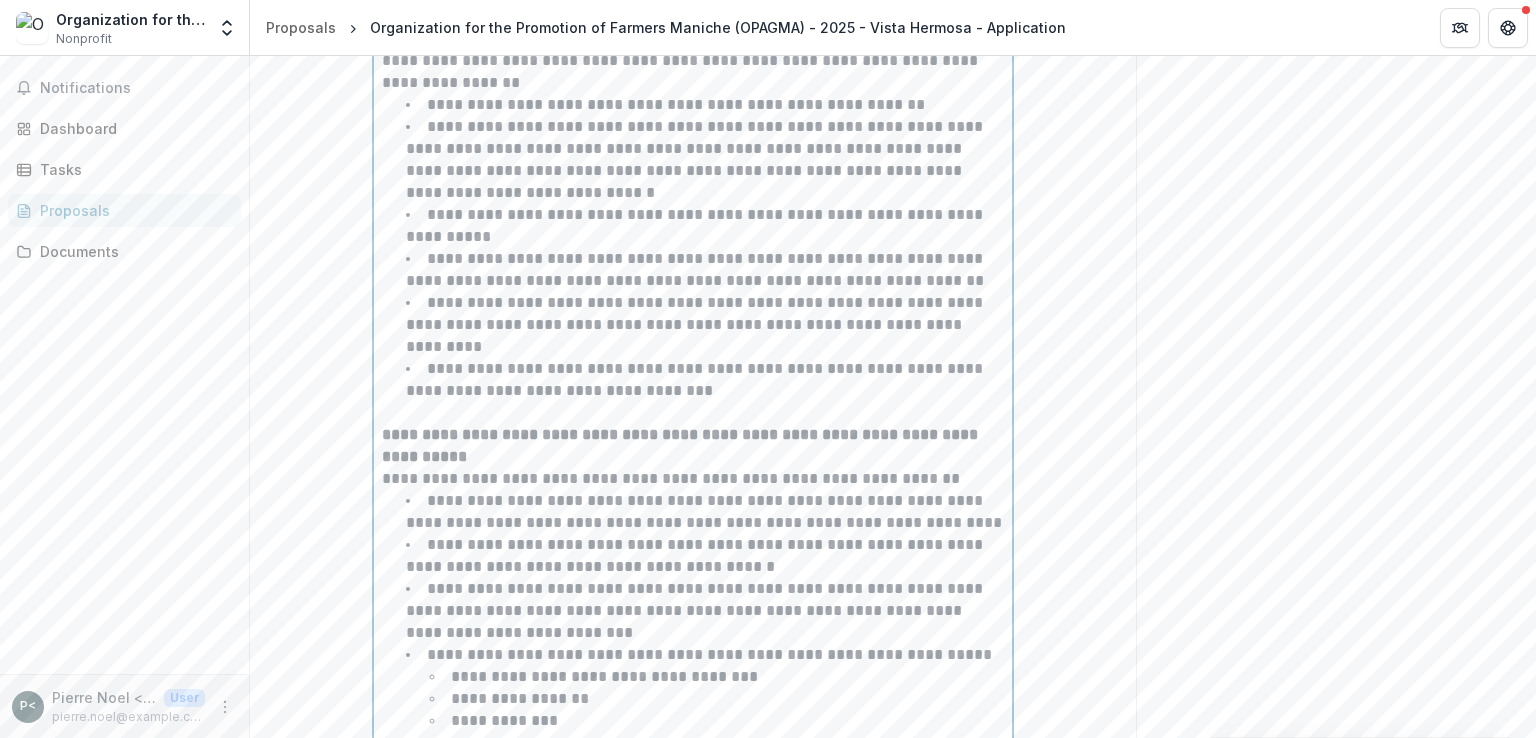click on "**********" at bounding box center [696, 324] 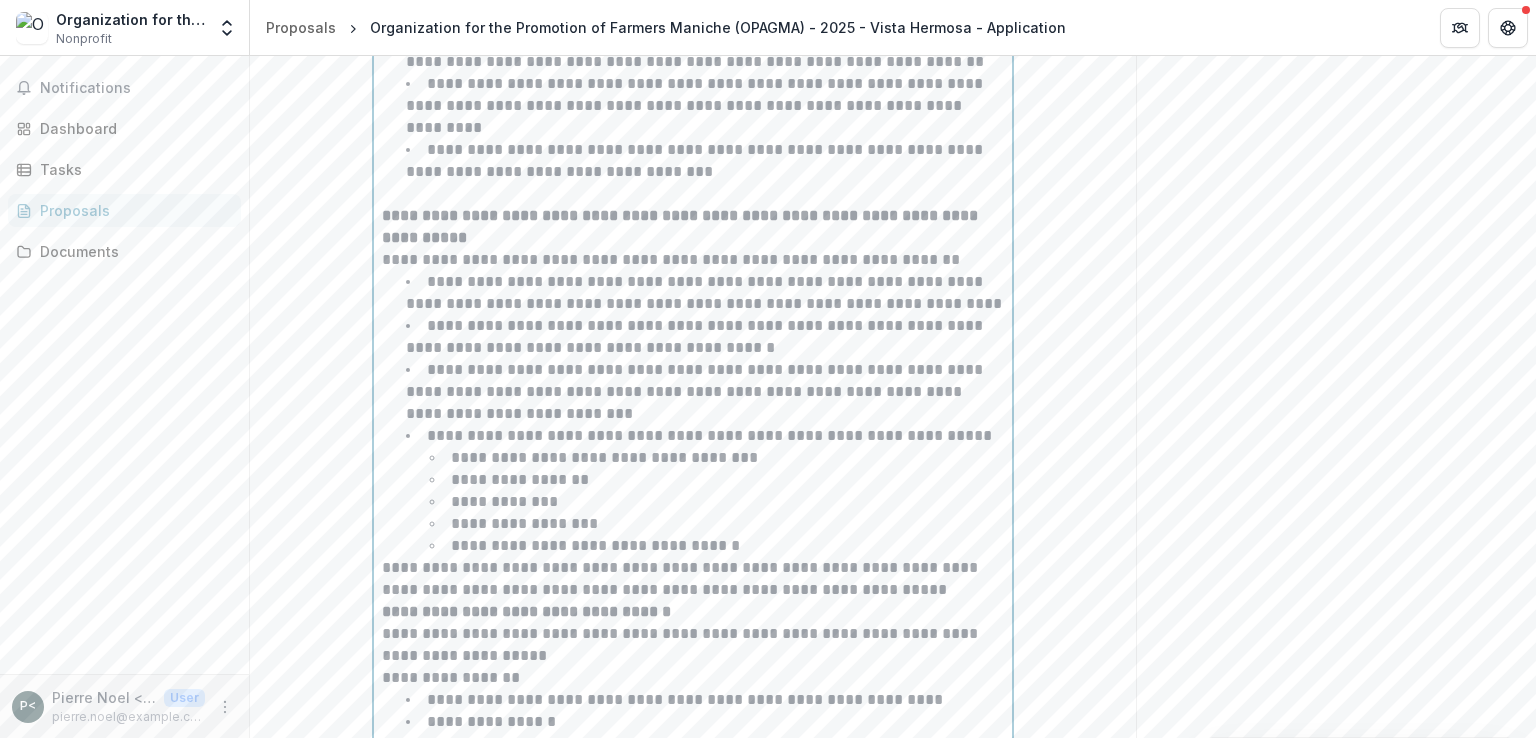scroll, scrollTop: 3731, scrollLeft: 0, axis: vertical 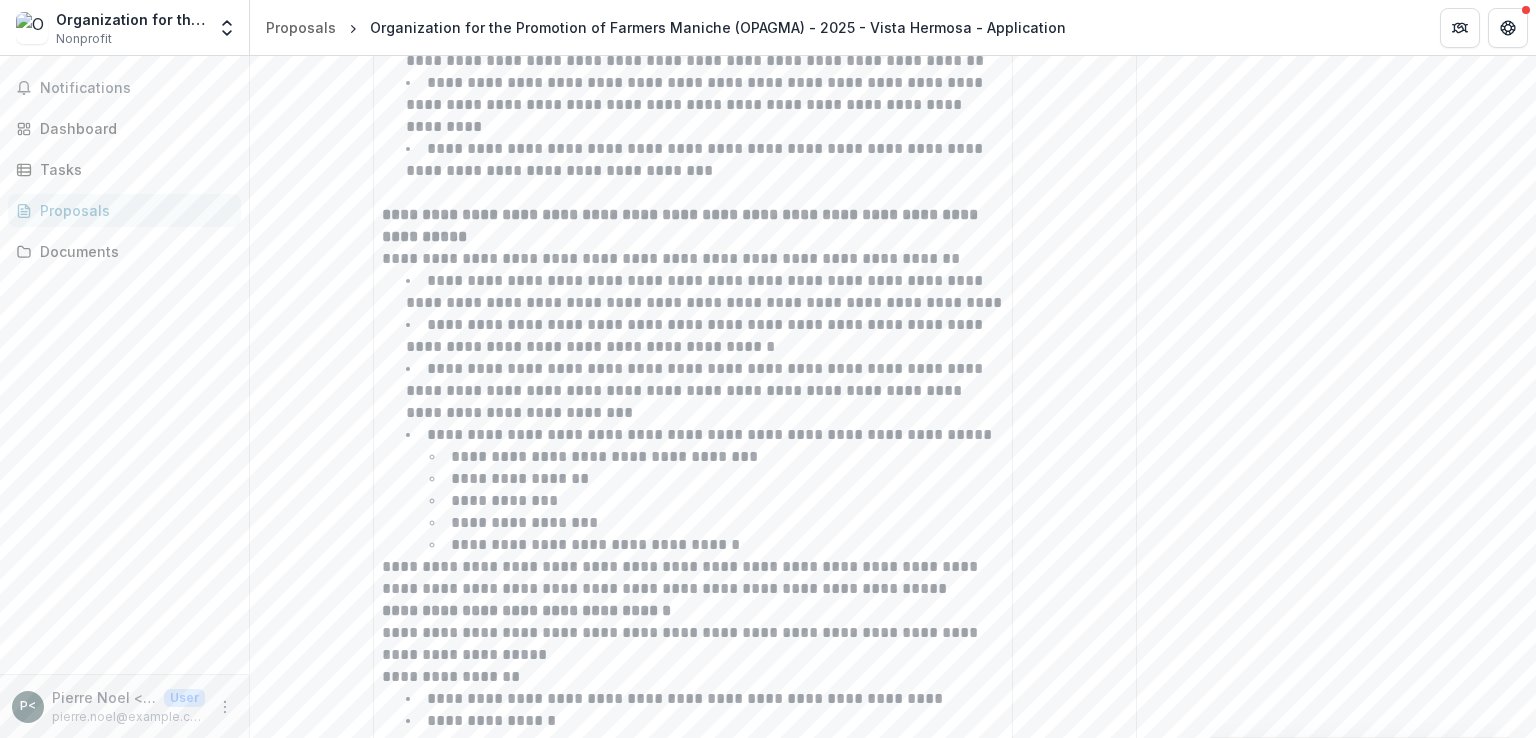 click on "**********" at bounding box center [693, 600] 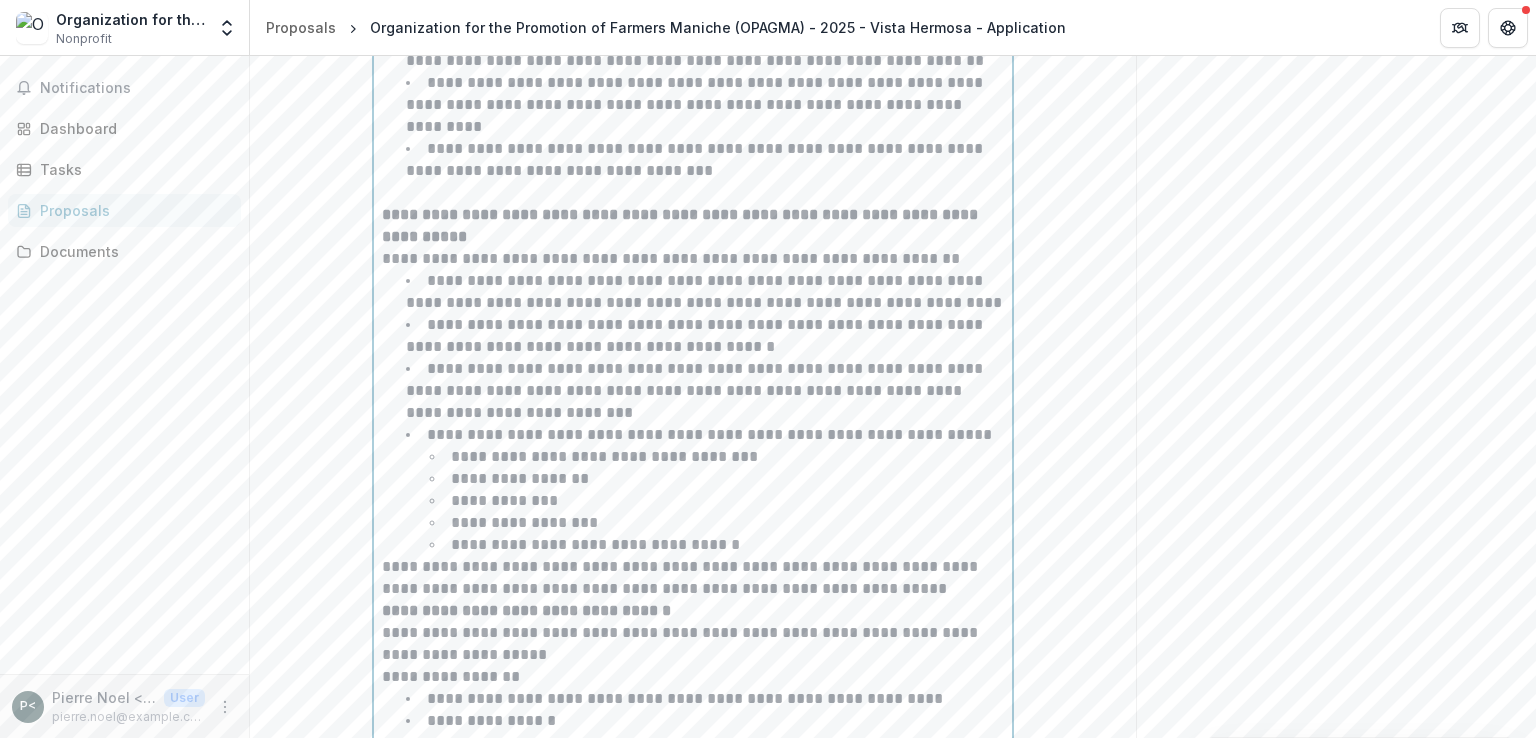 click on "**********" at bounding box center [526, 610] 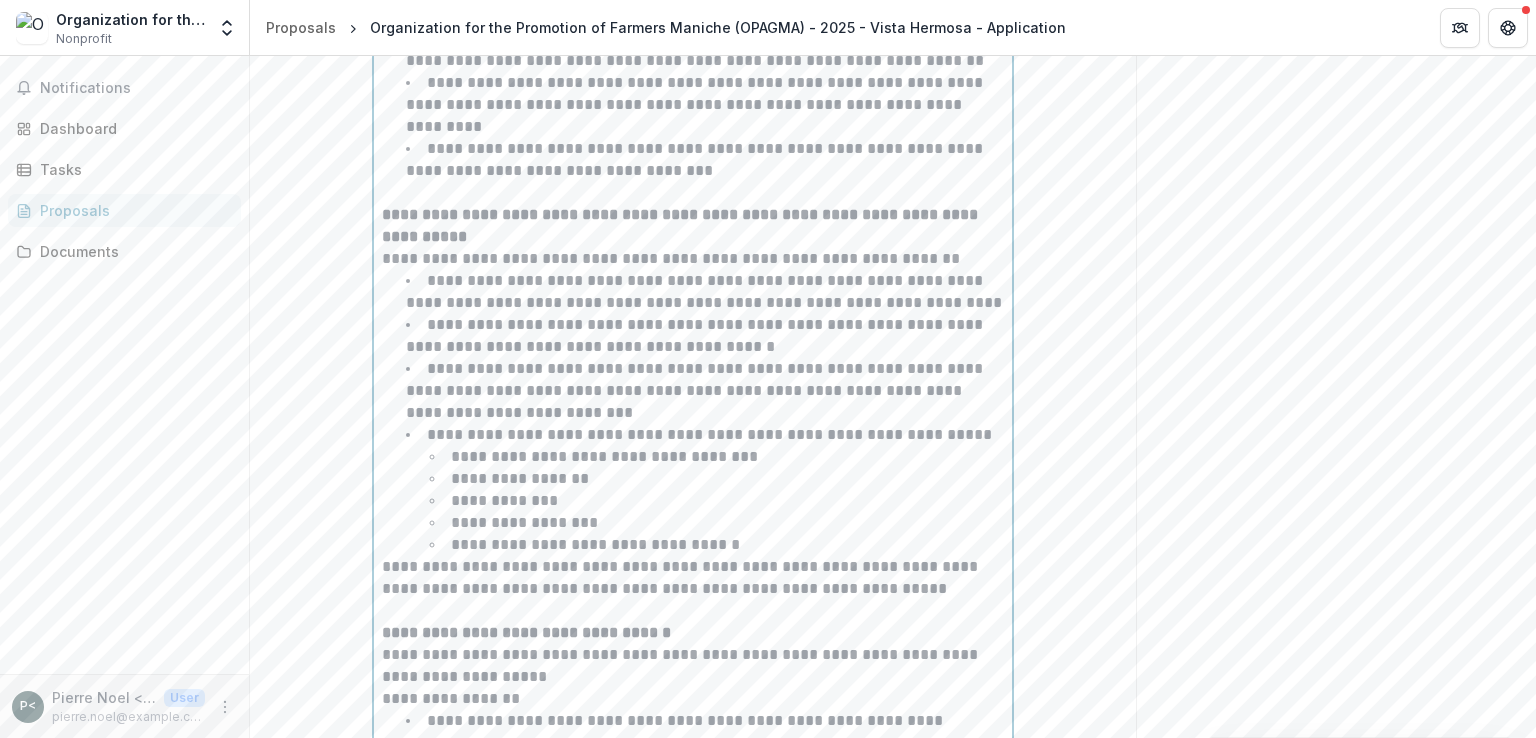 scroll, scrollTop: 3804, scrollLeft: 0, axis: vertical 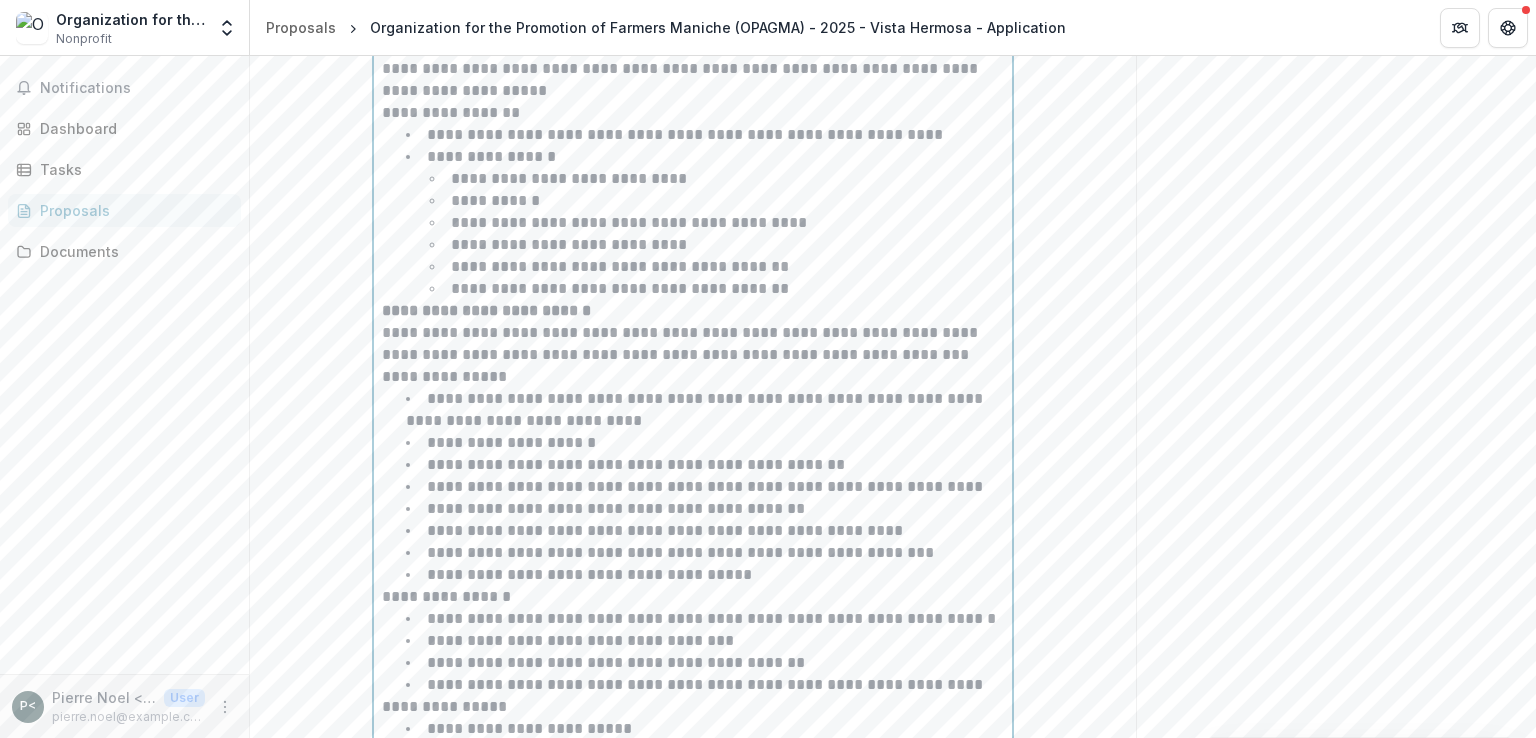 click on "**********" at bounding box center [486, 310] 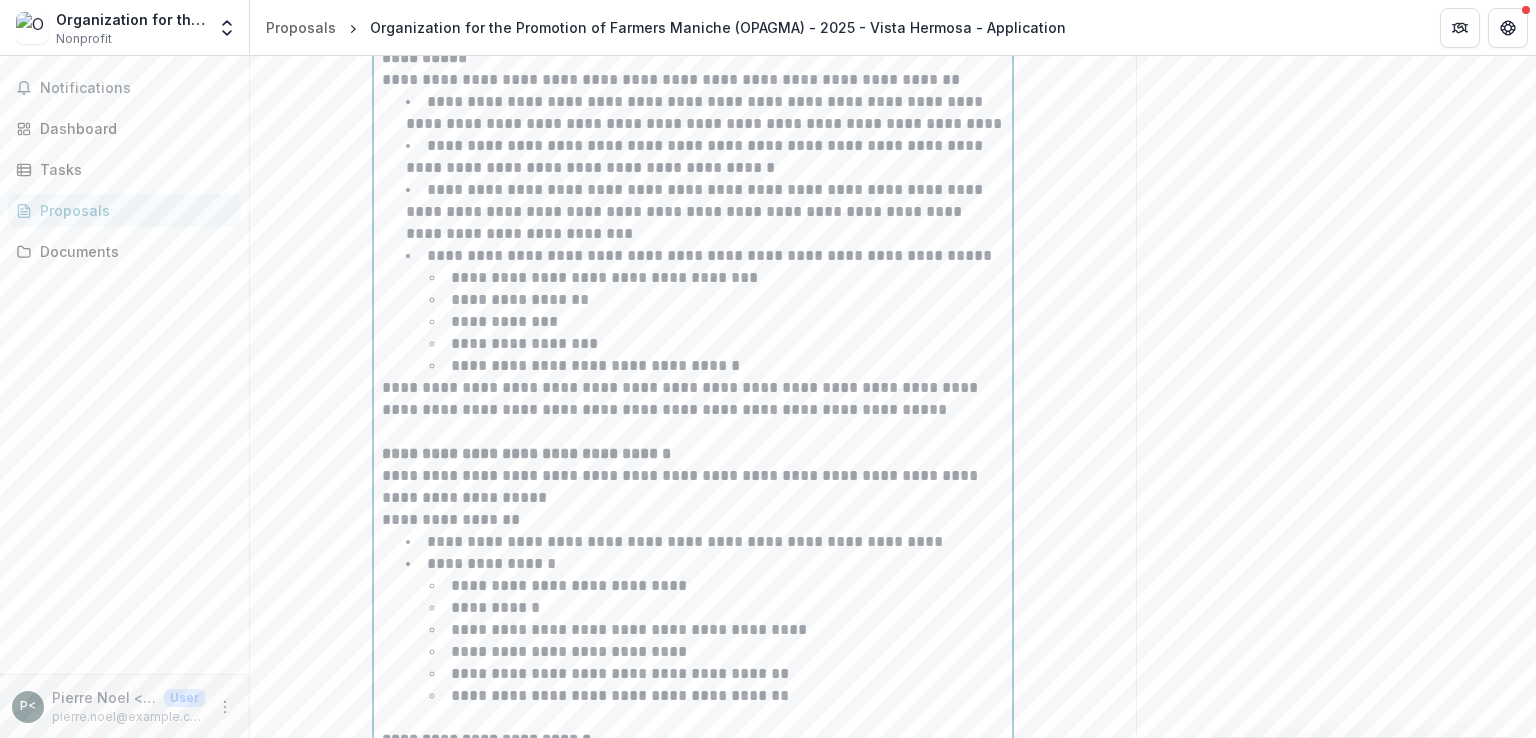 scroll, scrollTop: 3909, scrollLeft: 0, axis: vertical 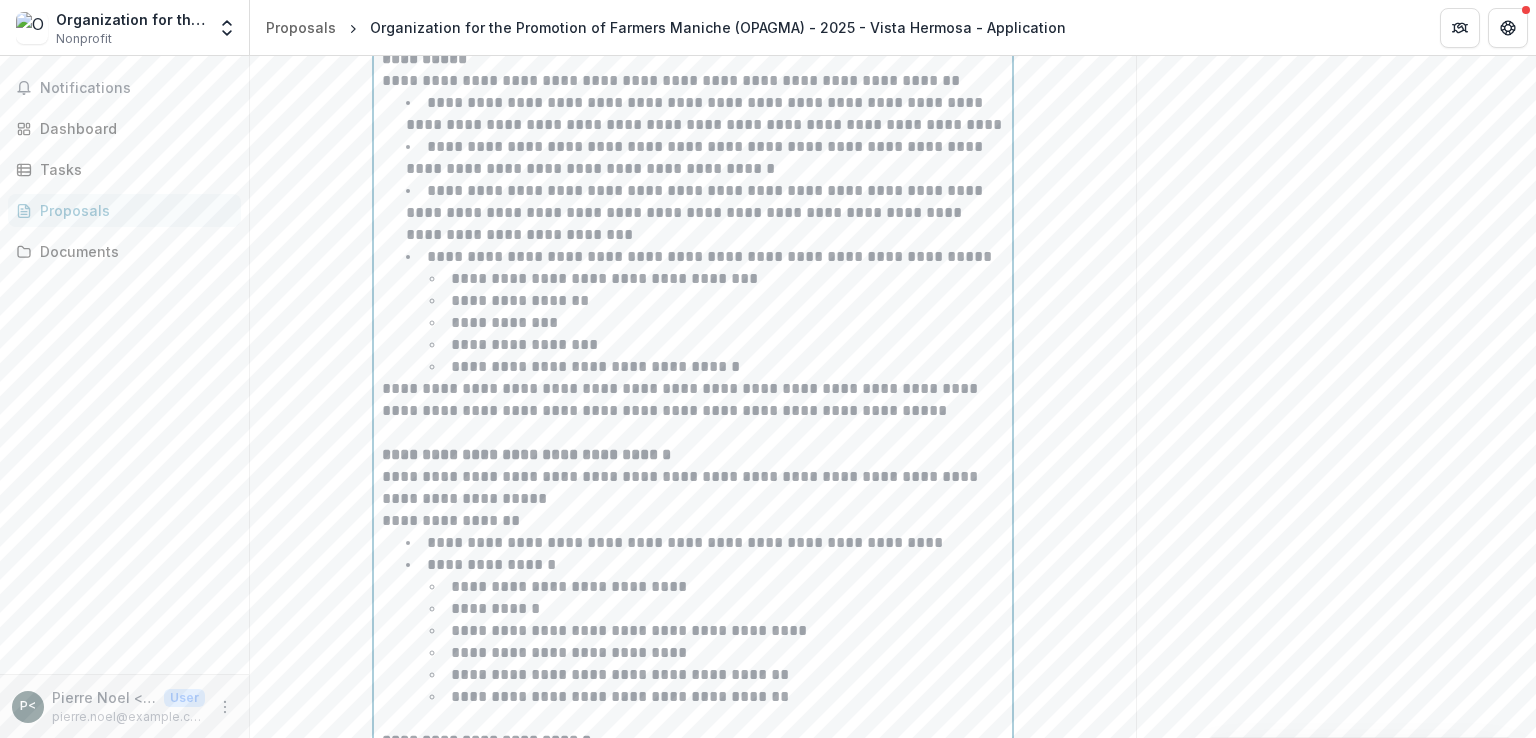 click on "**********" at bounding box center [693, 400] 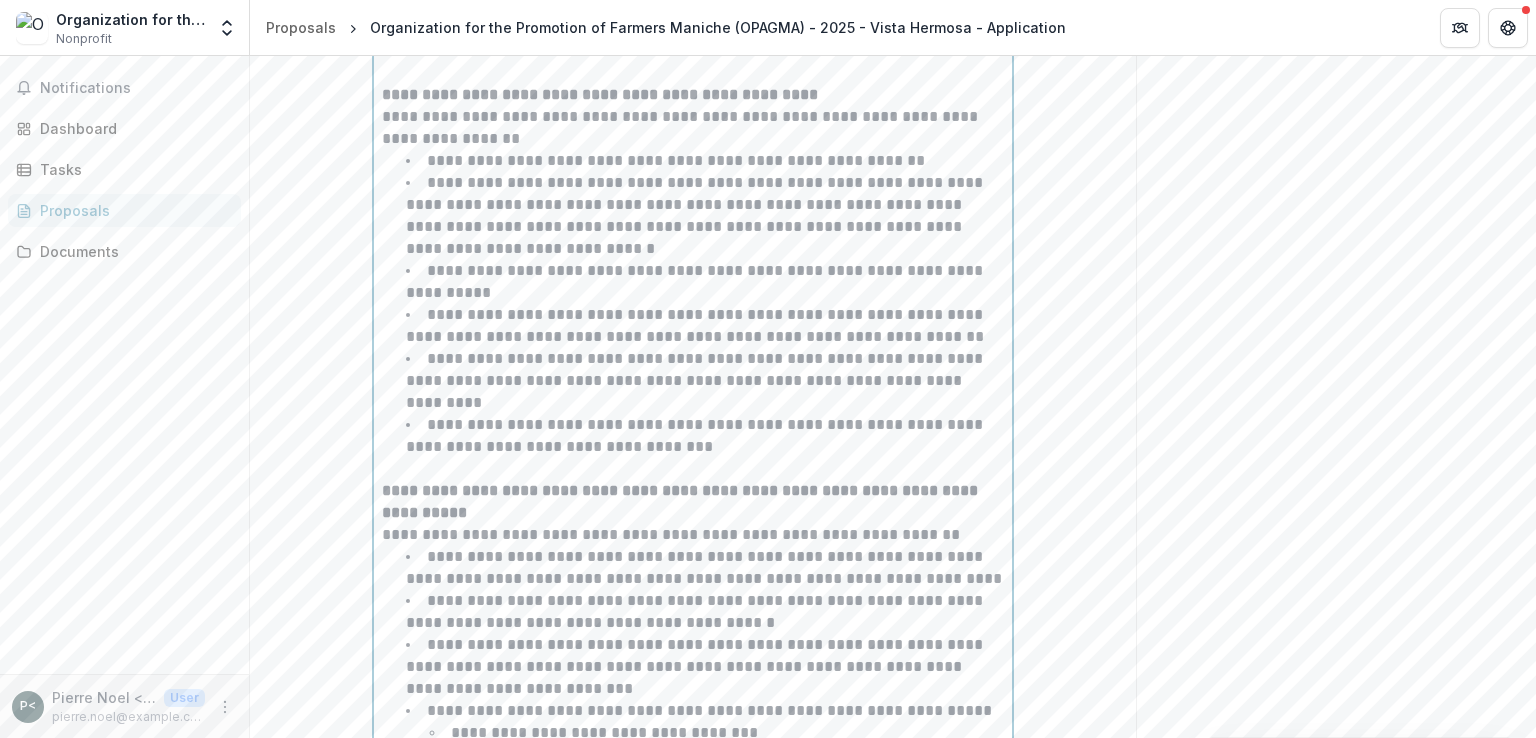 scroll, scrollTop: 3456, scrollLeft: 0, axis: vertical 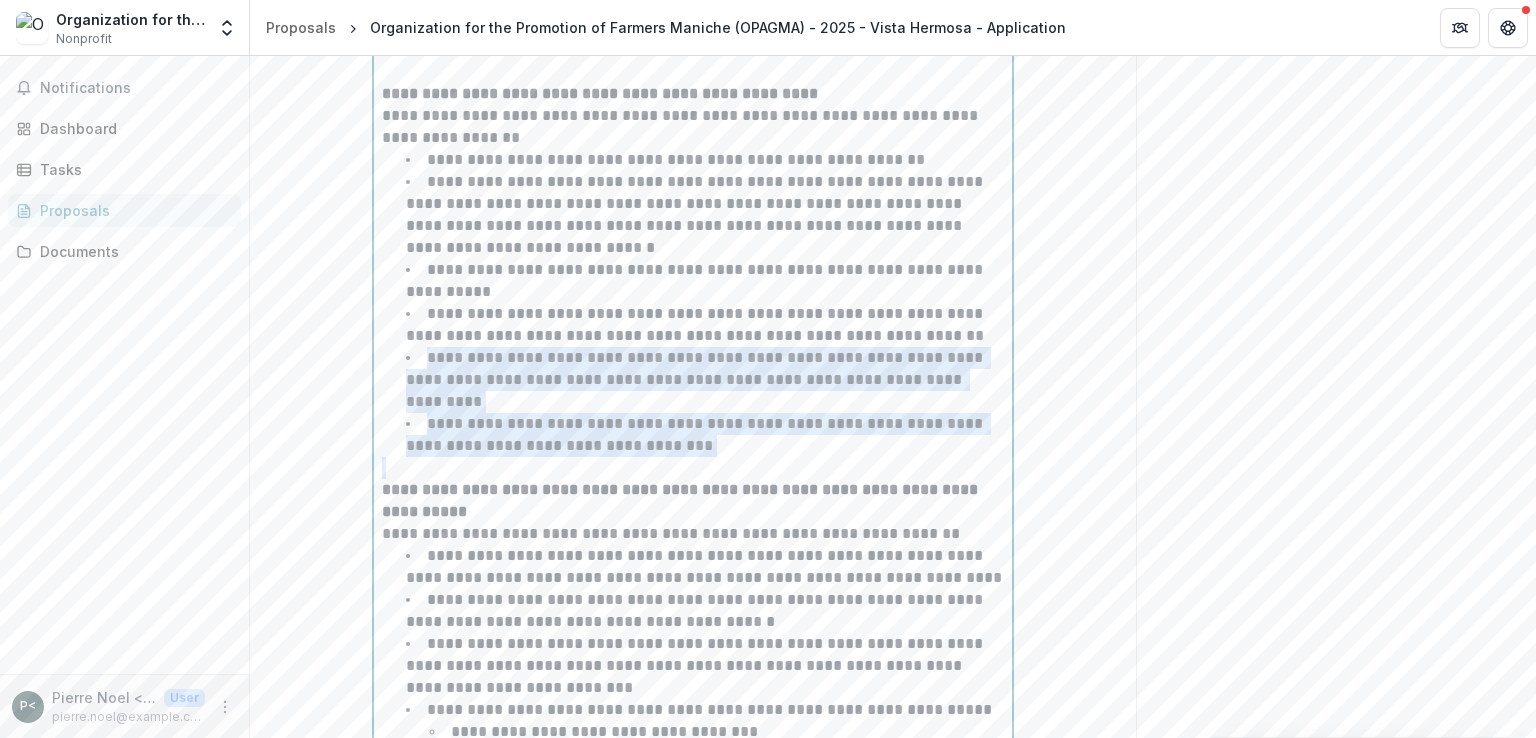 drag, startPoint x: 420, startPoint y: 389, endPoint x: 778, endPoint y: 495, distance: 373.3631 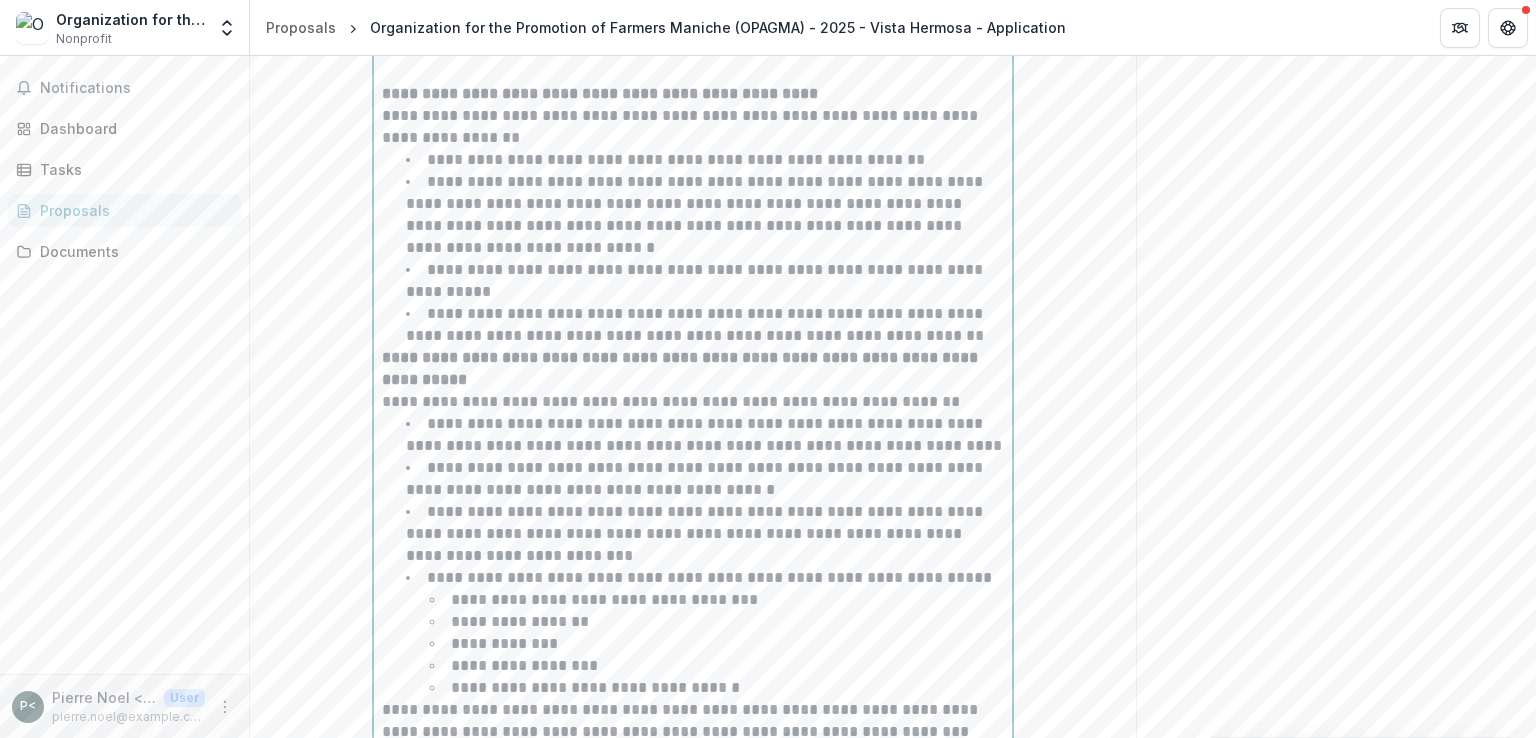 click on "**********" at bounding box center [682, 368] 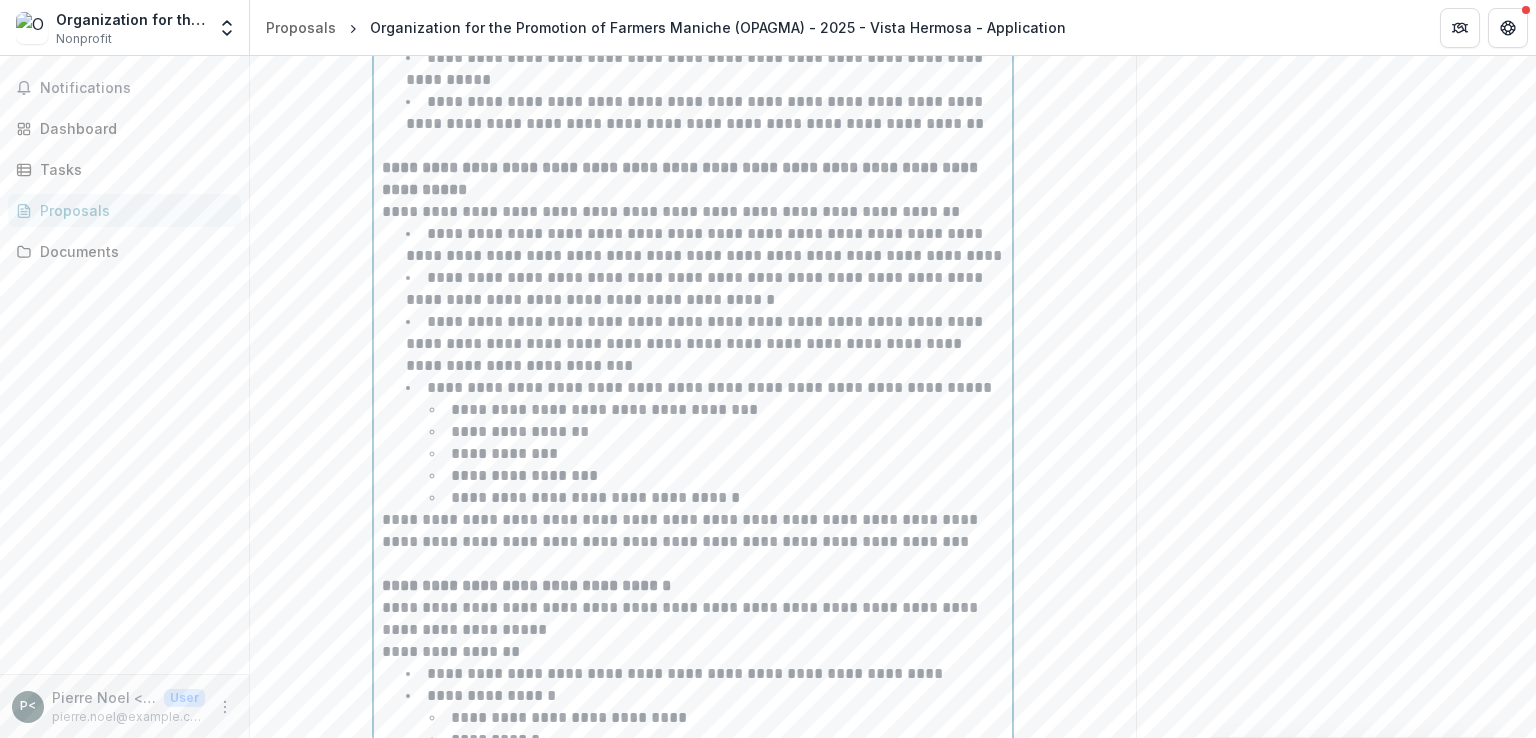 scroll, scrollTop: 3669, scrollLeft: 0, axis: vertical 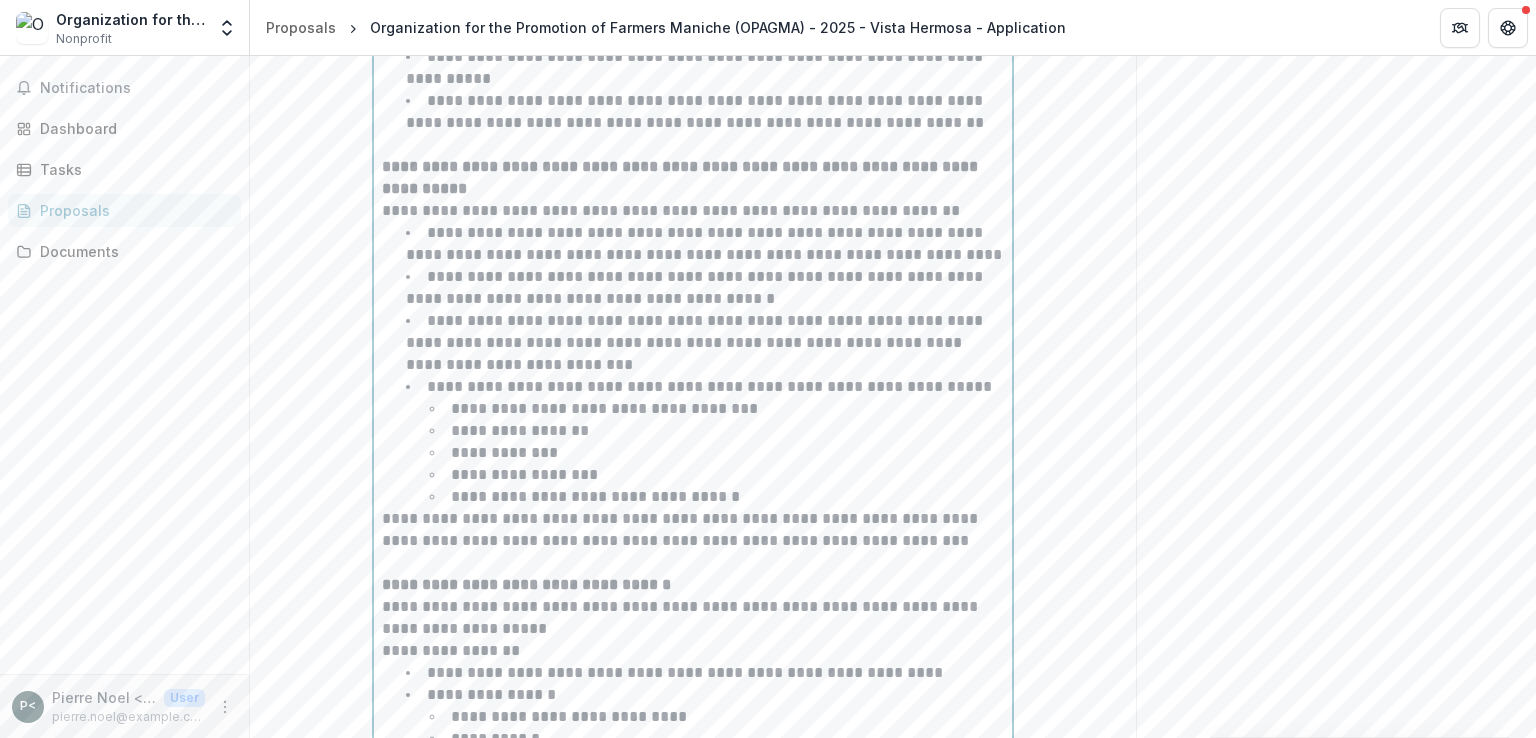 click at bounding box center [693, 563] 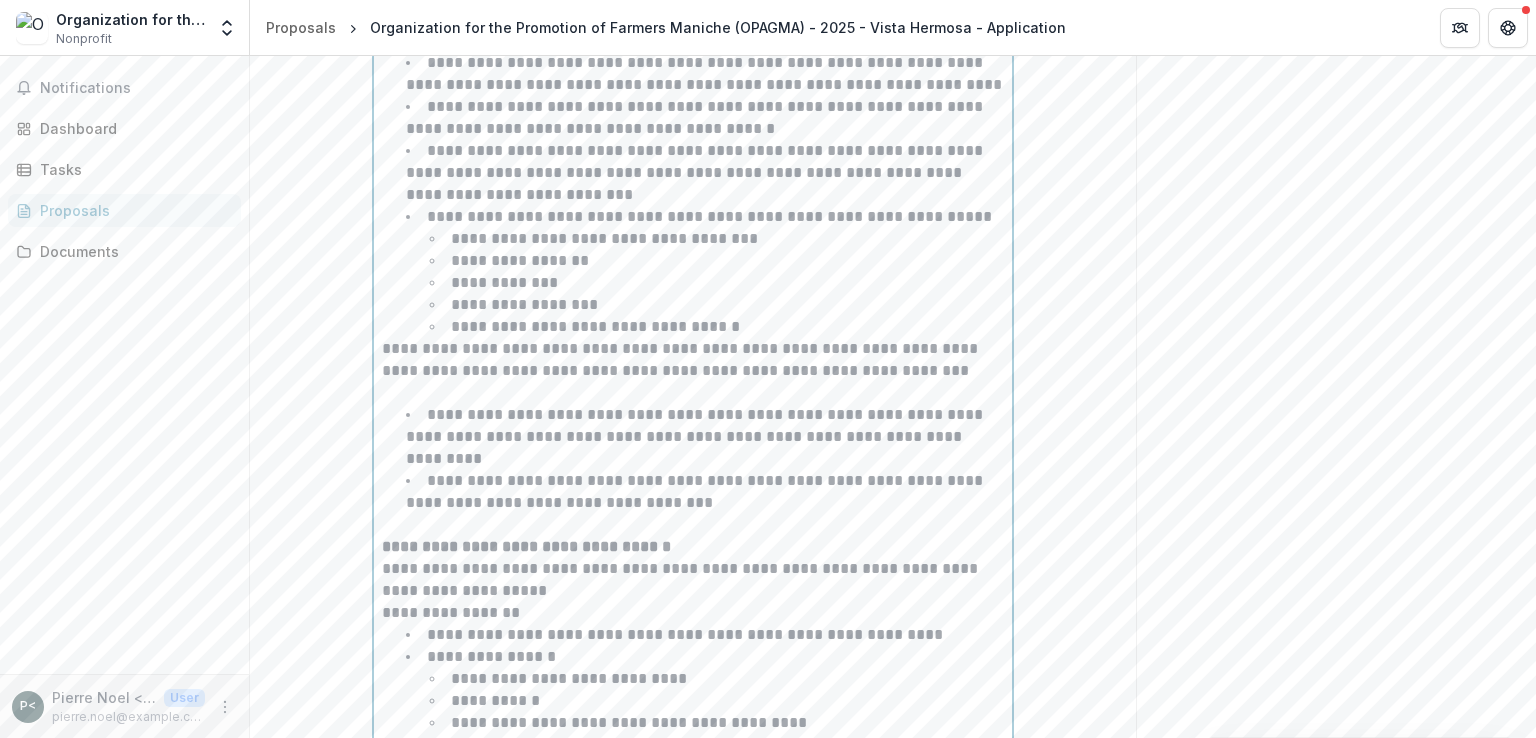 scroll, scrollTop: 3842, scrollLeft: 0, axis: vertical 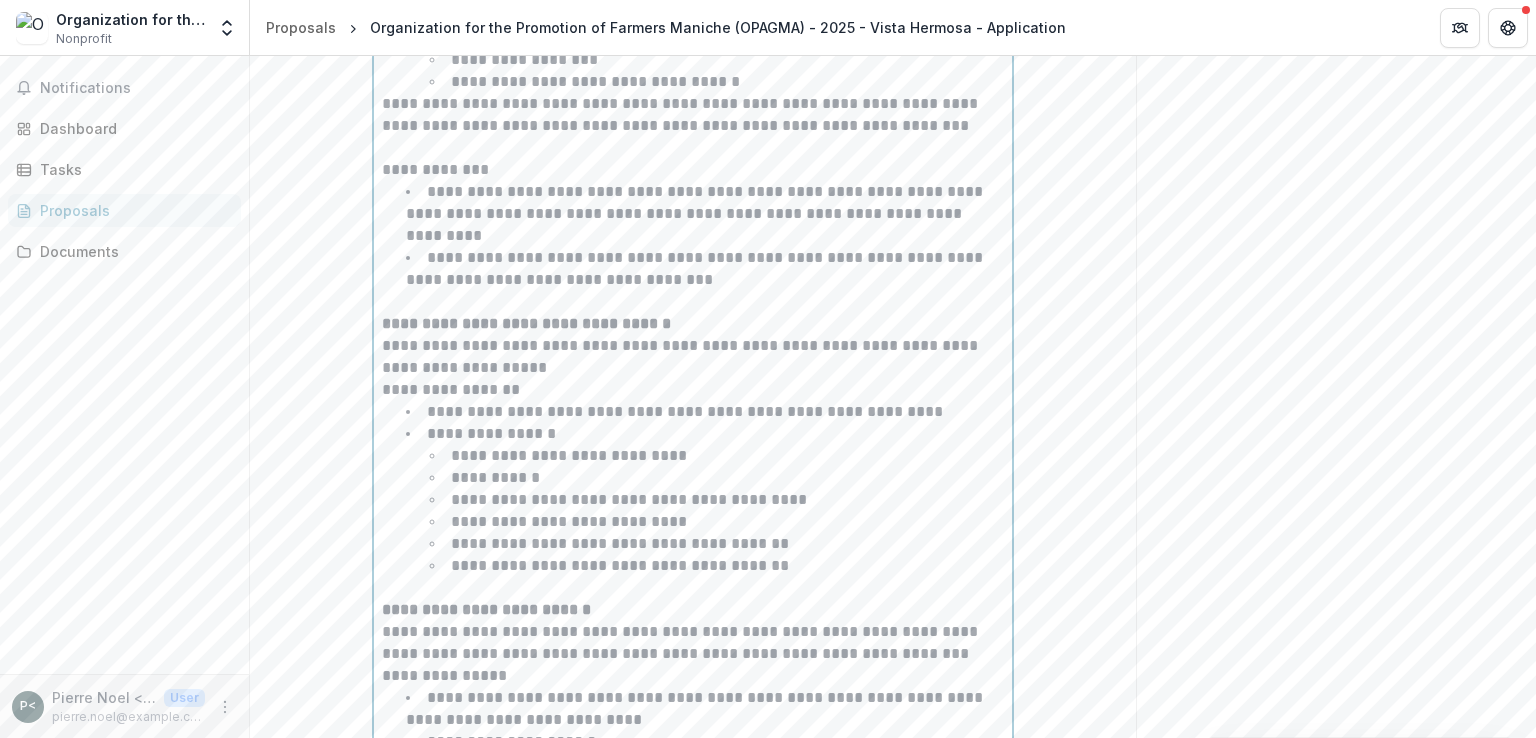 click on "**********" at bounding box center (629, 499) 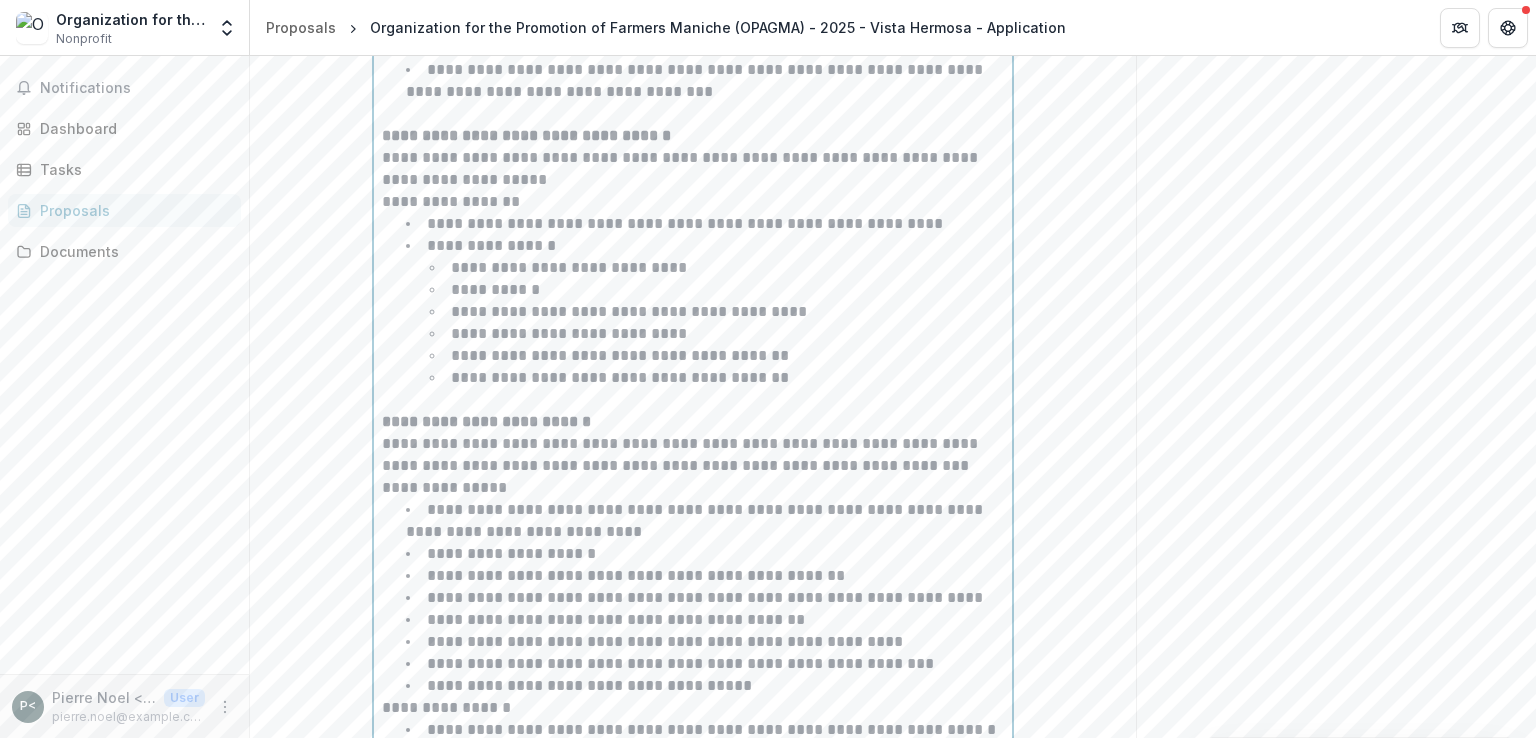 scroll, scrollTop: 4270, scrollLeft: 0, axis: vertical 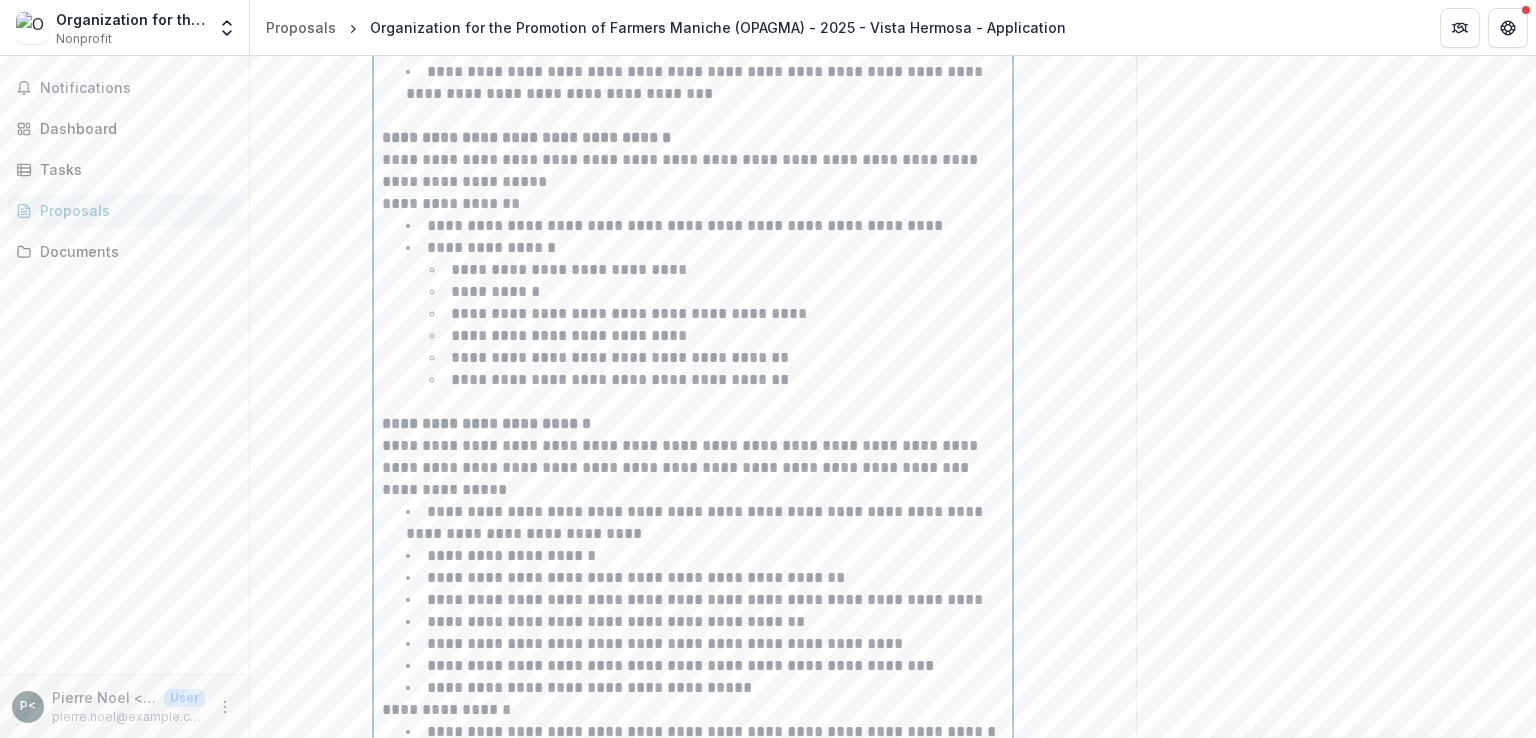 click on "**********" at bounding box center [705, 226] 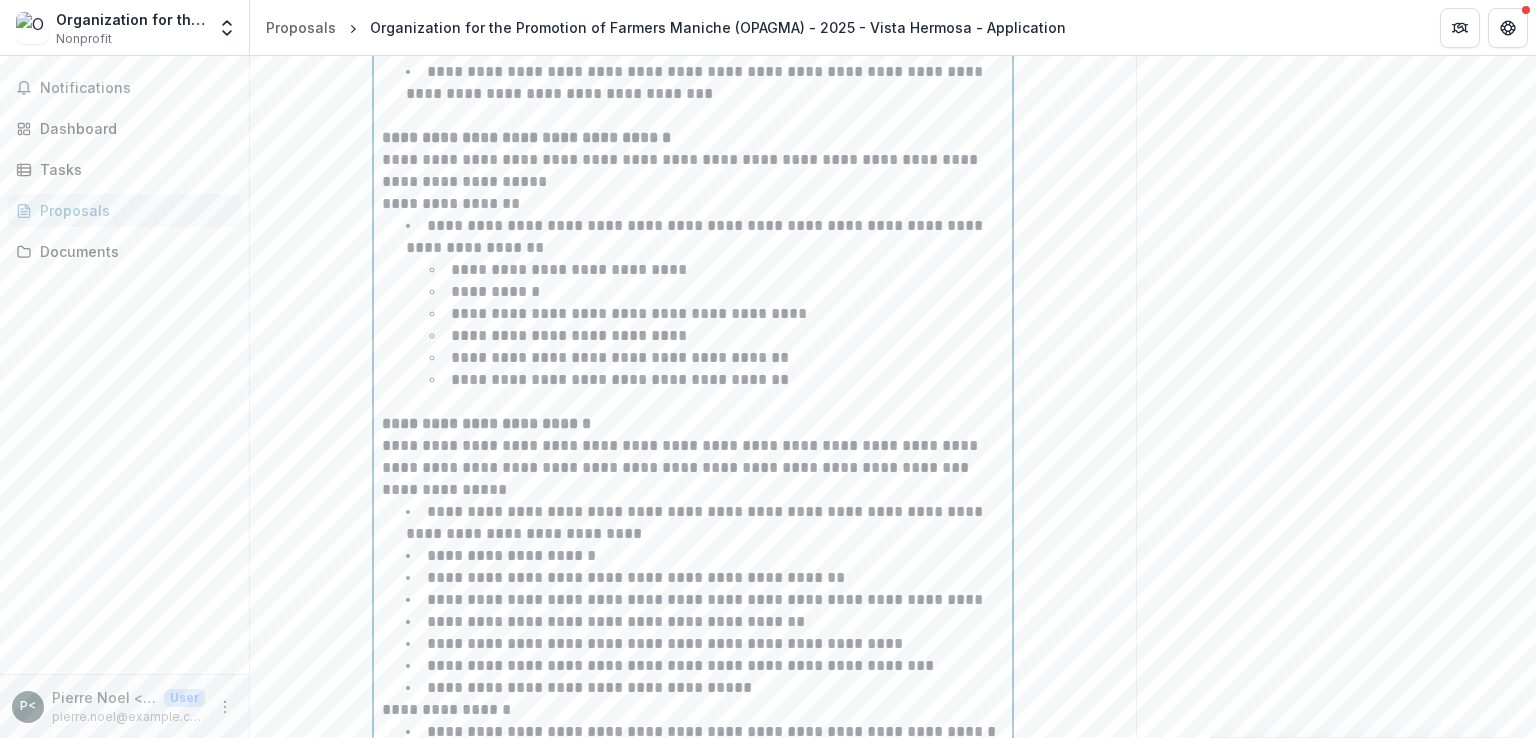 click at bounding box center [693, 402] 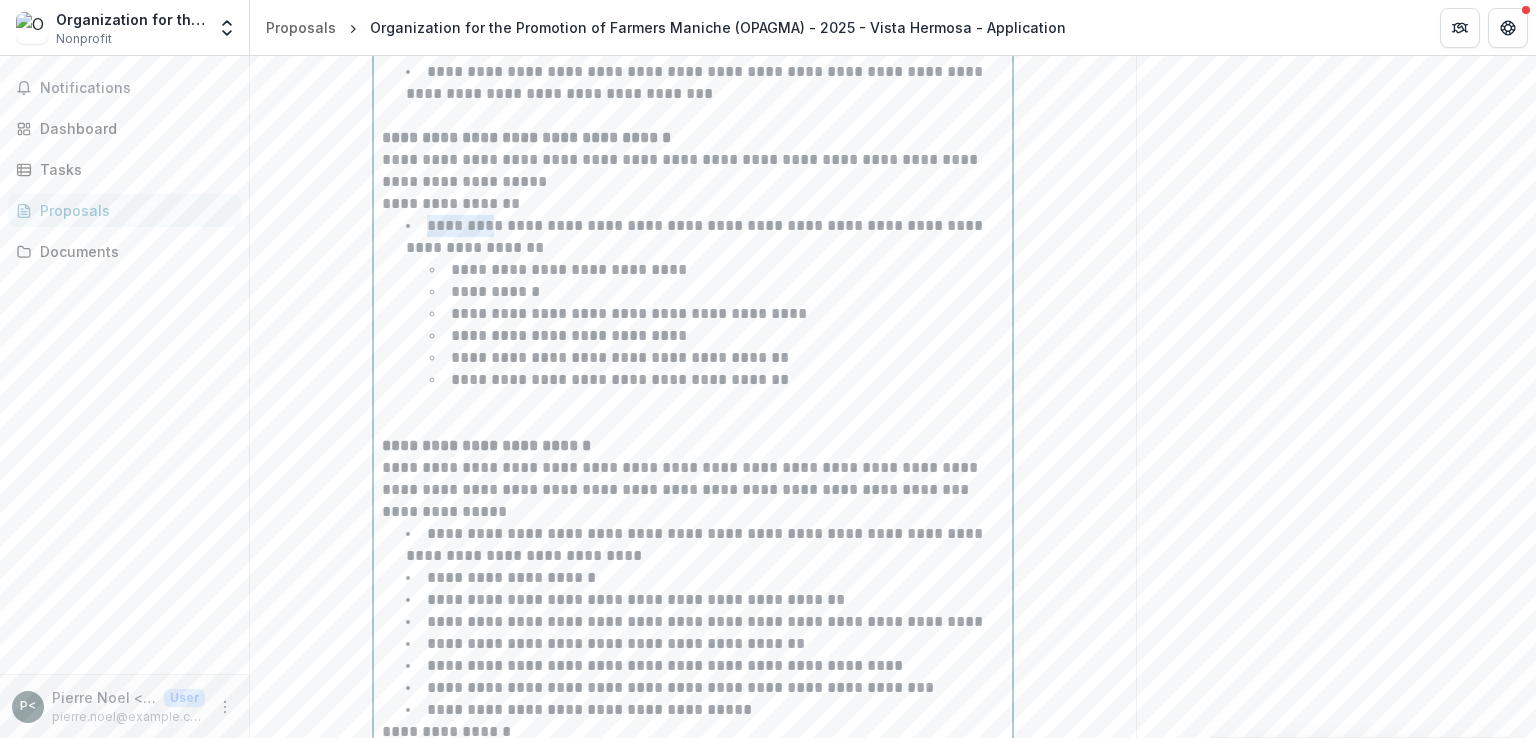 drag, startPoint x: 400, startPoint y: 256, endPoint x: 491, endPoint y: 258, distance: 91.02197 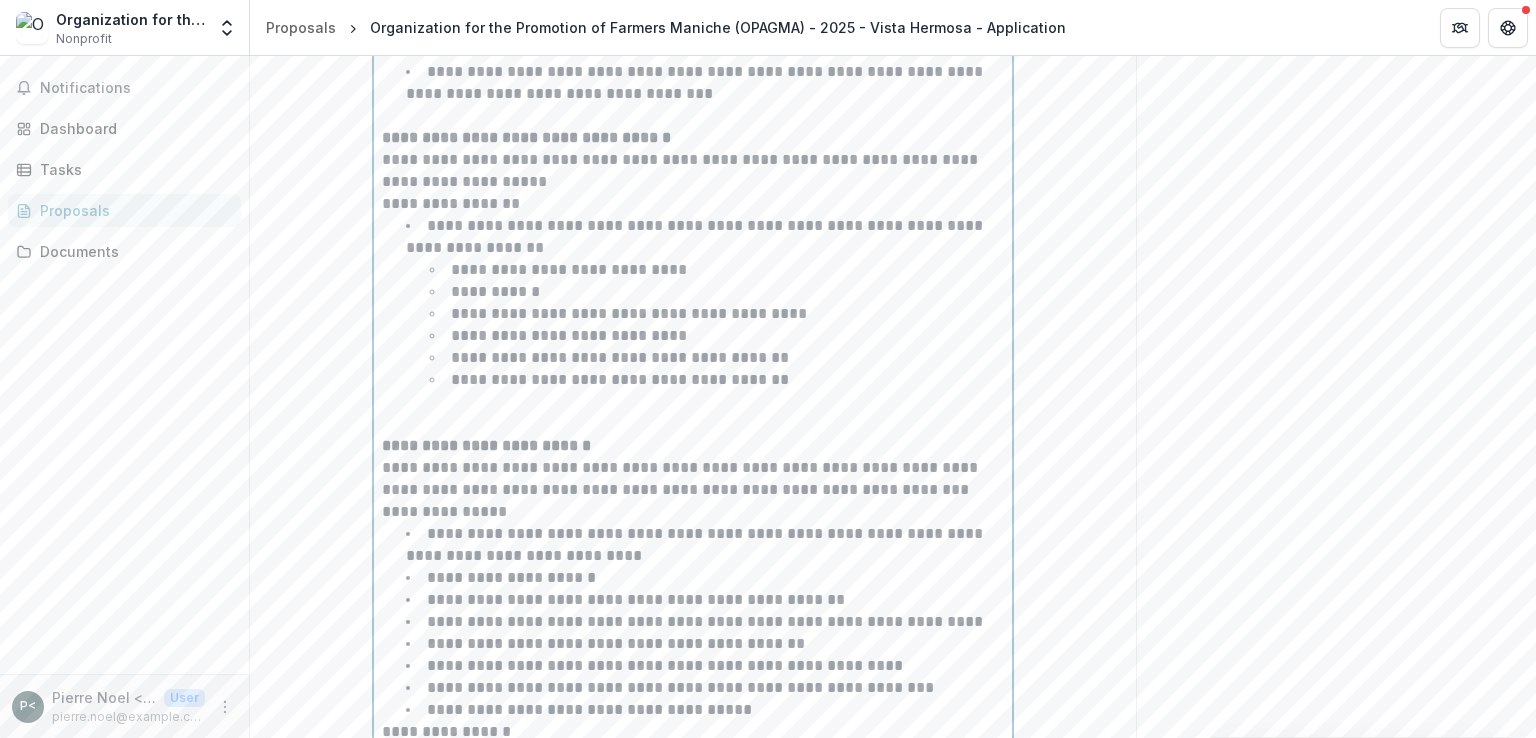 click at bounding box center (693, 402) 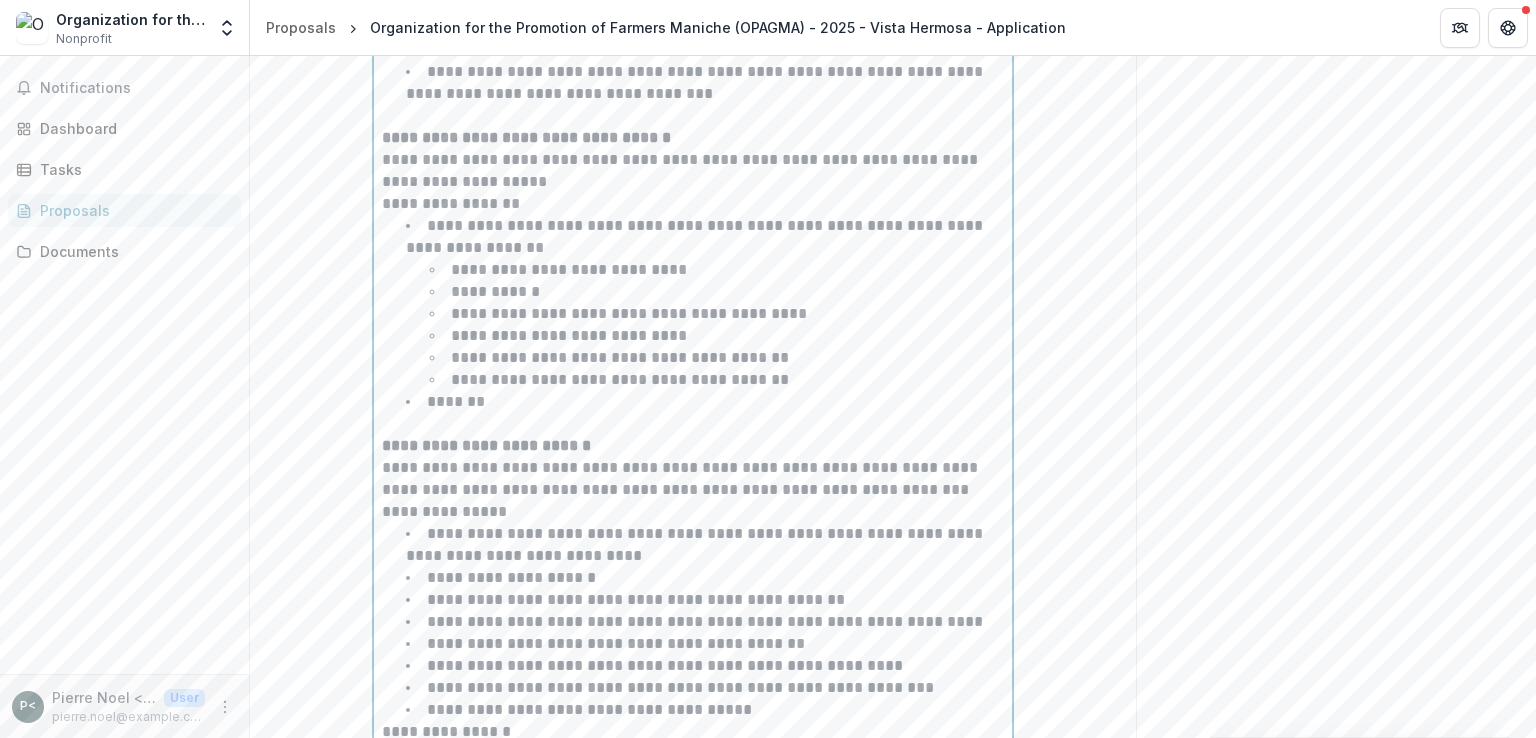 click on "*******" at bounding box center [458, 401] 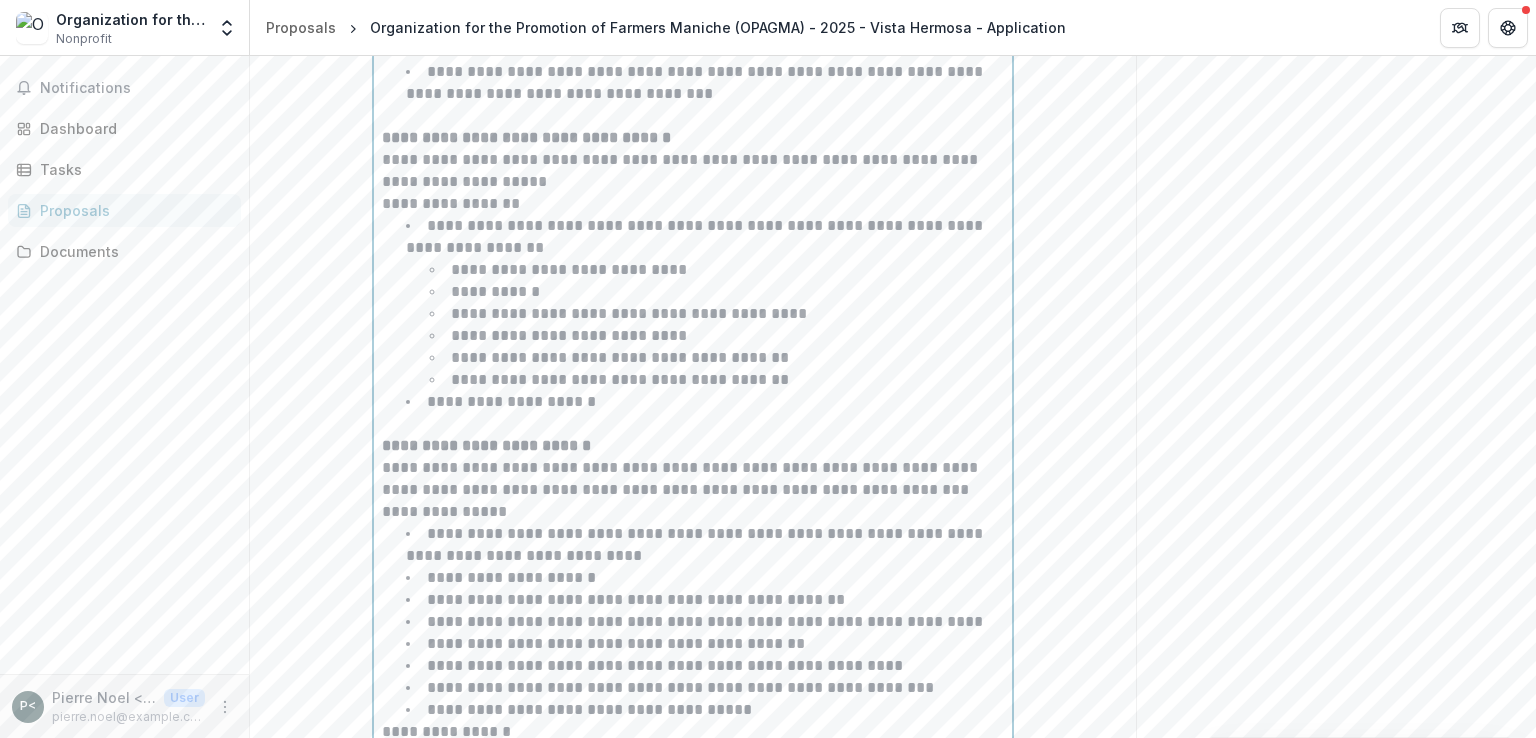 click on "**********" at bounding box center (515, 401) 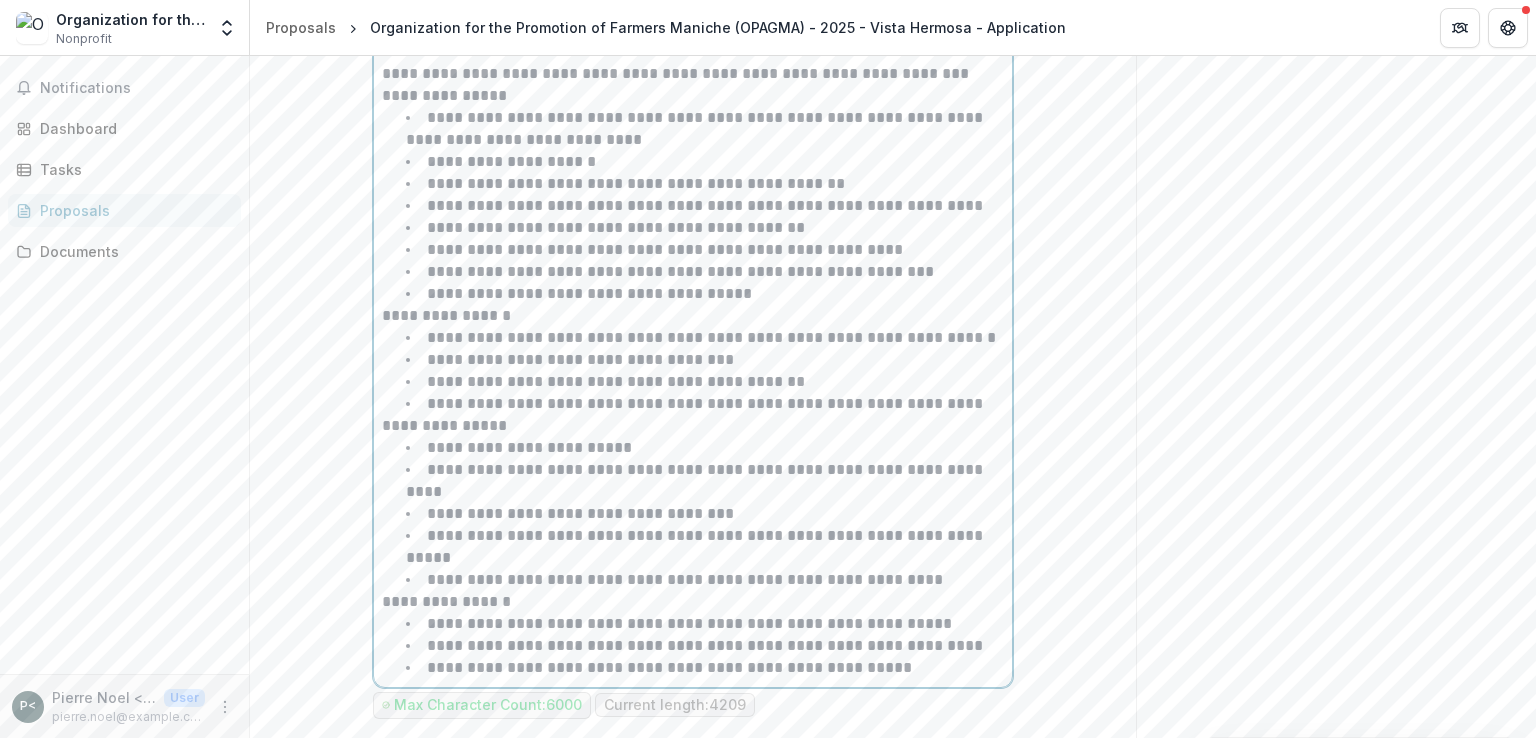 scroll, scrollTop: 4690, scrollLeft: 0, axis: vertical 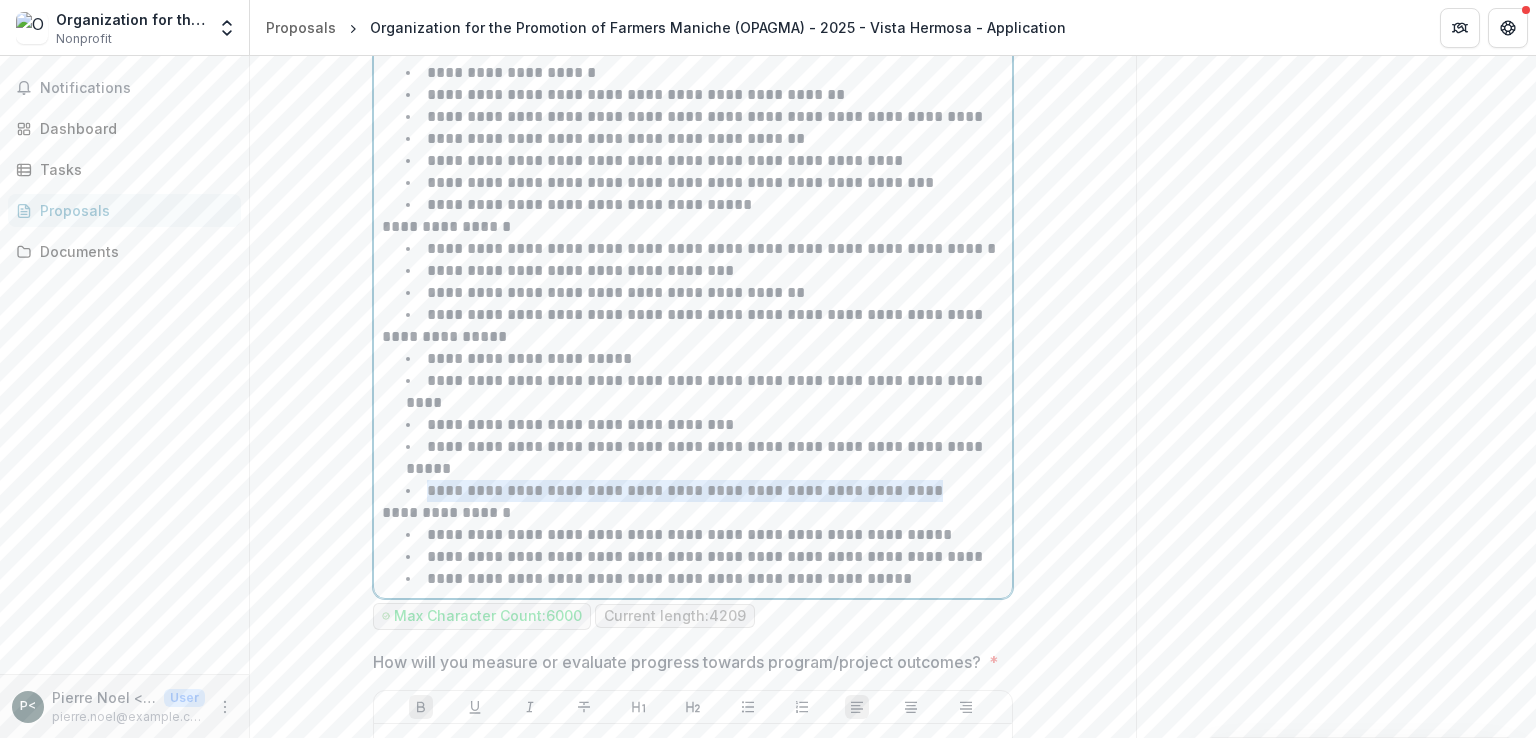 drag, startPoint x: 421, startPoint y: 529, endPoint x: 913, endPoint y: 525, distance: 492.01627 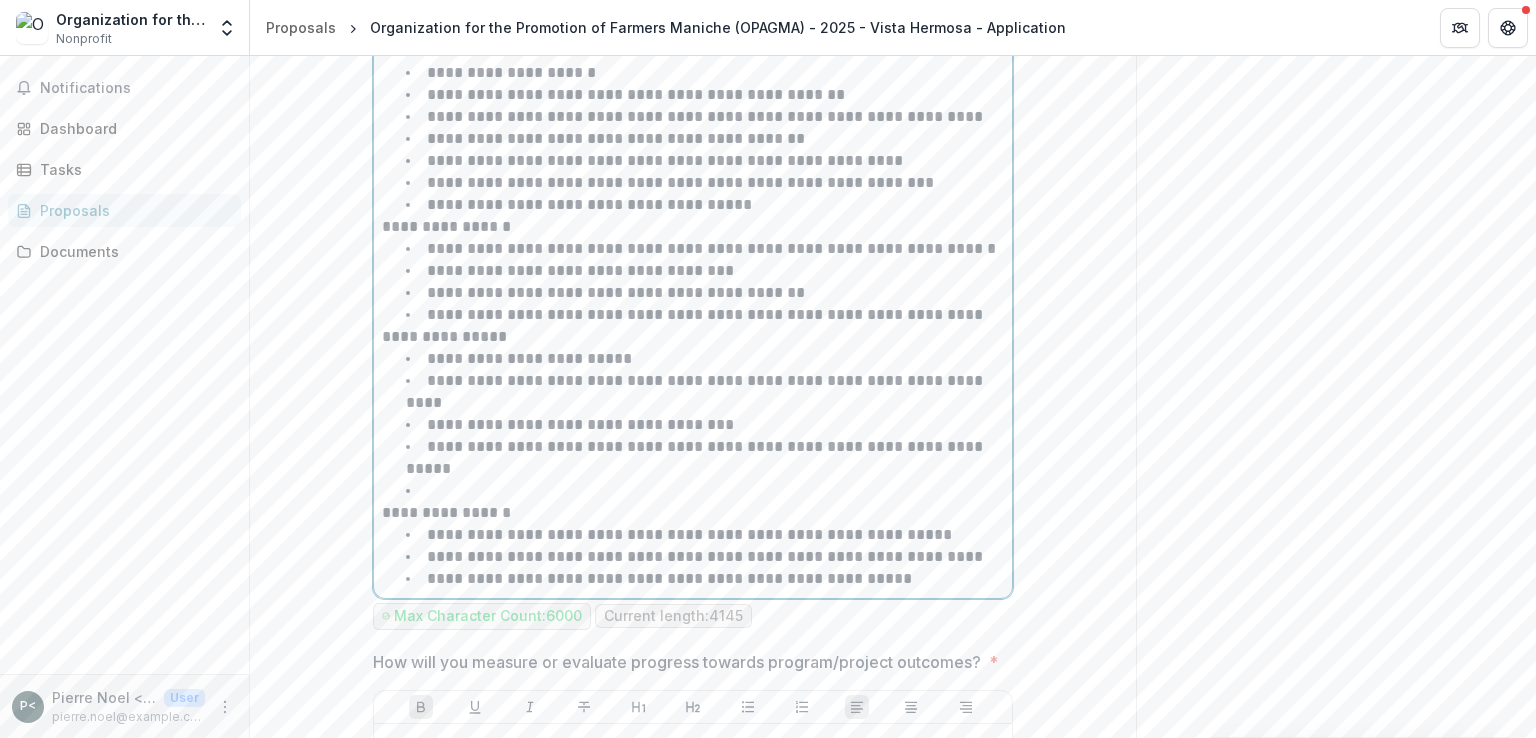 click on "**********" at bounding box center [705, 315] 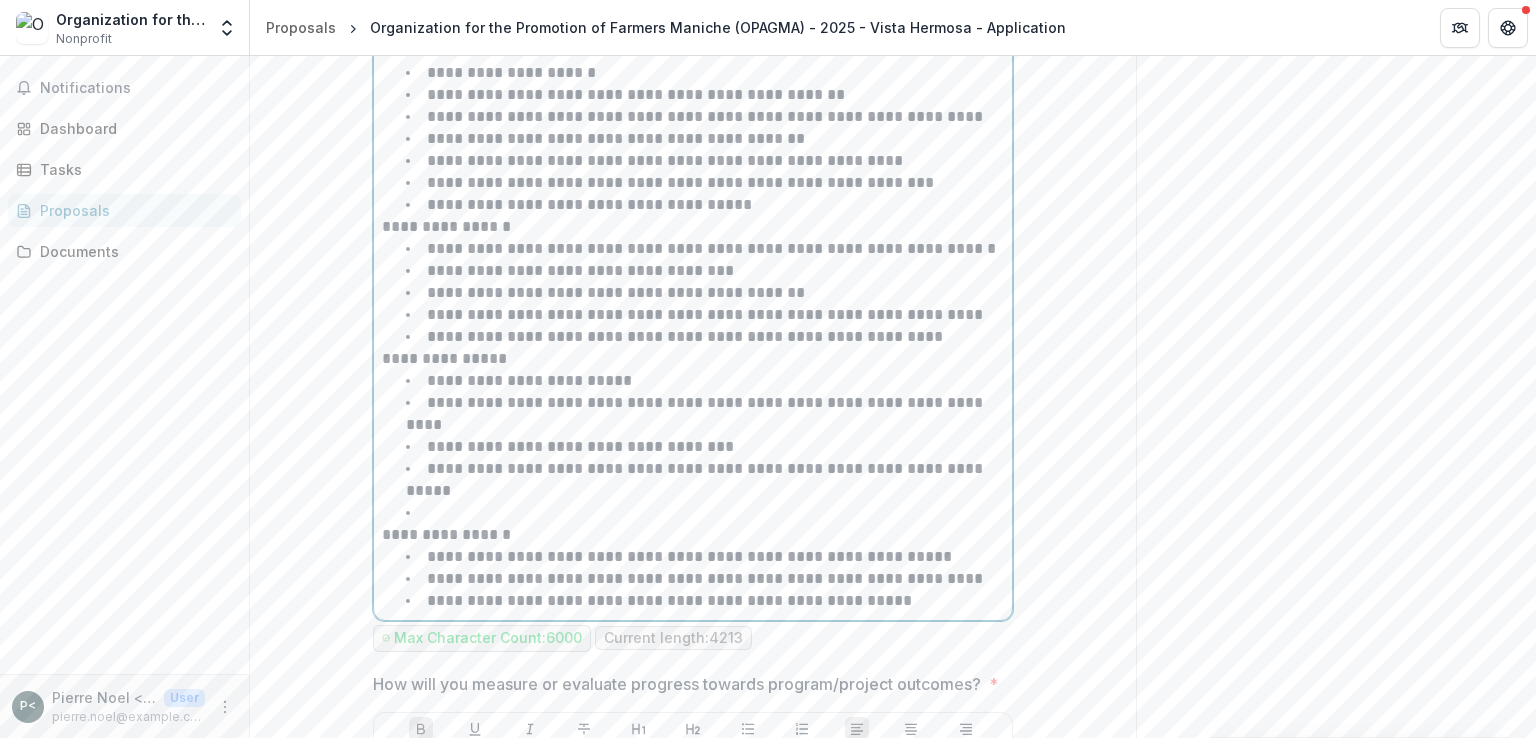 click at bounding box center (705, 513) 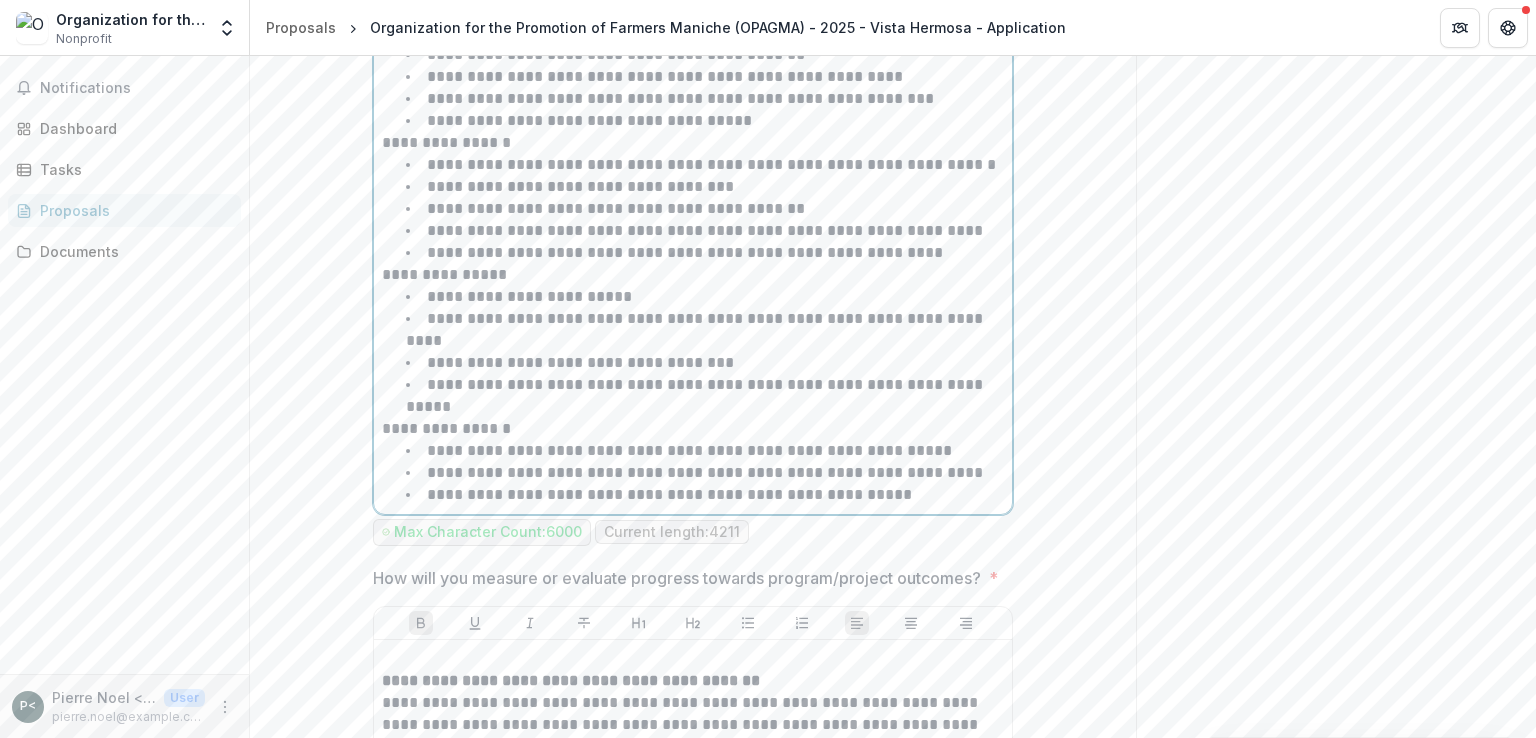 scroll, scrollTop: 4860, scrollLeft: 0, axis: vertical 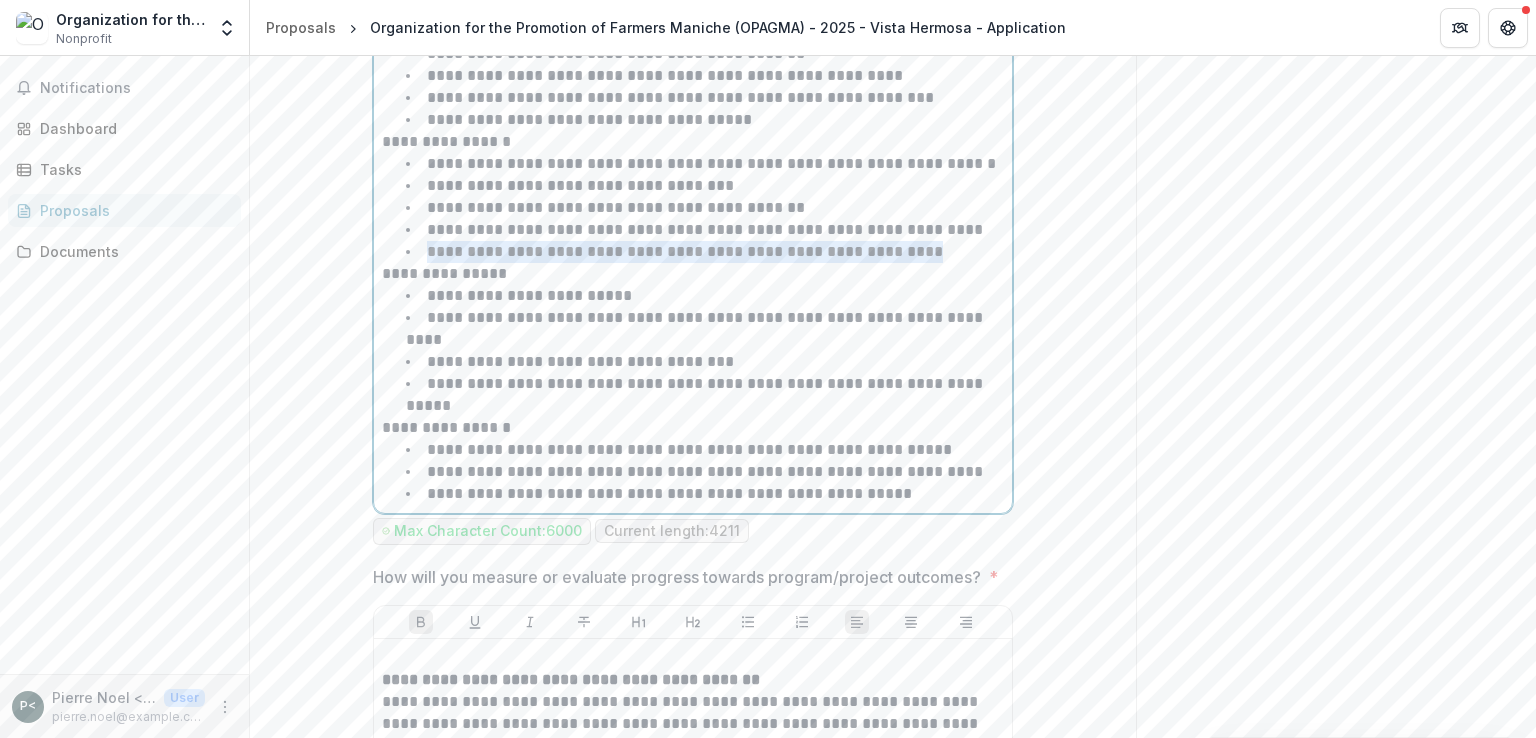 drag, startPoint x: 427, startPoint y: 281, endPoint x: 942, endPoint y: 282, distance: 515.001 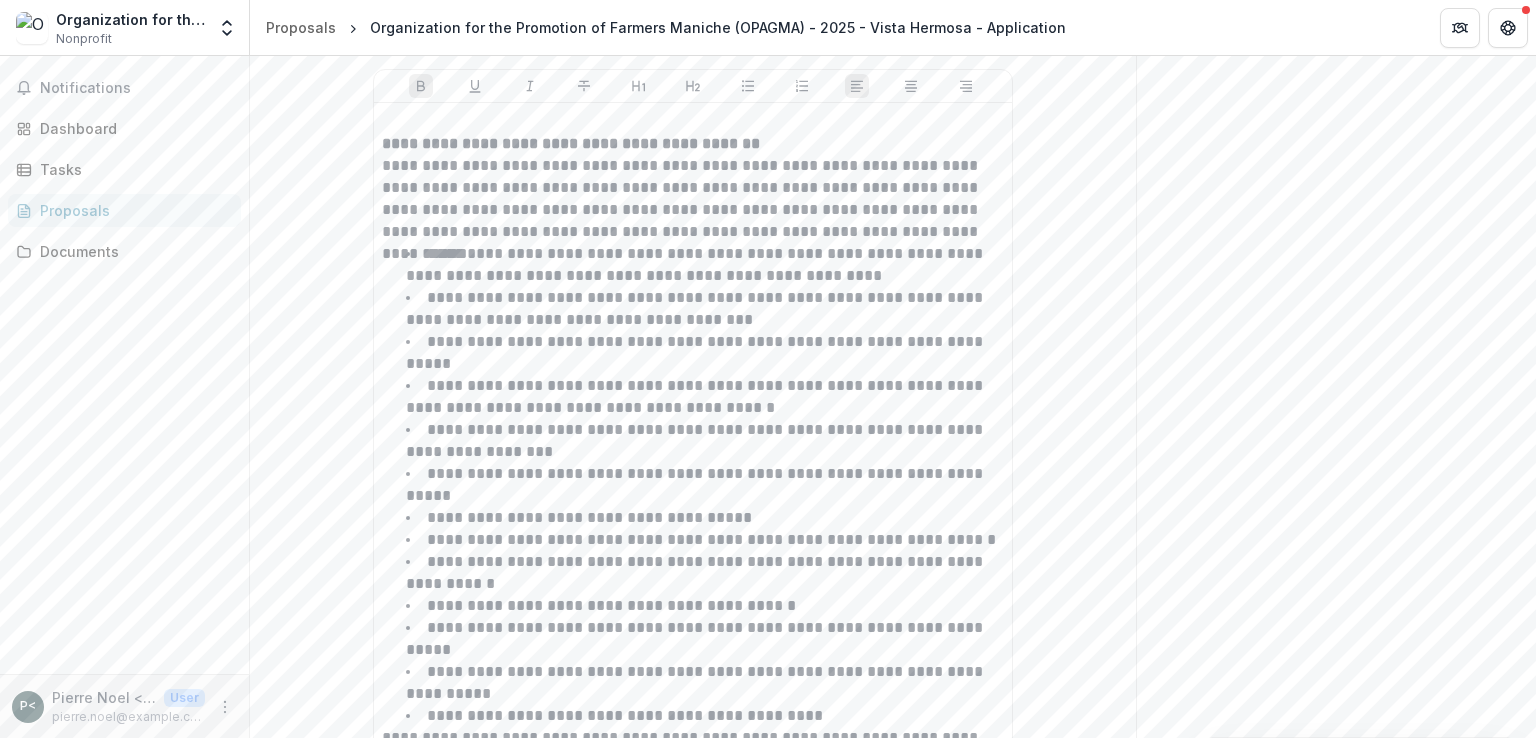 scroll, scrollTop: 5397, scrollLeft: 0, axis: vertical 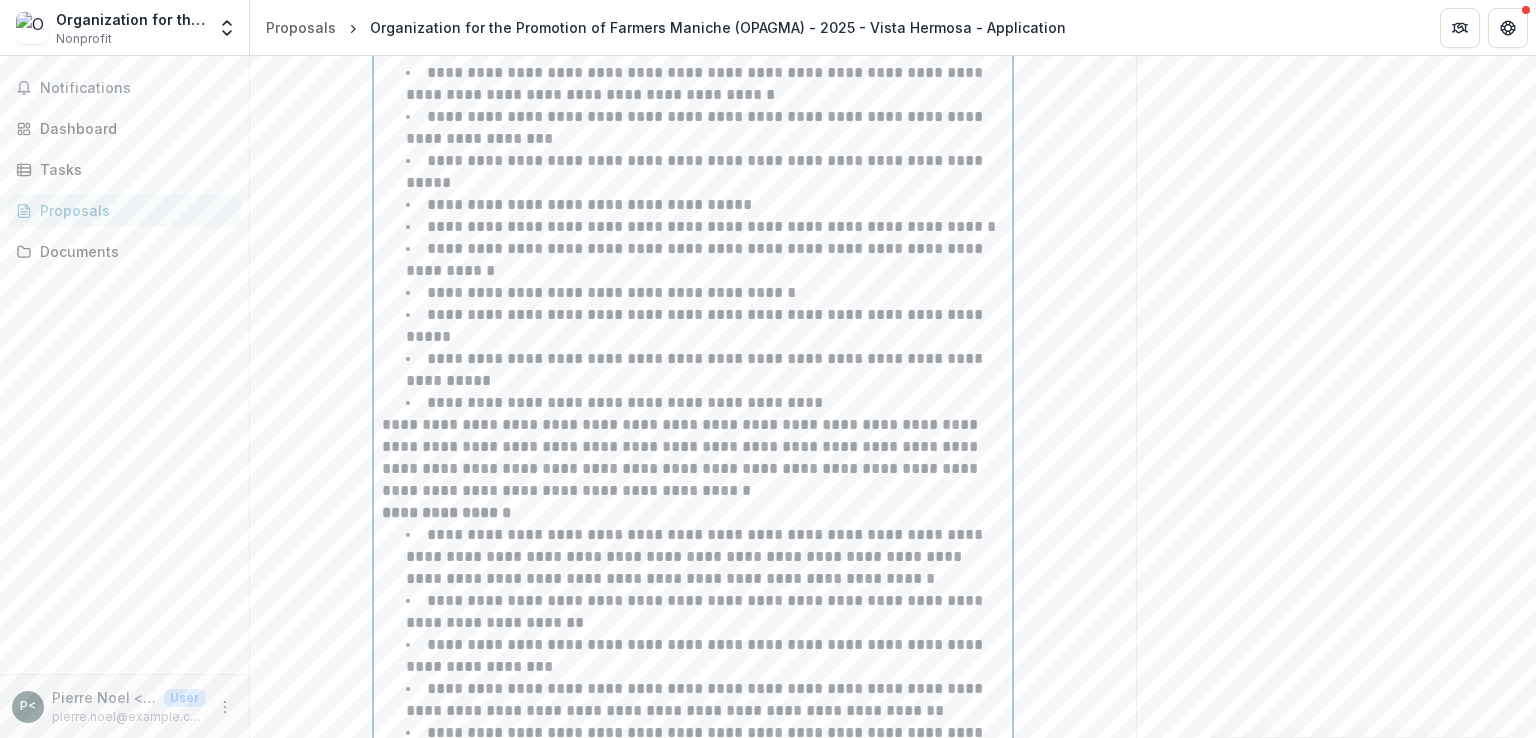 click on "**********" at bounding box center (693, 458) 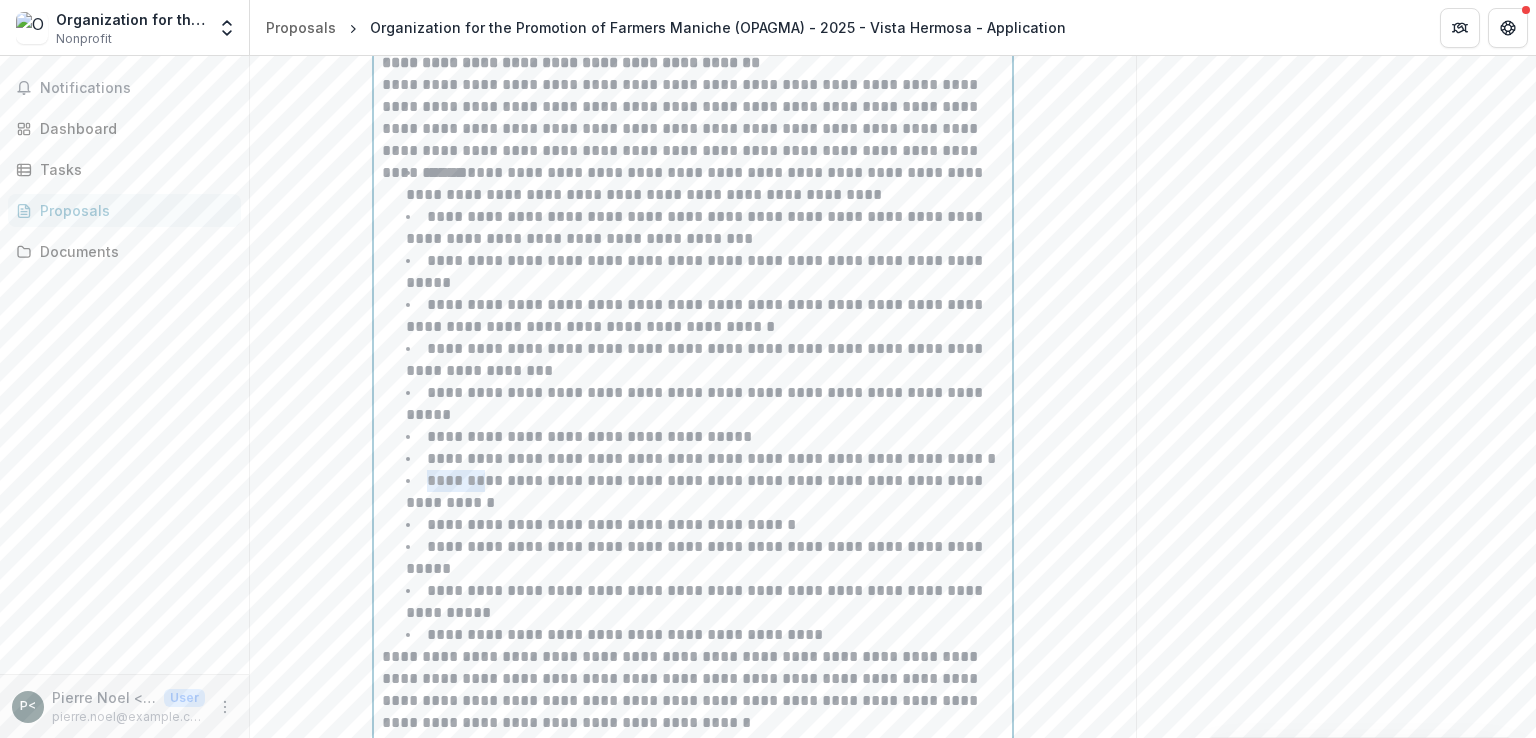 click on "**********" at bounding box center [696, 491] 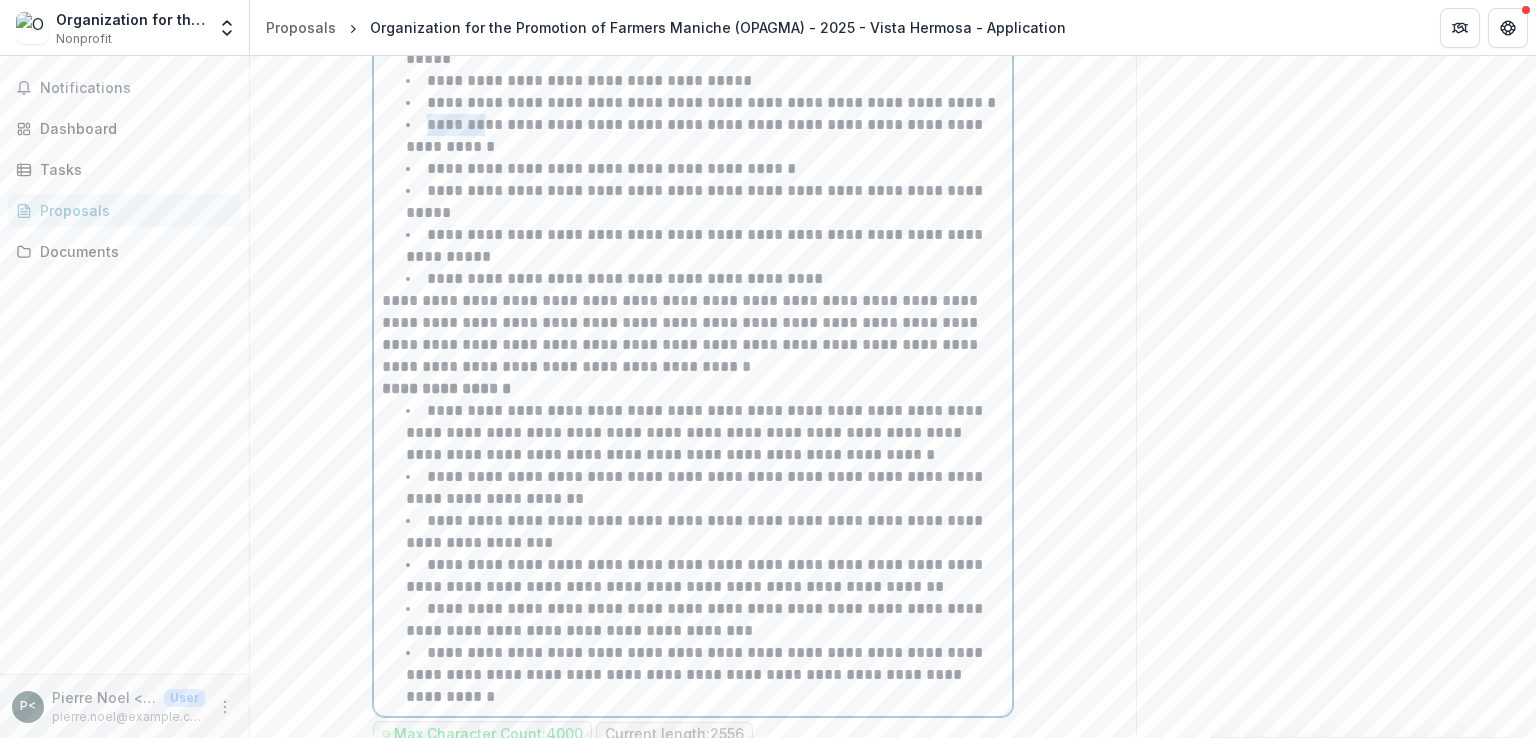 scroll, scrollTop: 5835, scrollLeft: 0, axis: vertical 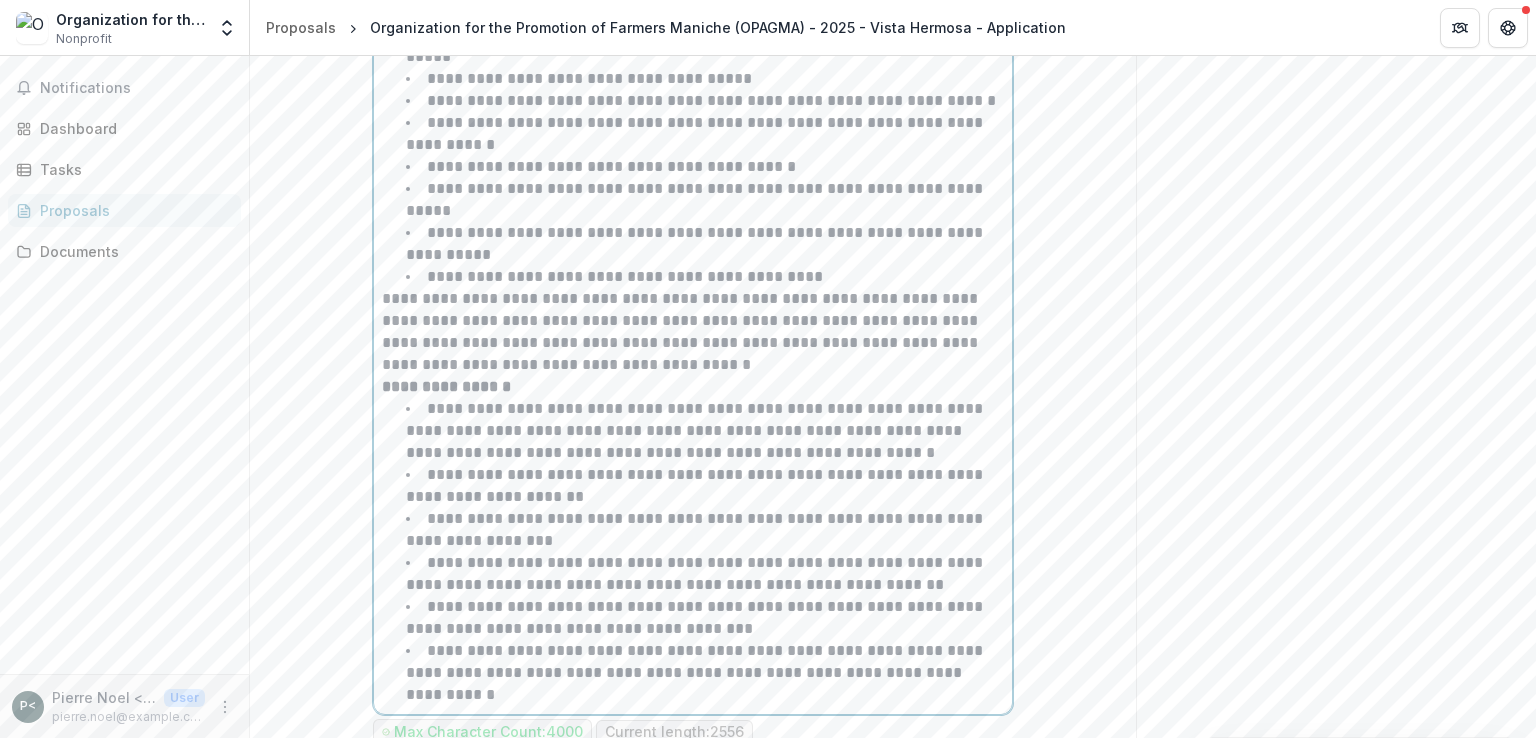 click on "**********" at bounding box center (693, 332) 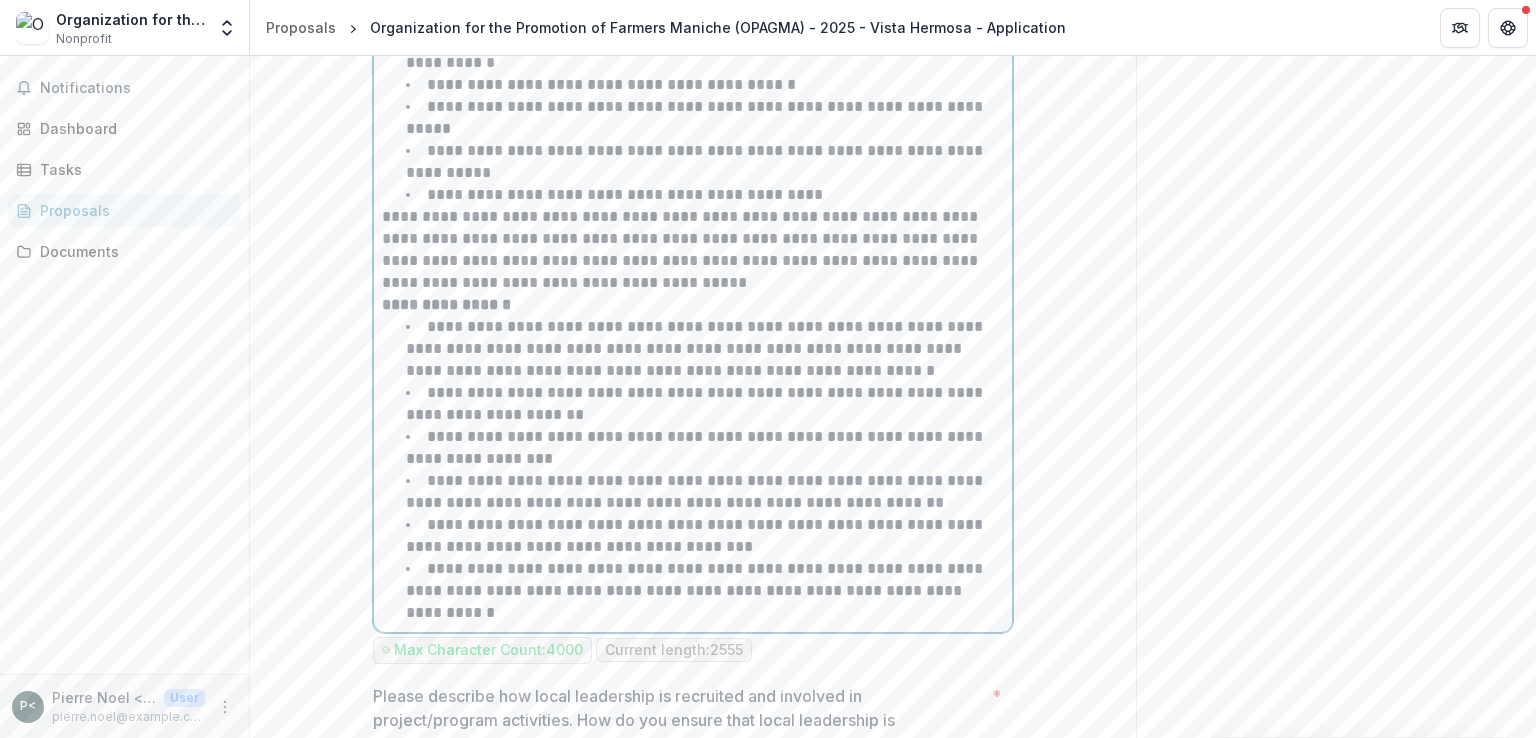 scroll, scrollTop: 5918, scrollLeft: 0, axis: vertical 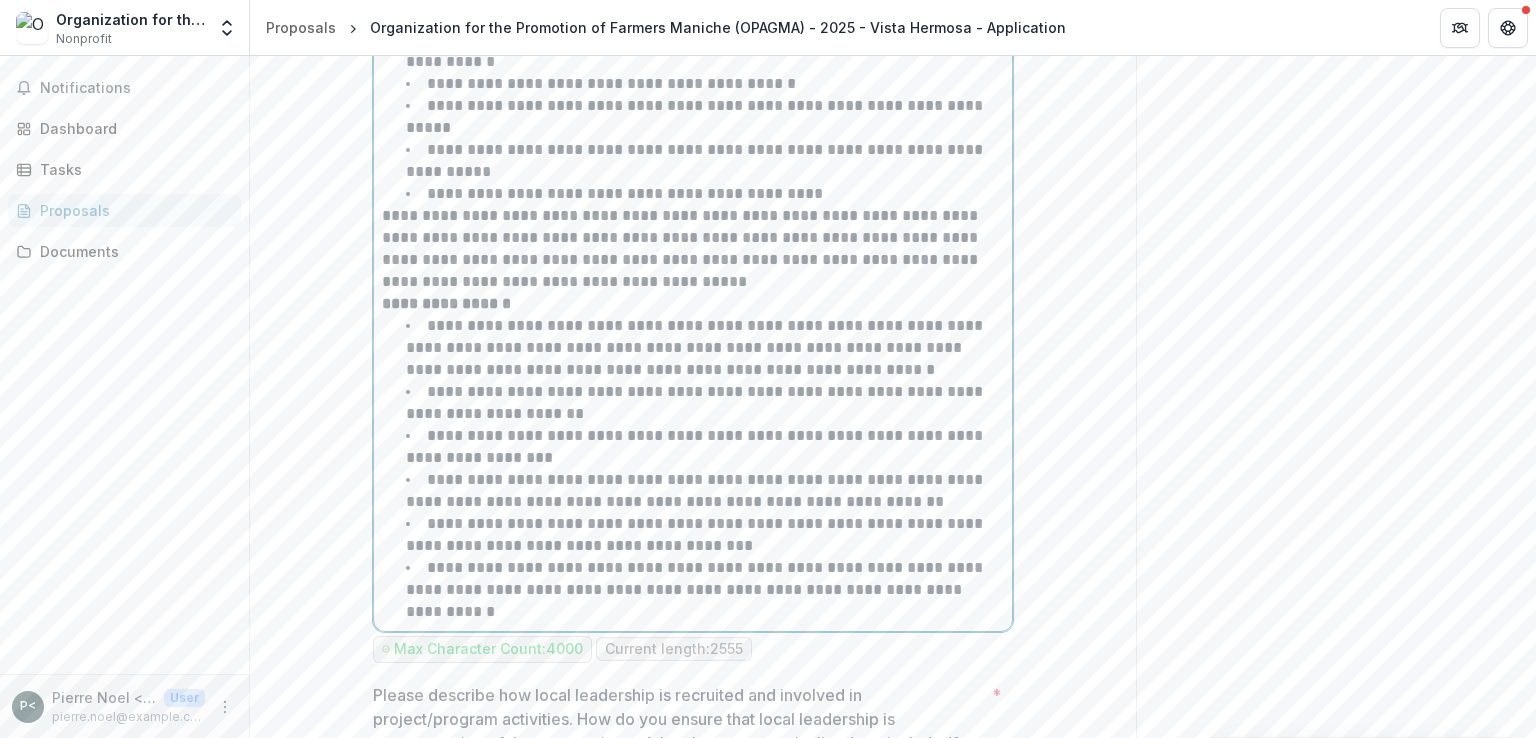 click on "**********" at bounding box center (446, 303) 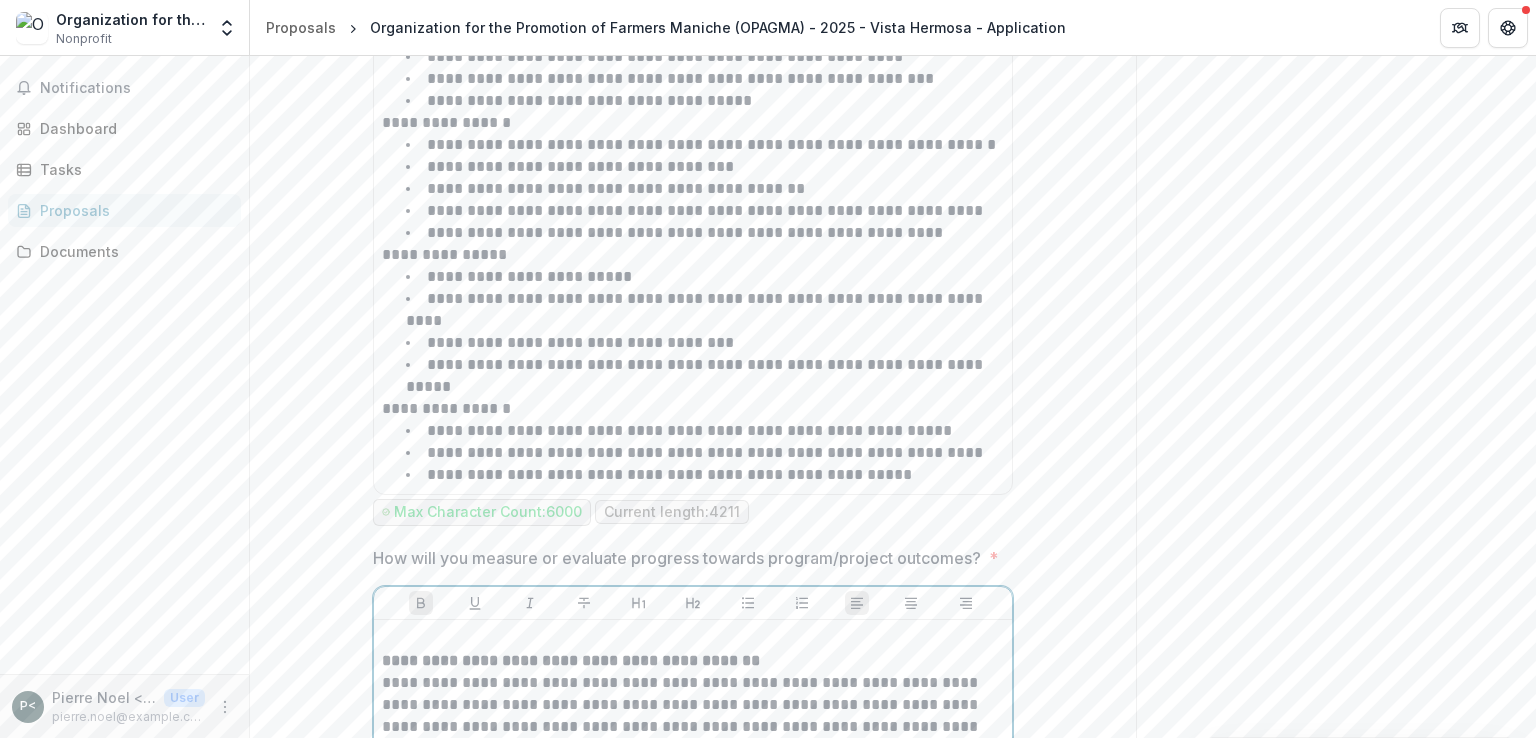 scroll, scrollTop: 4875, scrollLeft: 0, axis: vertical 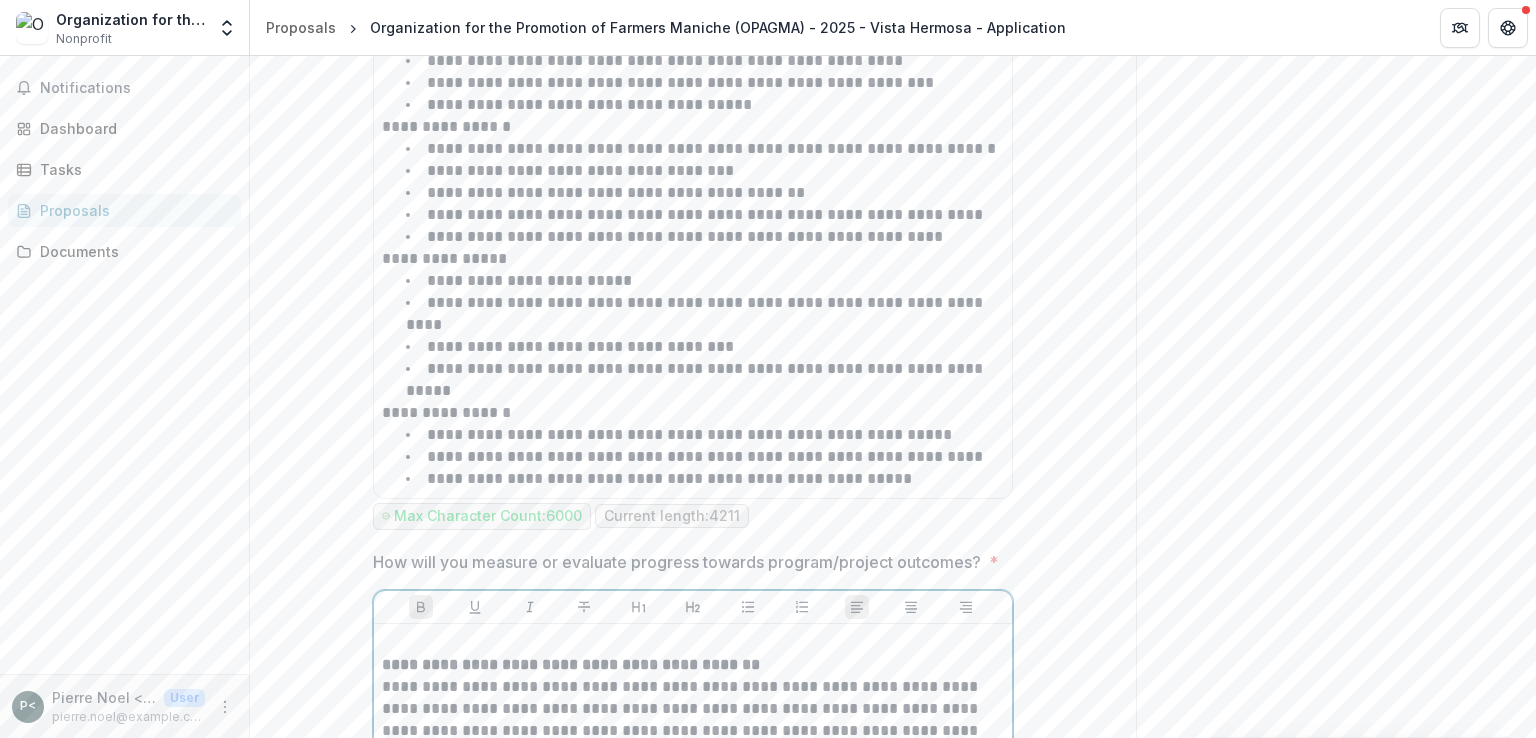 click on "**********" at bounding box center [693, 654] 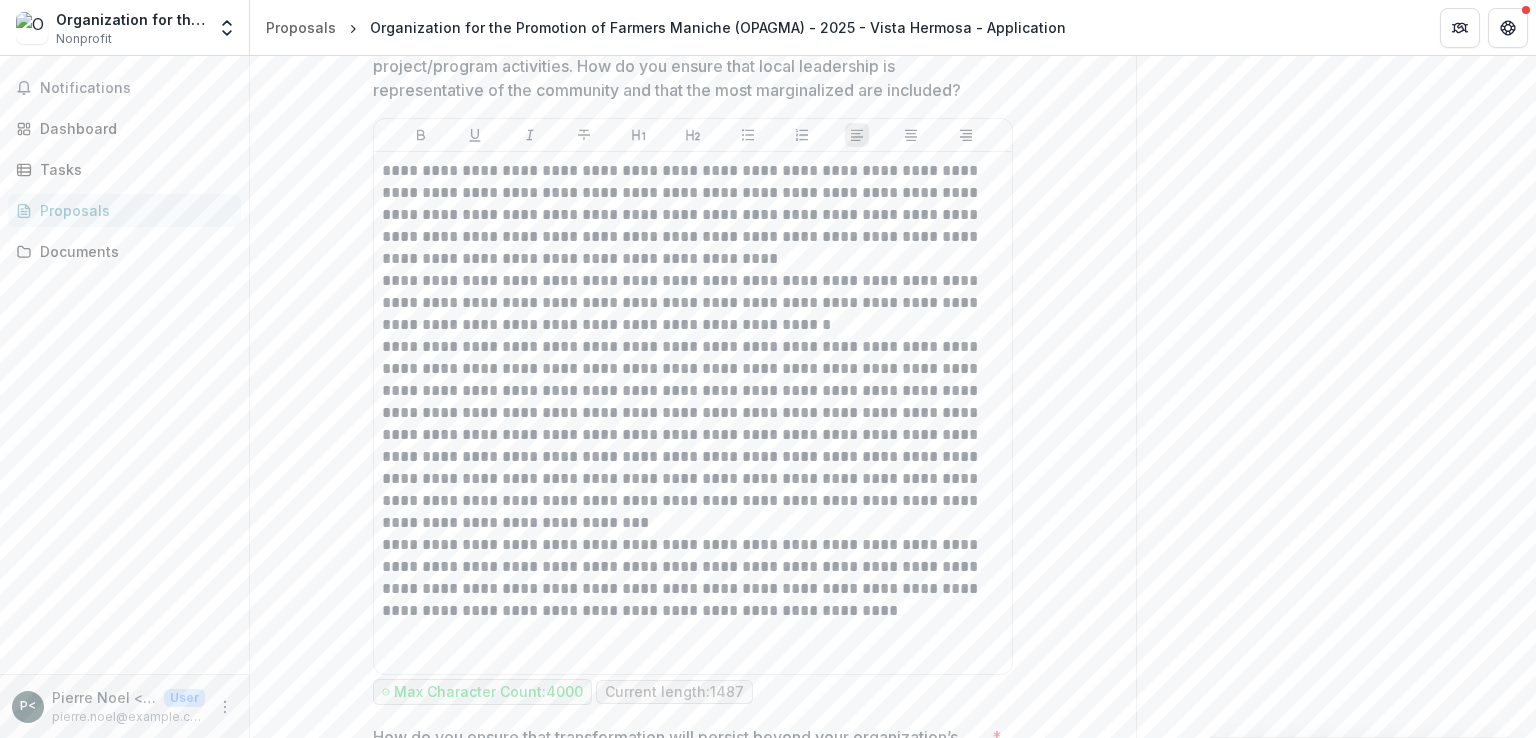 scroll, scrollTop: 6572, scrollLeft: 0, axis: vertical 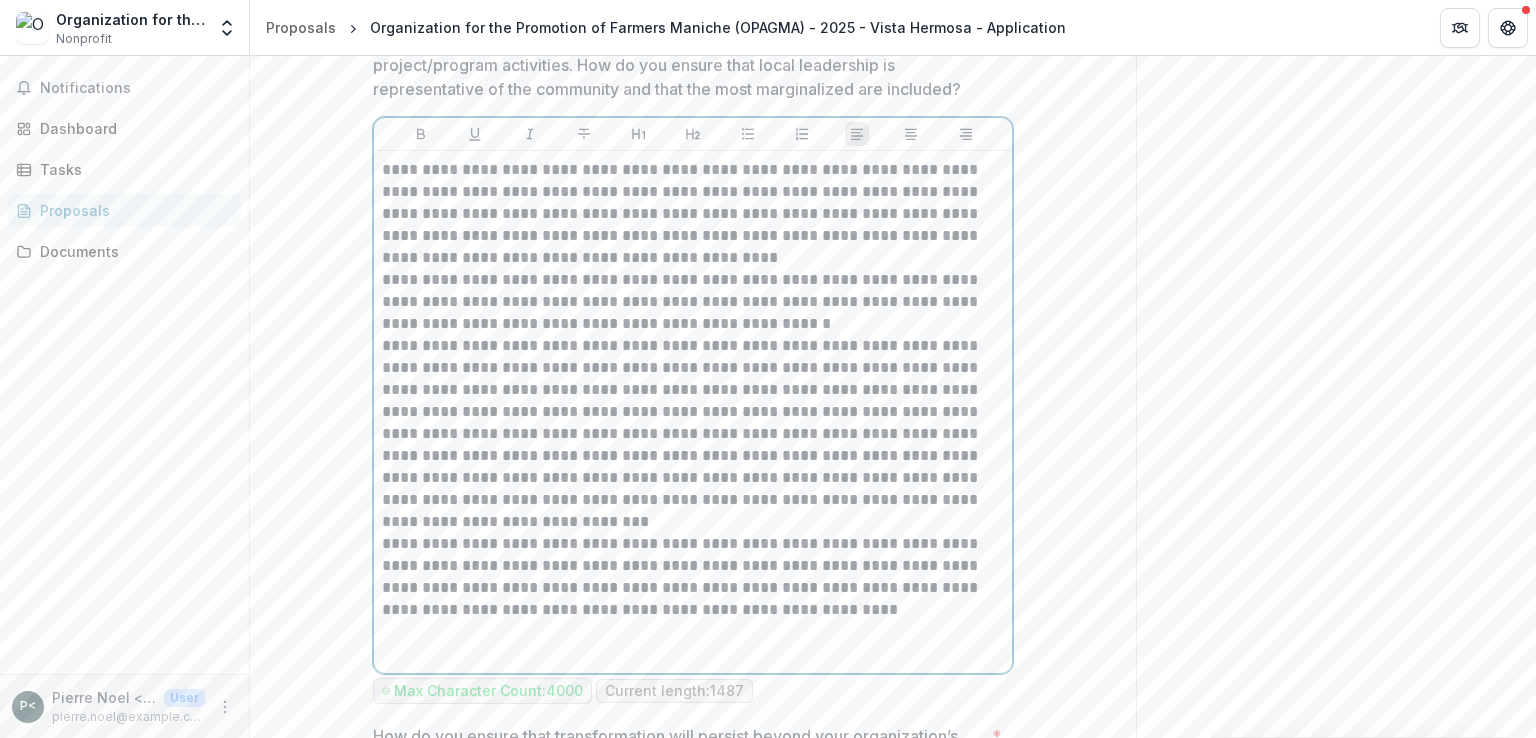 click on "**********" at bounding box center [693, 214] 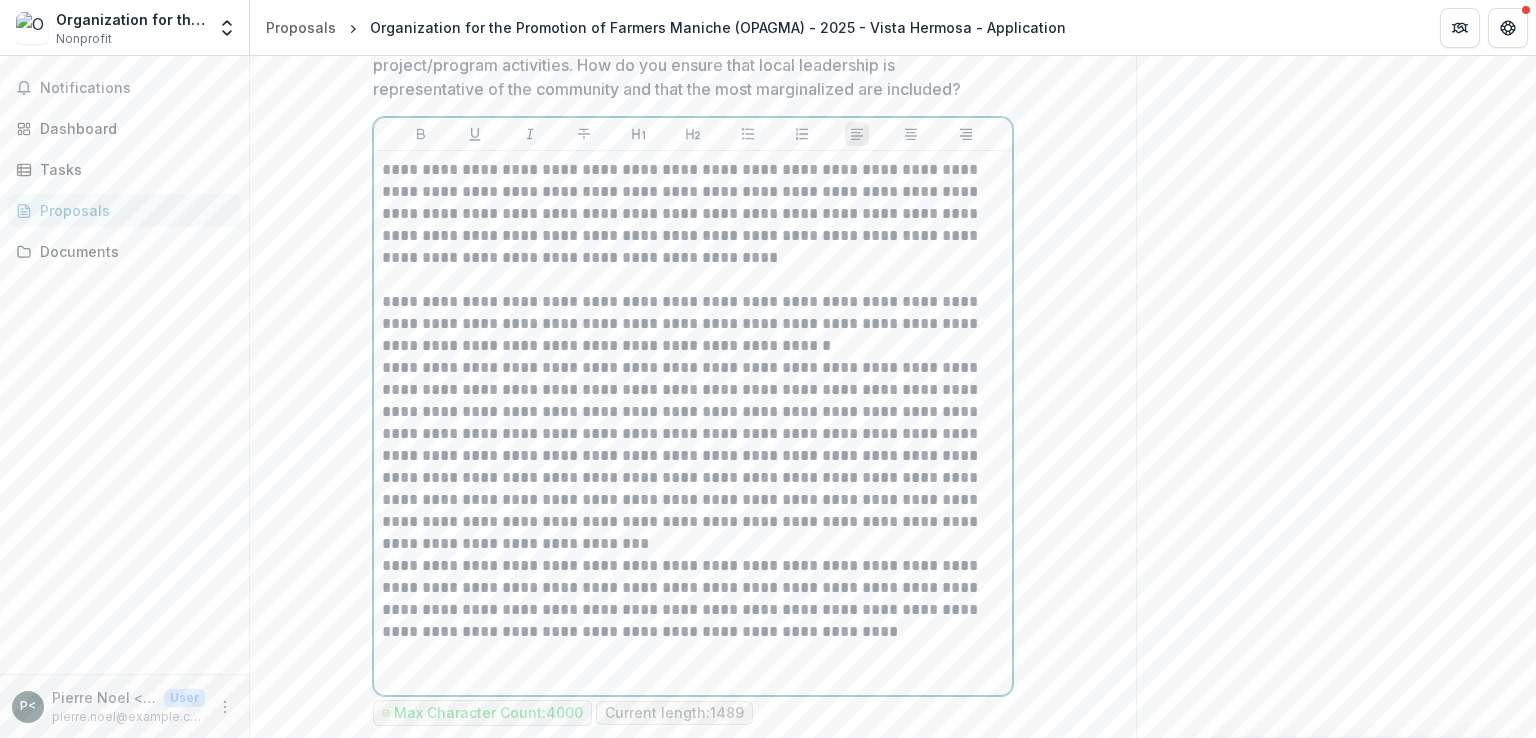 scroll, scrollTop: 6648, scrollLeft: 0, axis: vertical 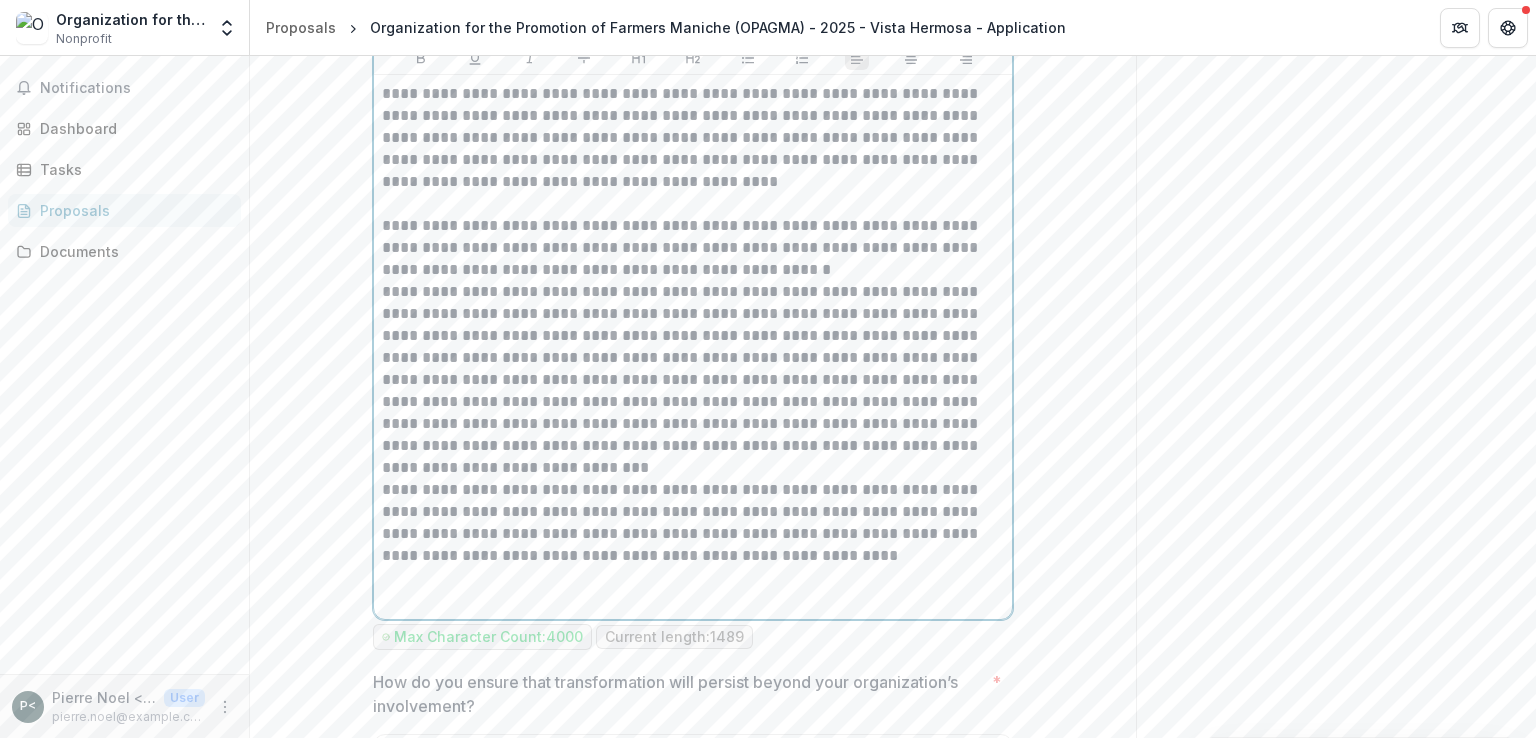 click on "**********" at bounding box center [693, 248] 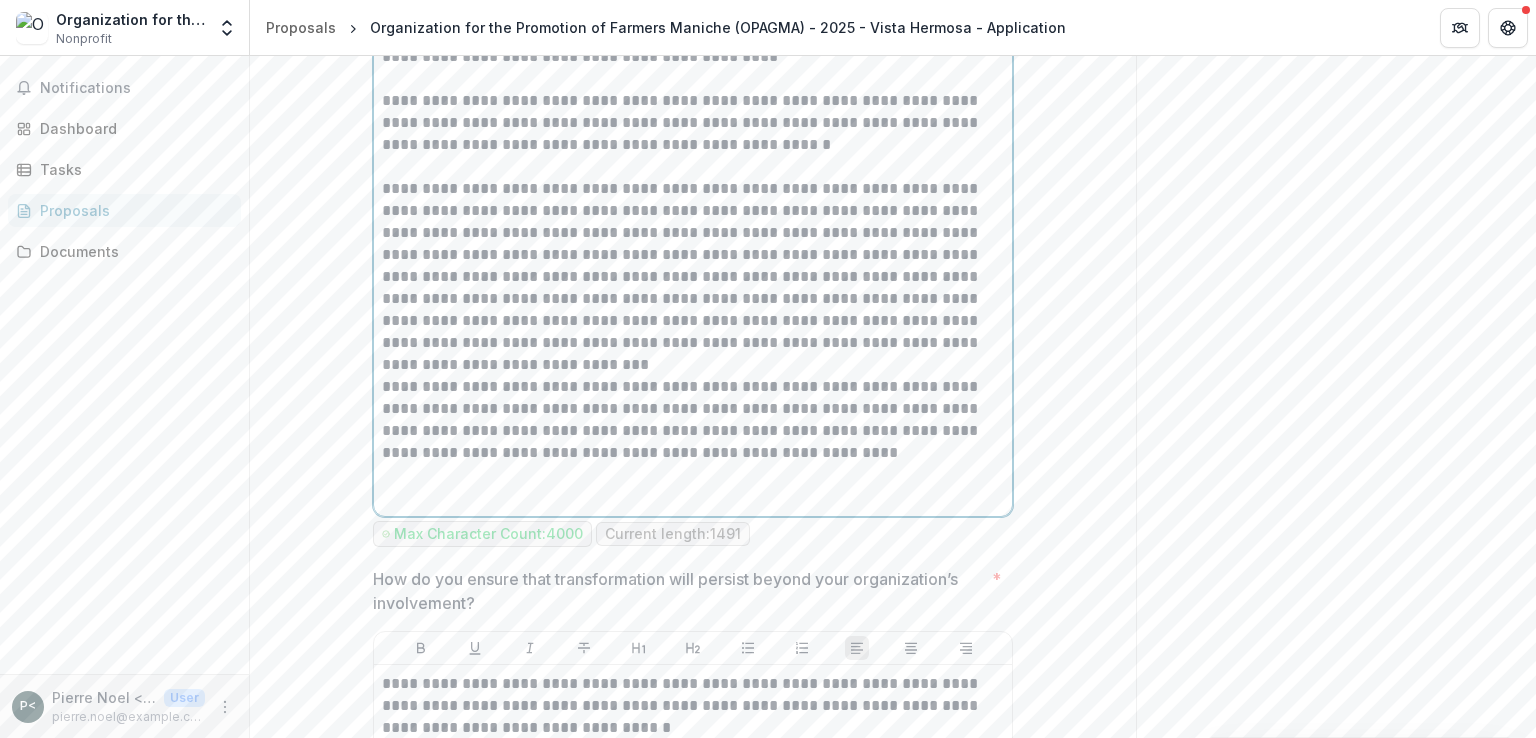 scroll, scrollTop: 6777, scrollLeft: 0, axis: vertical 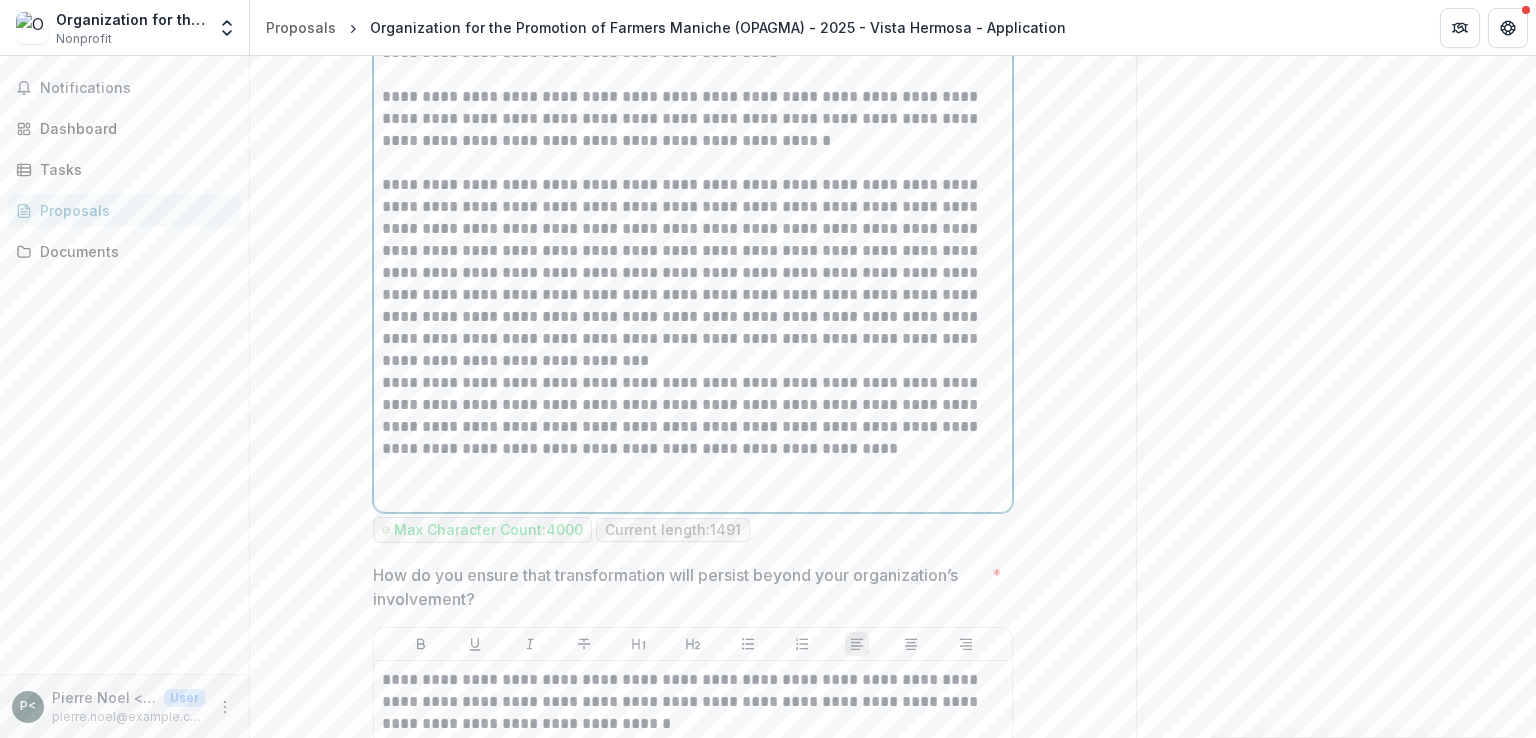 click on "**********" at bounding box center [693, 218] 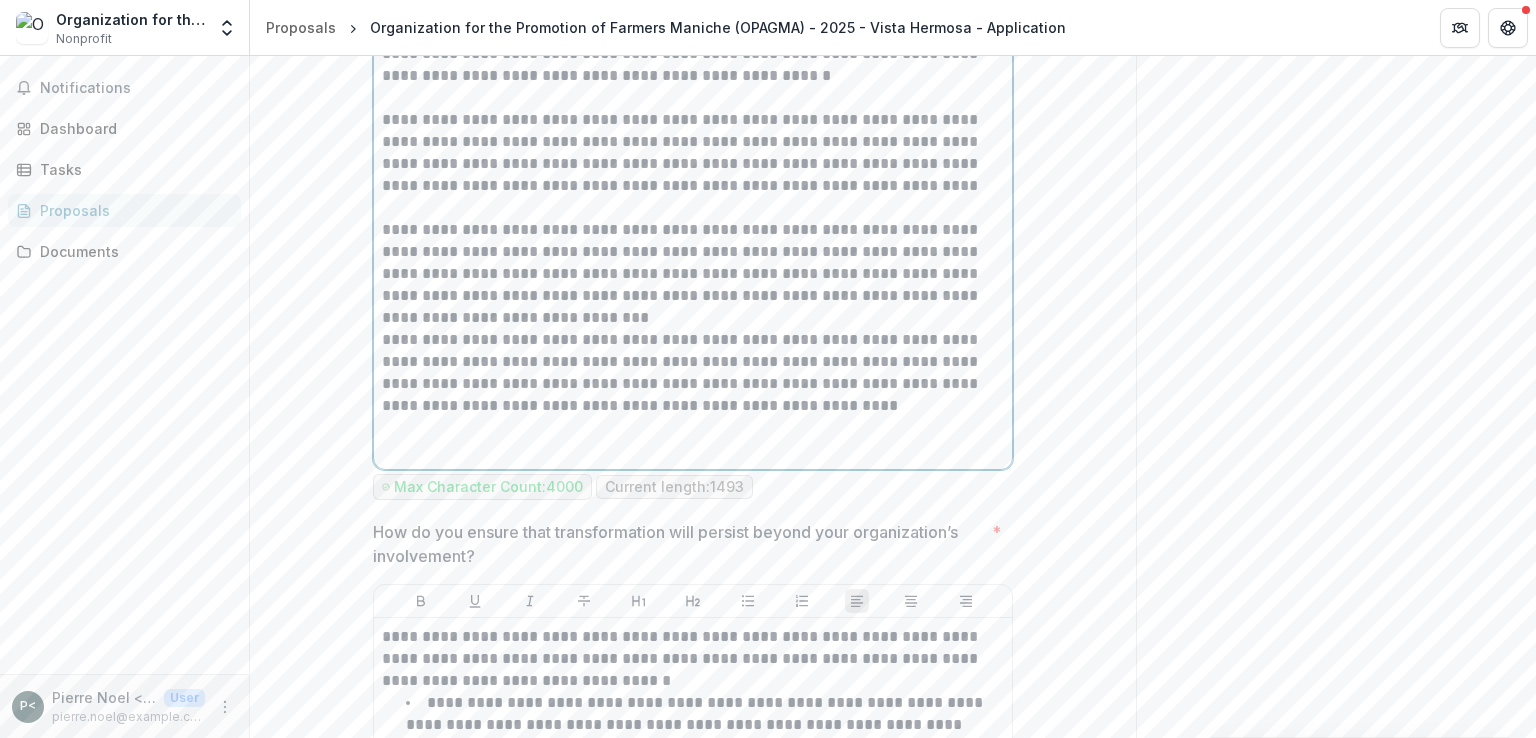 scroll, scrollTop: 6850, scrollLeft: 0, axis: vertical 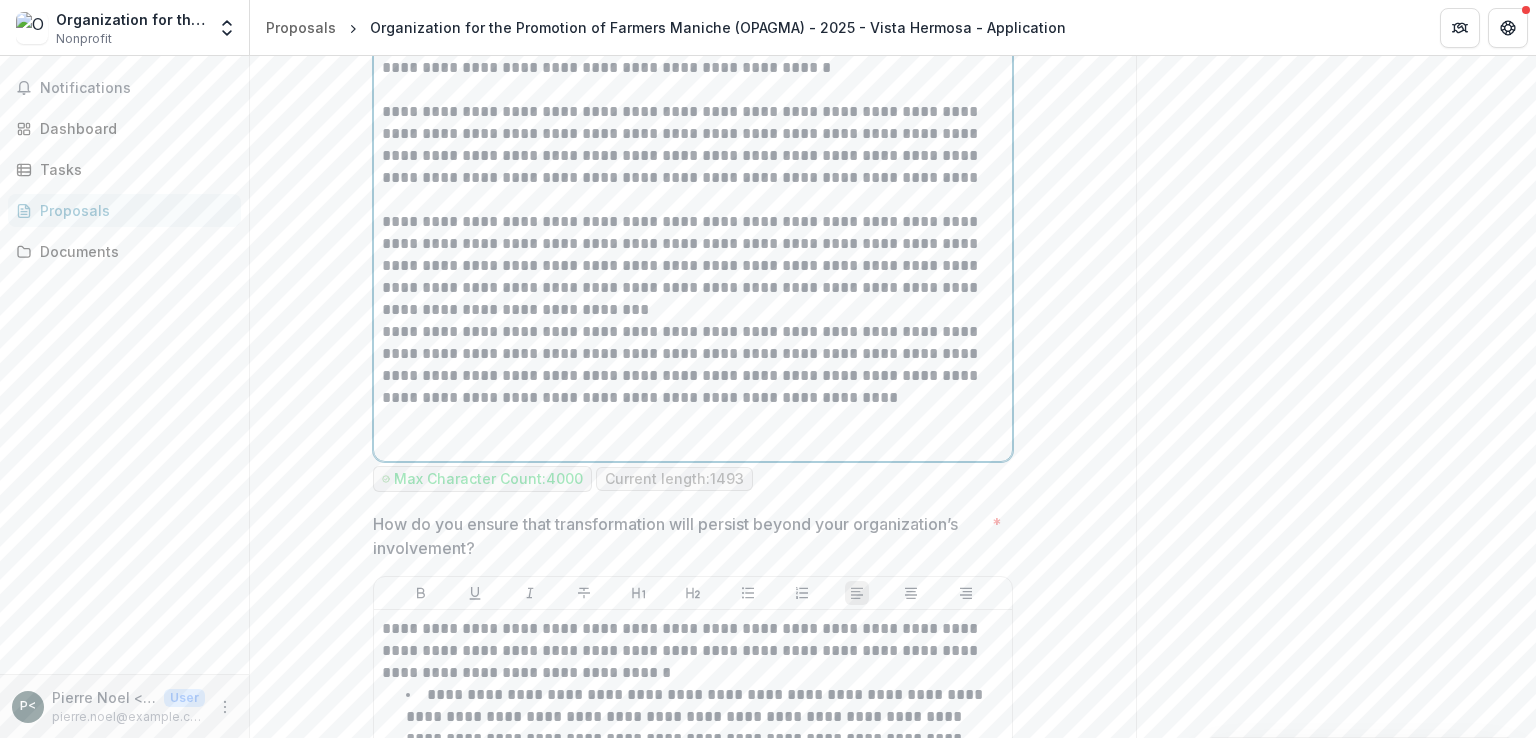 click on "**********" at bounding box center [693, 266] 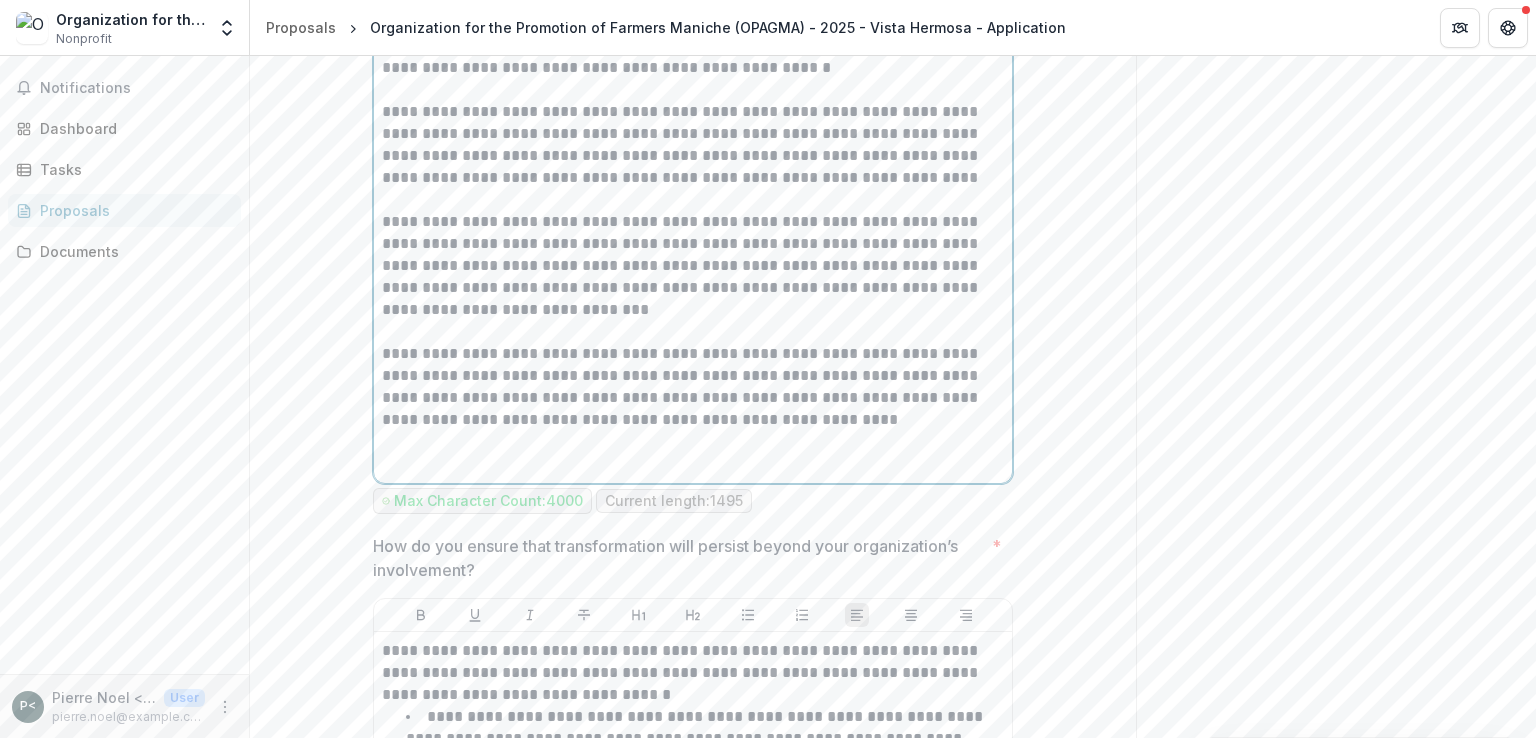 click at bounding box center [693, 453] 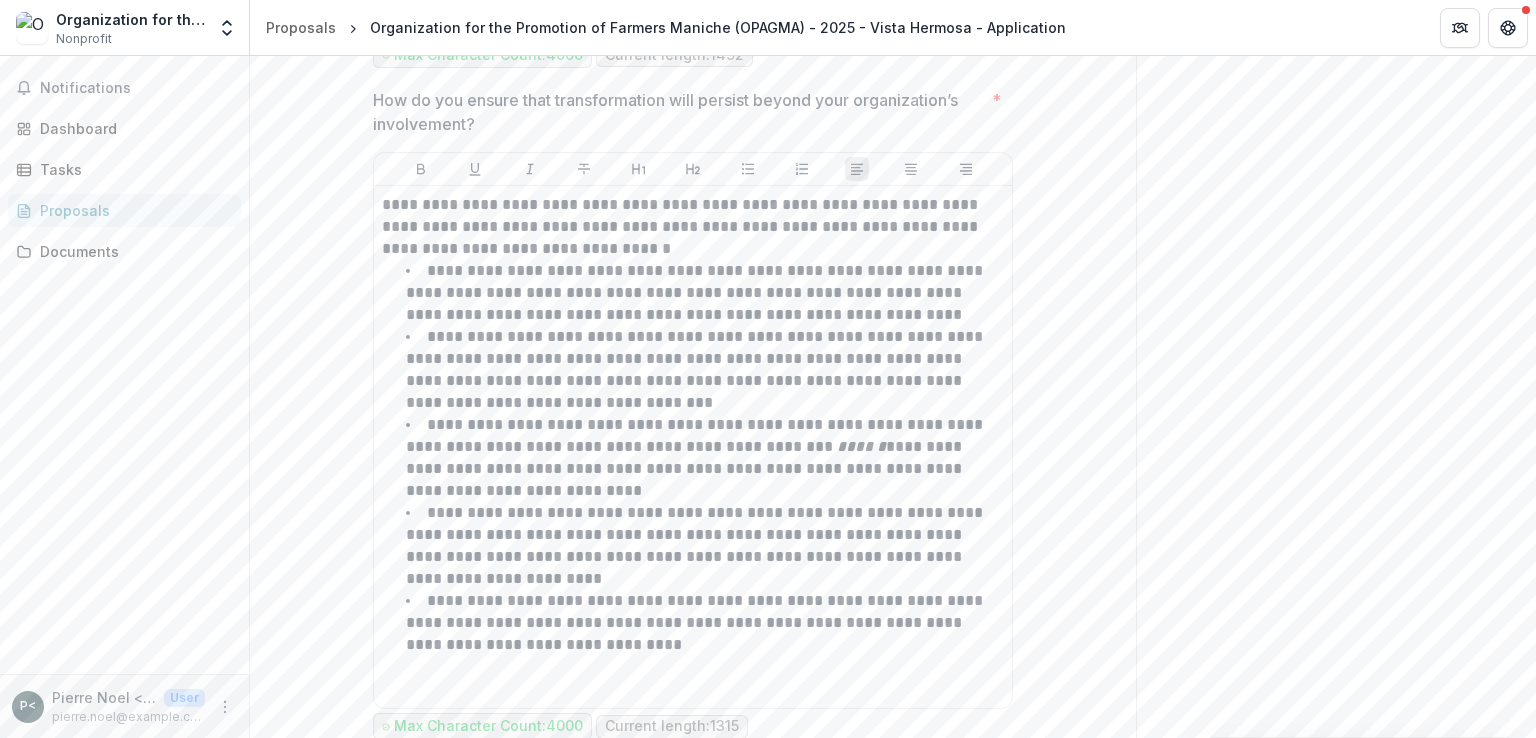 scroll, scrollTop: 7353, scrollLeft: 0, axis: vertical 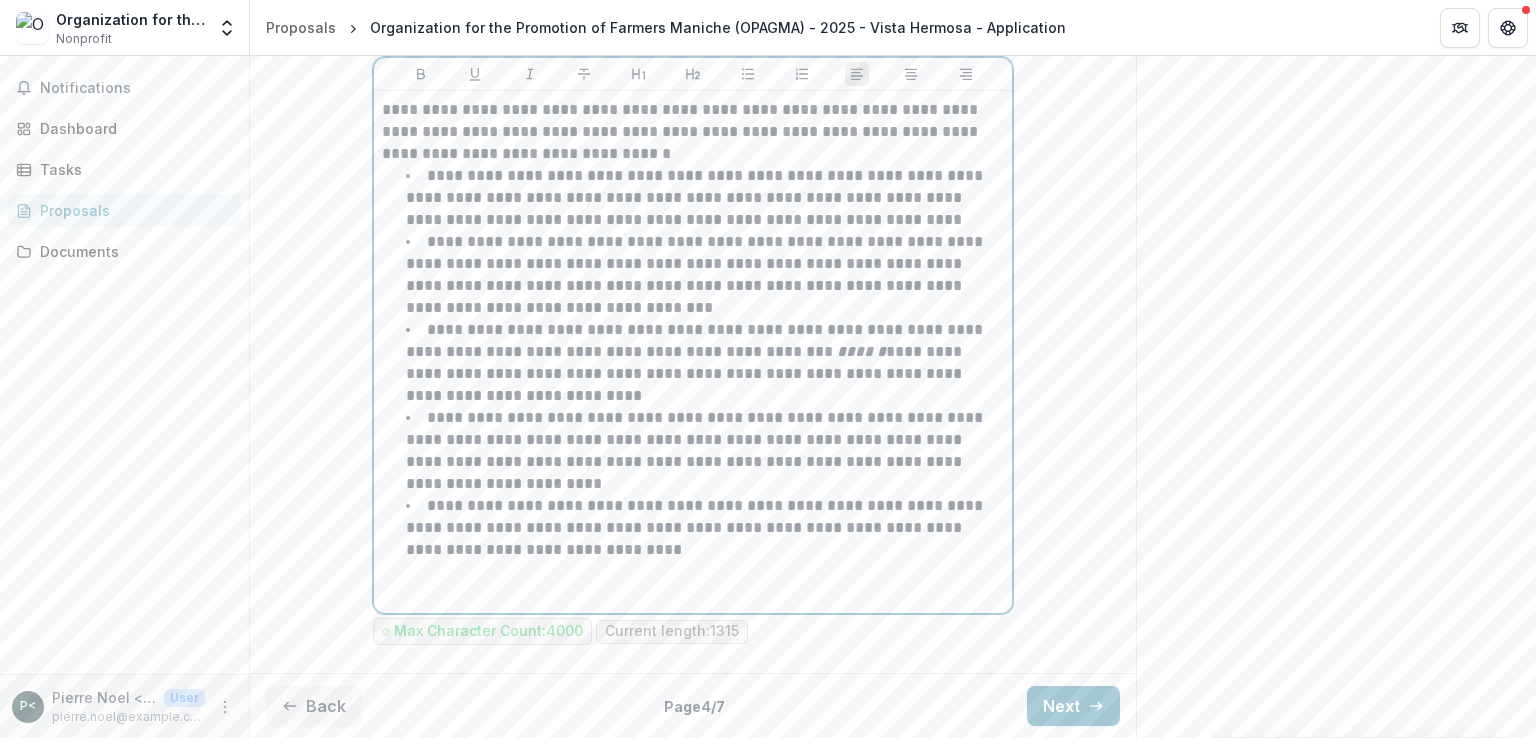 click on "**********" at bounding box center (693, 352) 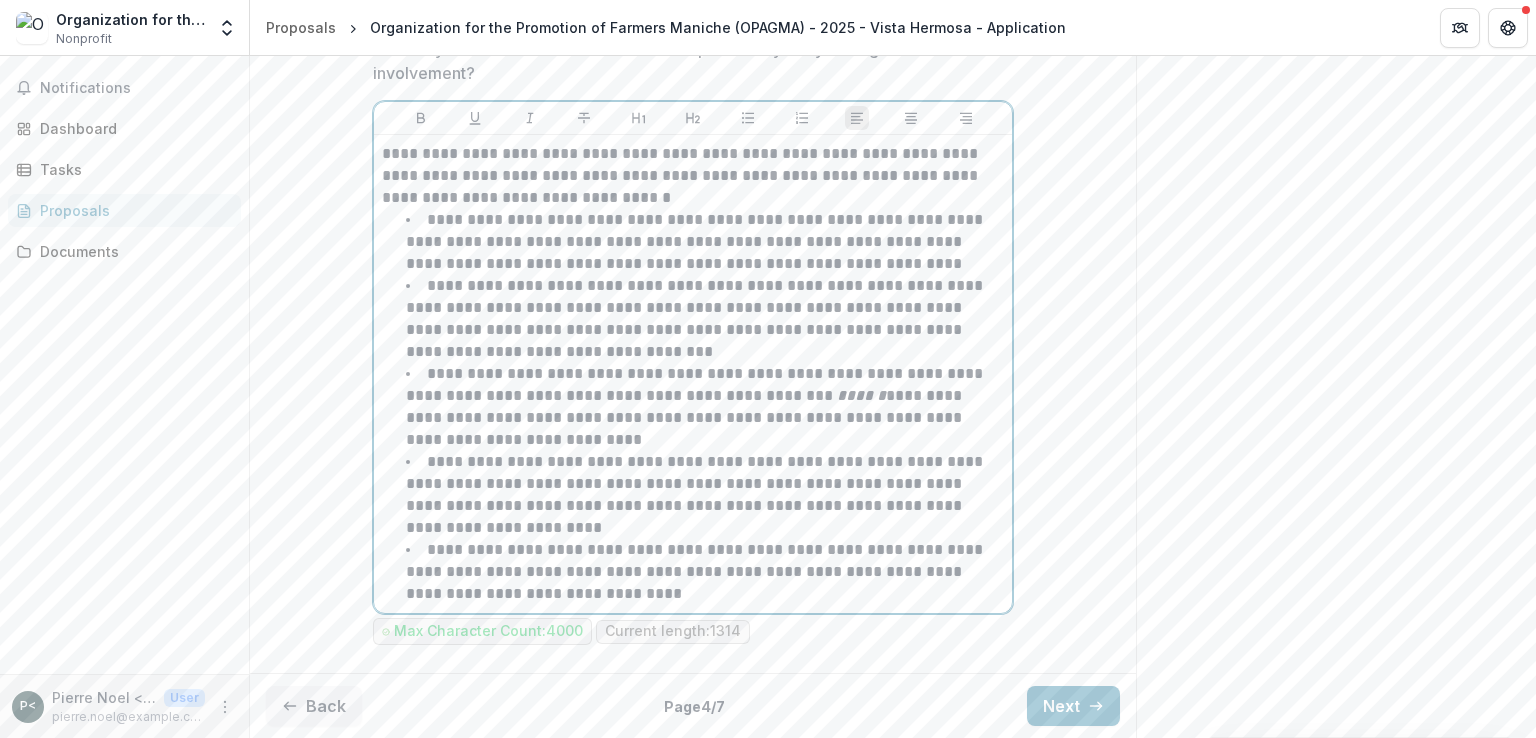 scroll, scrollTop: 7309, scrollLeft: 0, axis: vertical 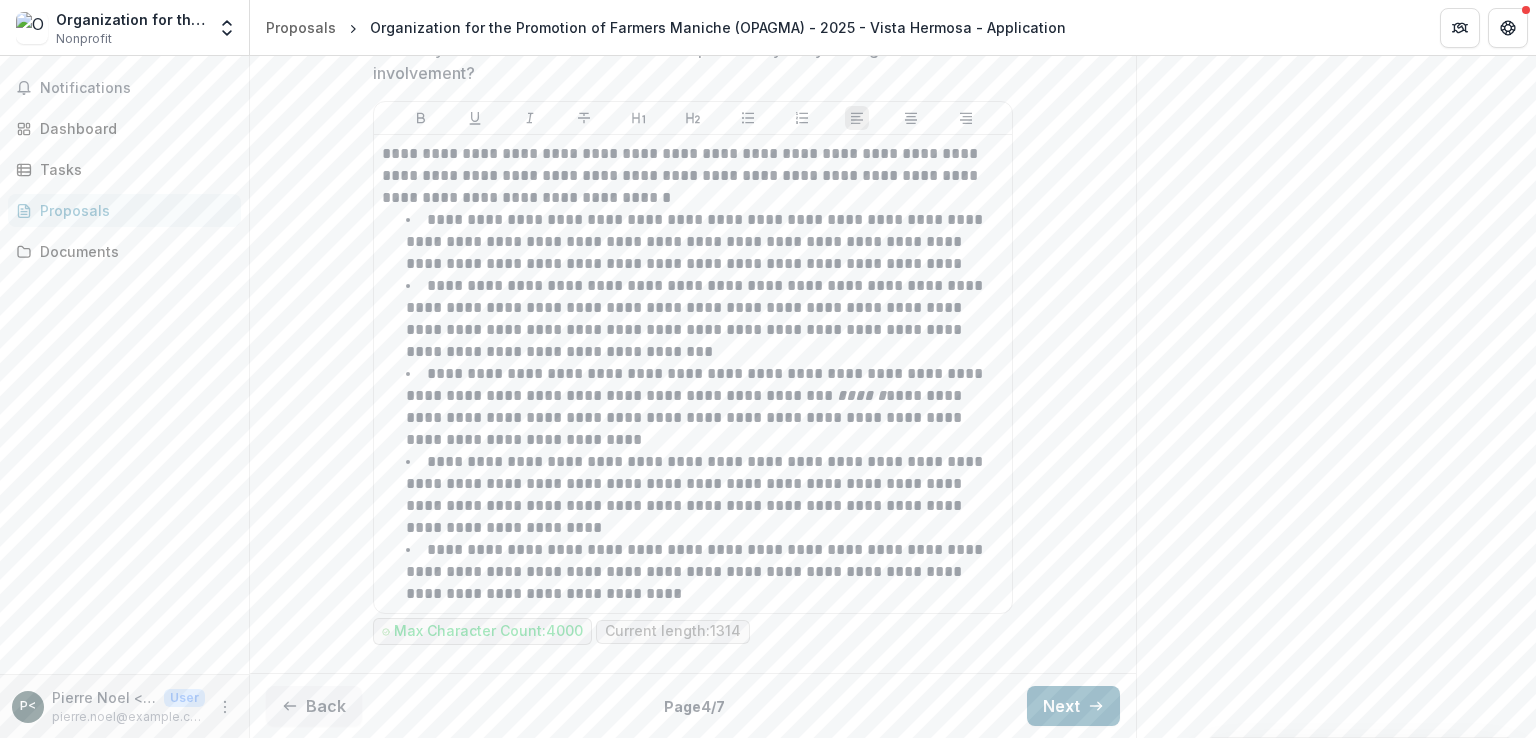 click on "Next" at bounding box center [1073, 706] 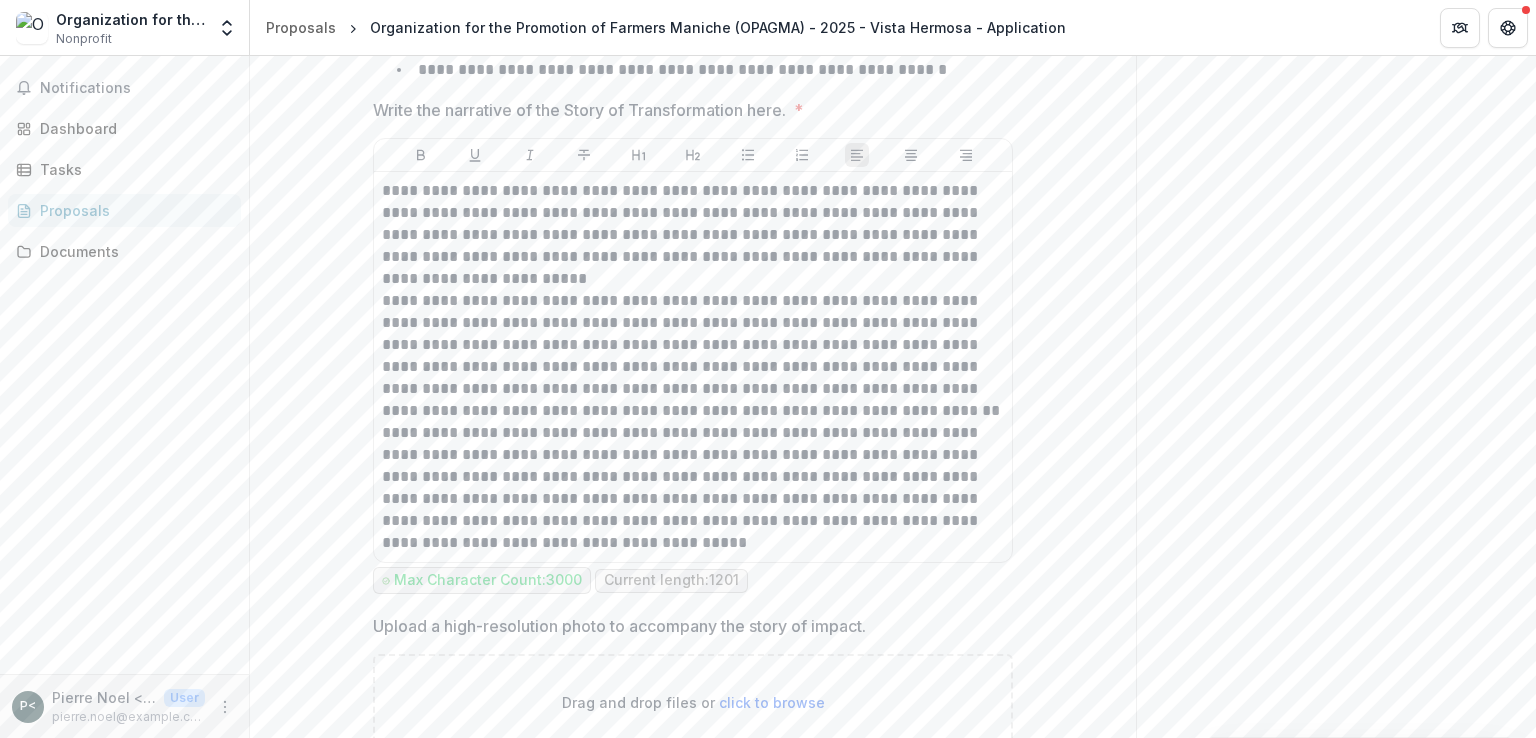 scroll, scrollTop: 1761, scrollLeft: 0, axis: vertical 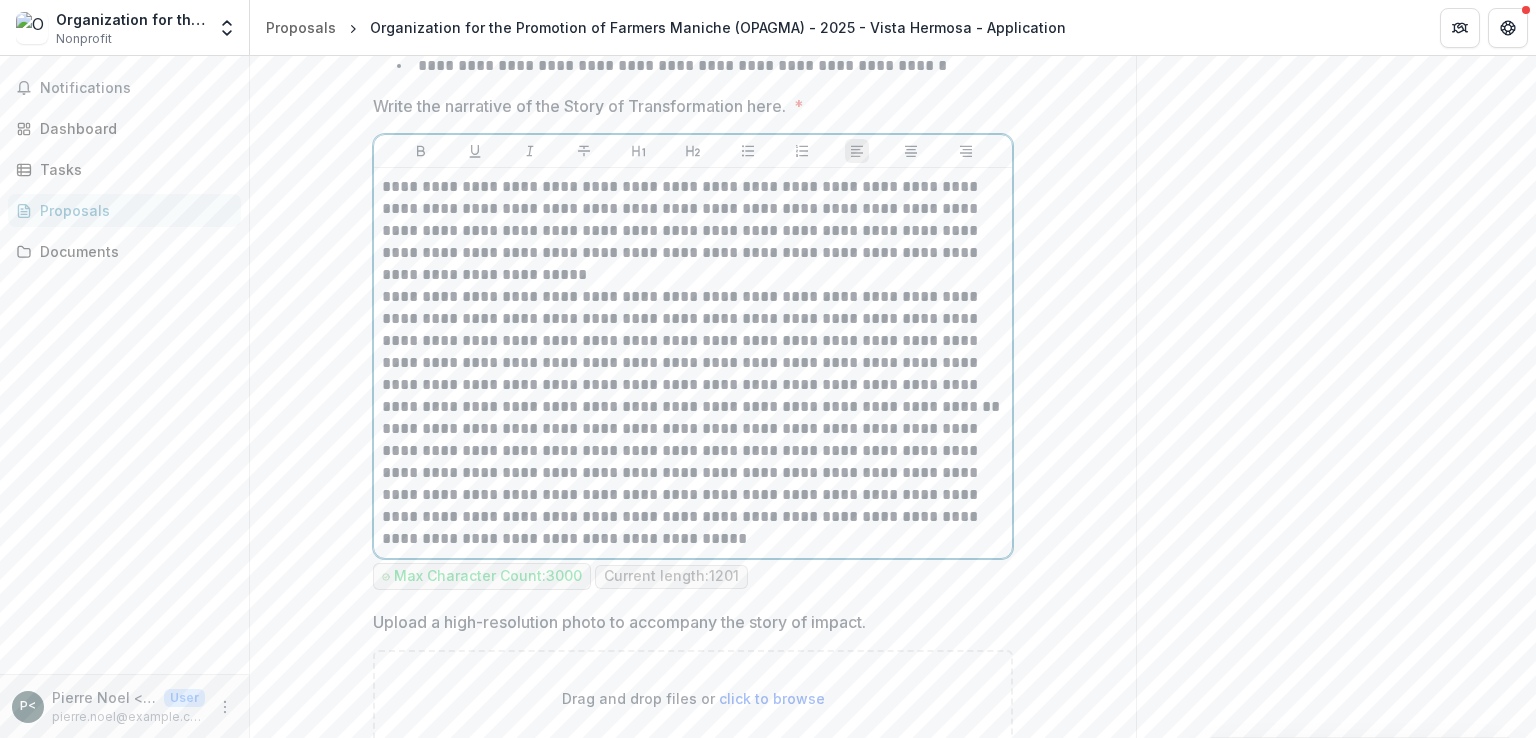 click on "**********" at bounding box center (693, 231) 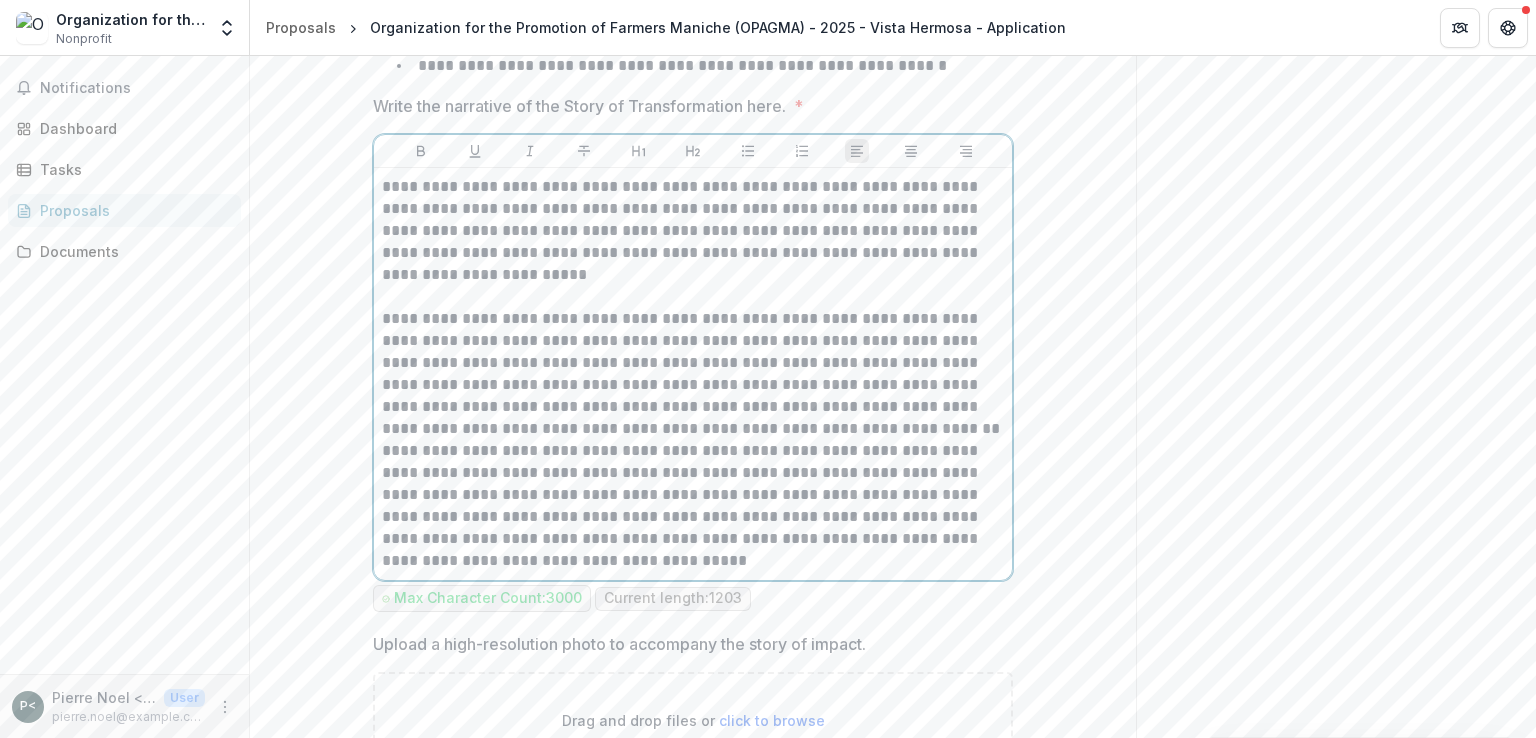click on "**********" at bounding box center [693, 374] 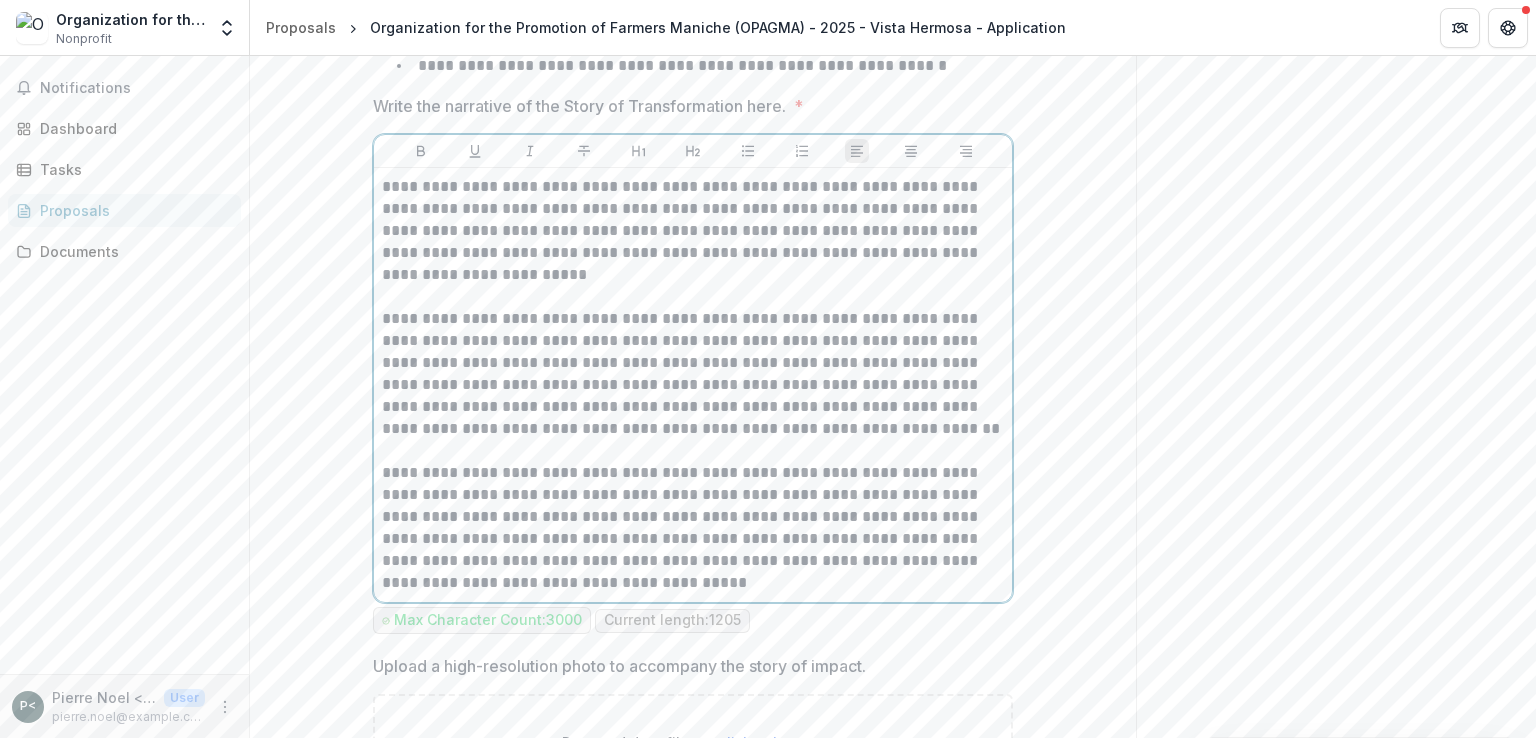 click on "**********" at bounding box center [693, 231] 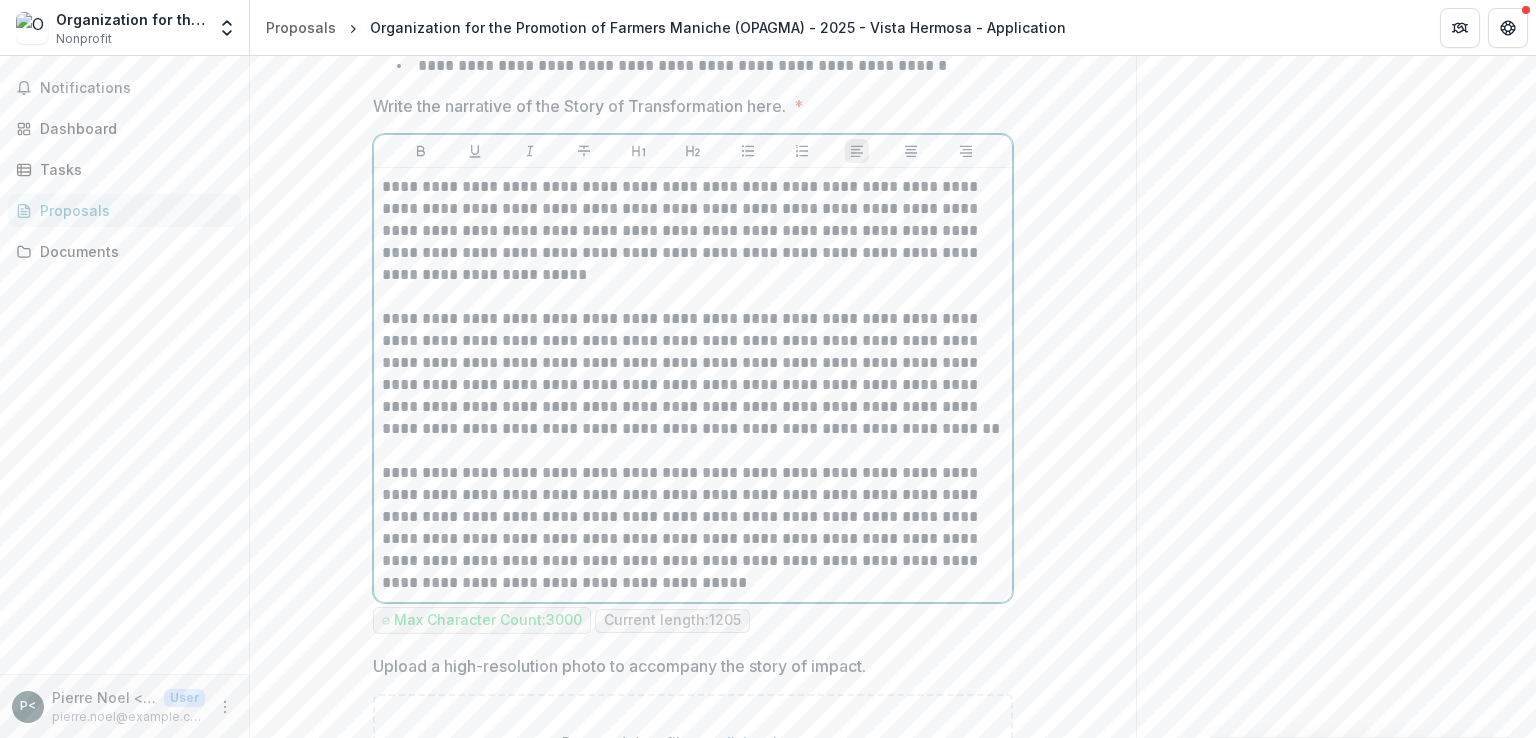 type 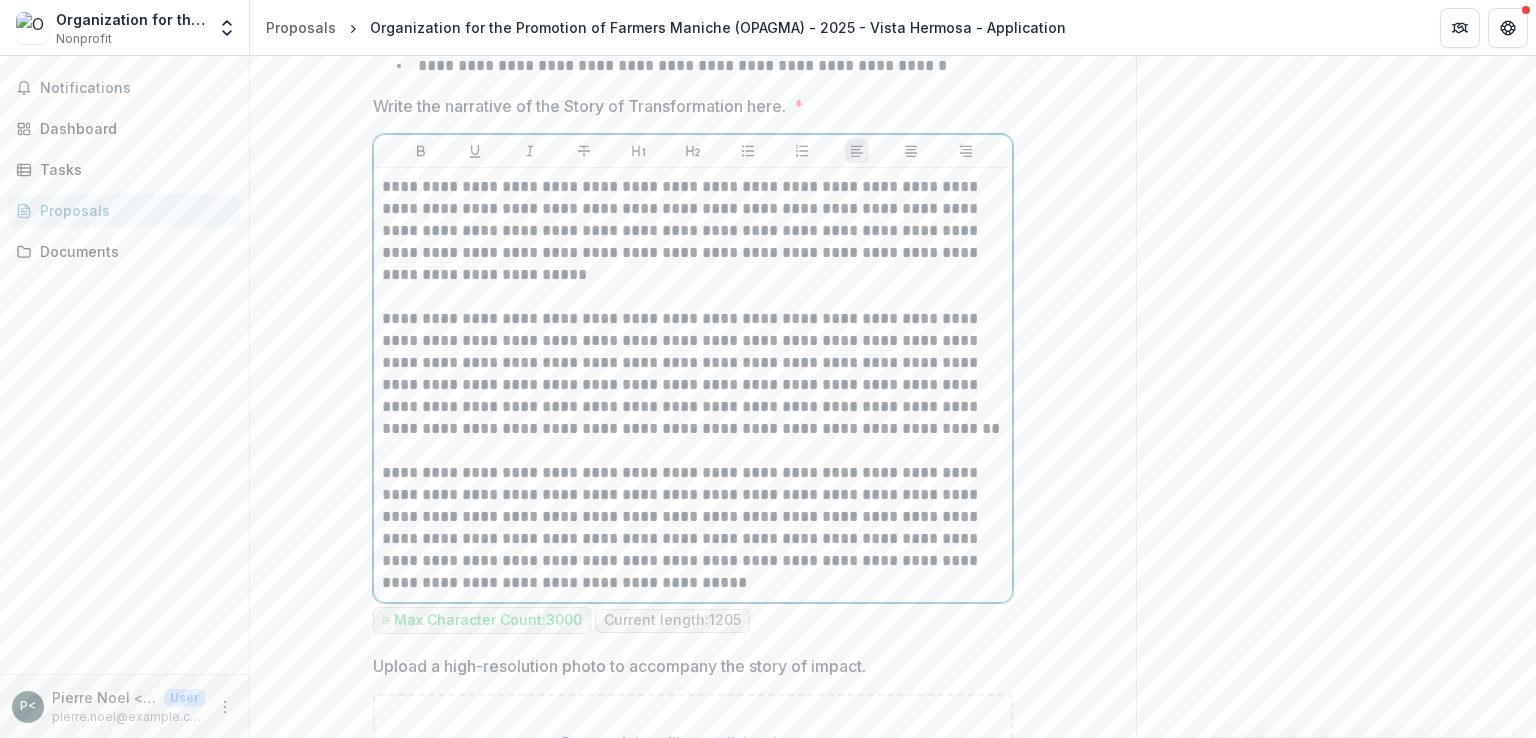 click on "**********" at bounding box center (693, 231) 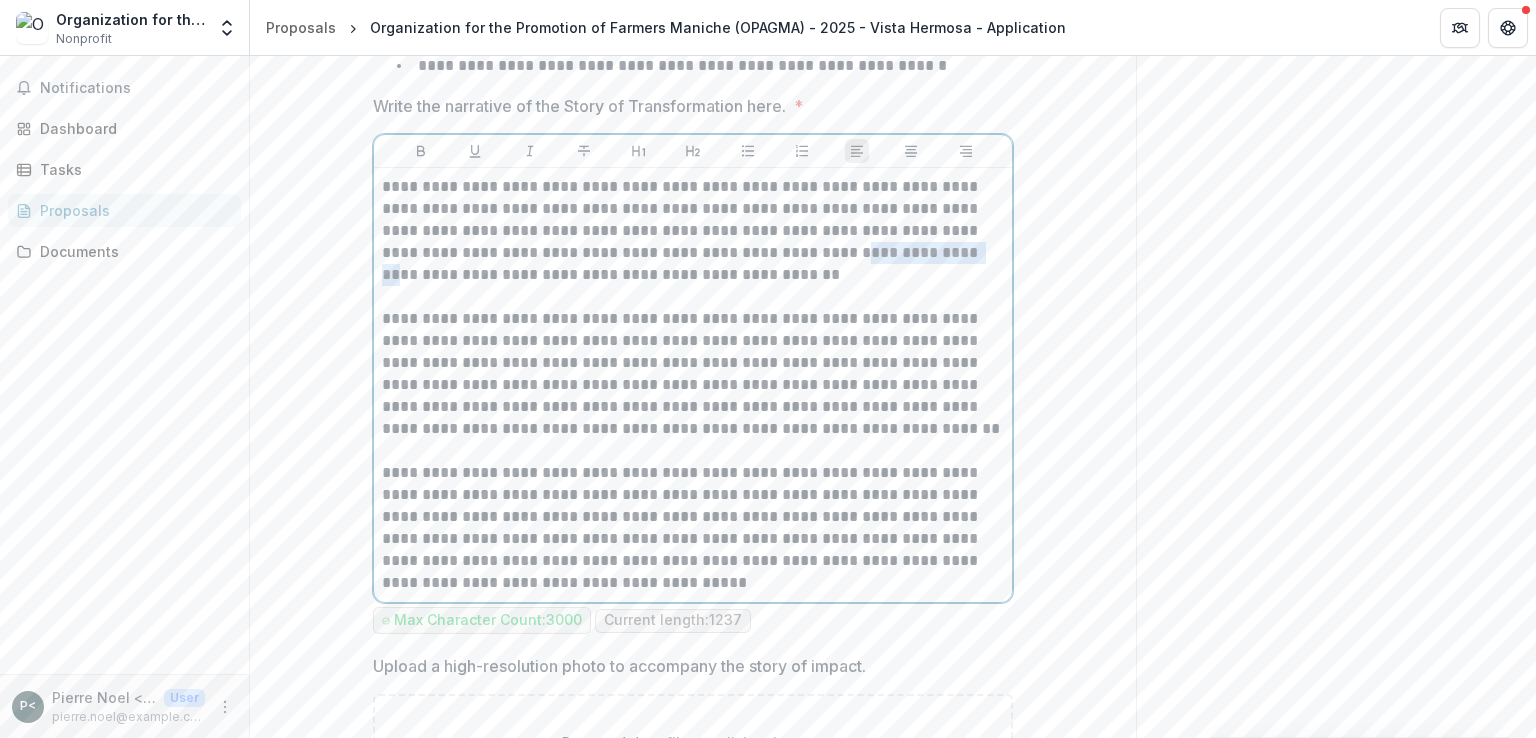 drag, startPoint x: 807, startPoint y: 291, endPoint x: 919, endPoint y: 280, distance: 112.53888 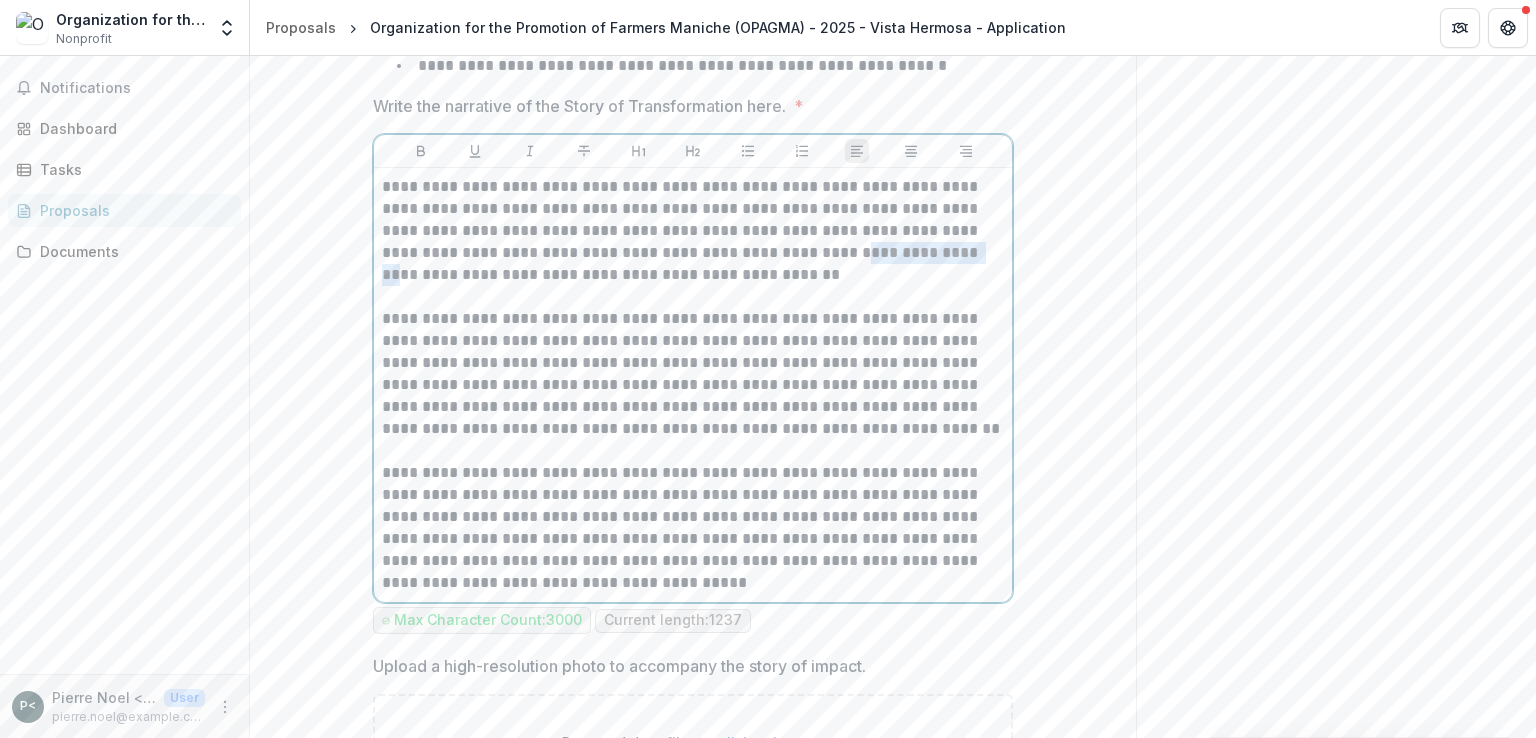 click on "**********" at bounding box center [693, 231] 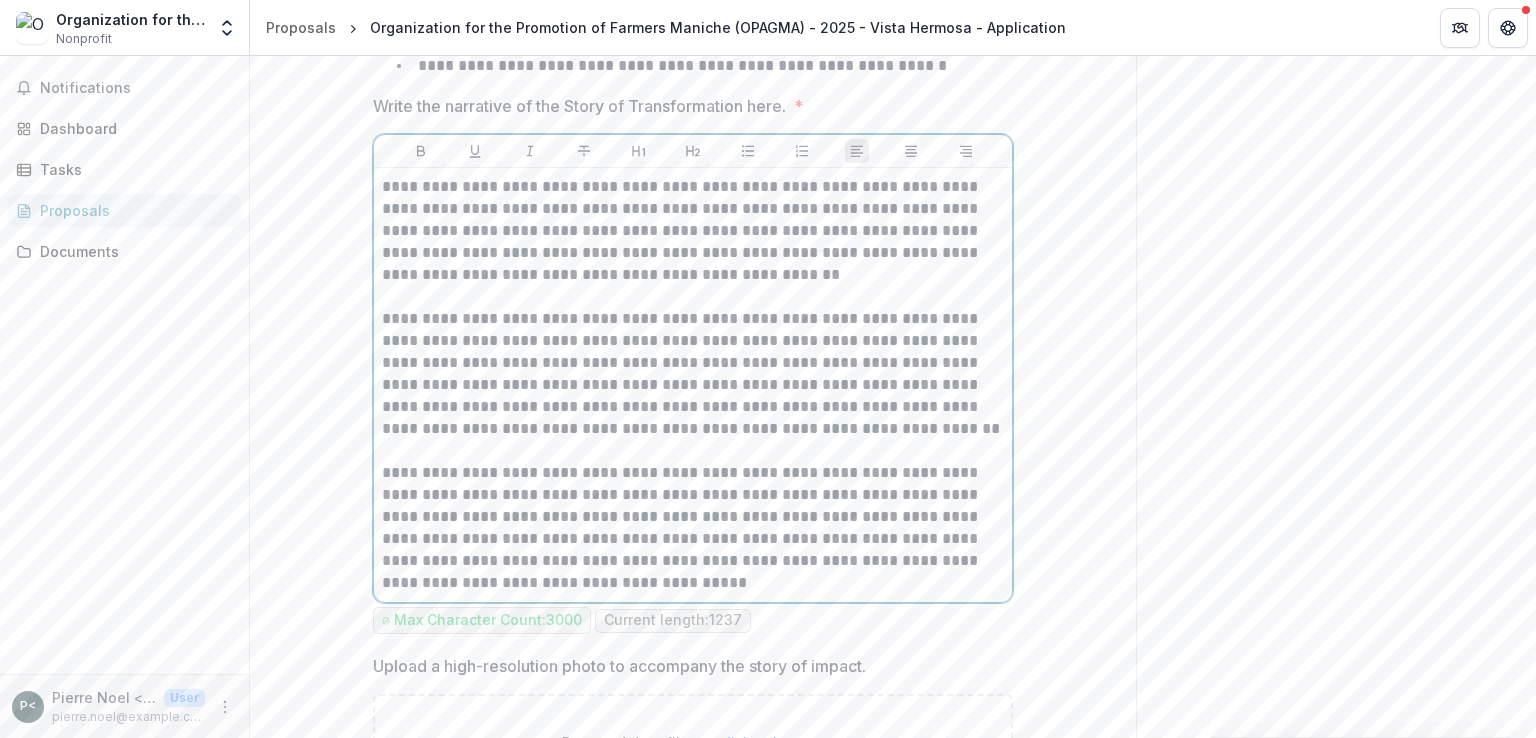 click on "**********" at bounding box center (693, 231) 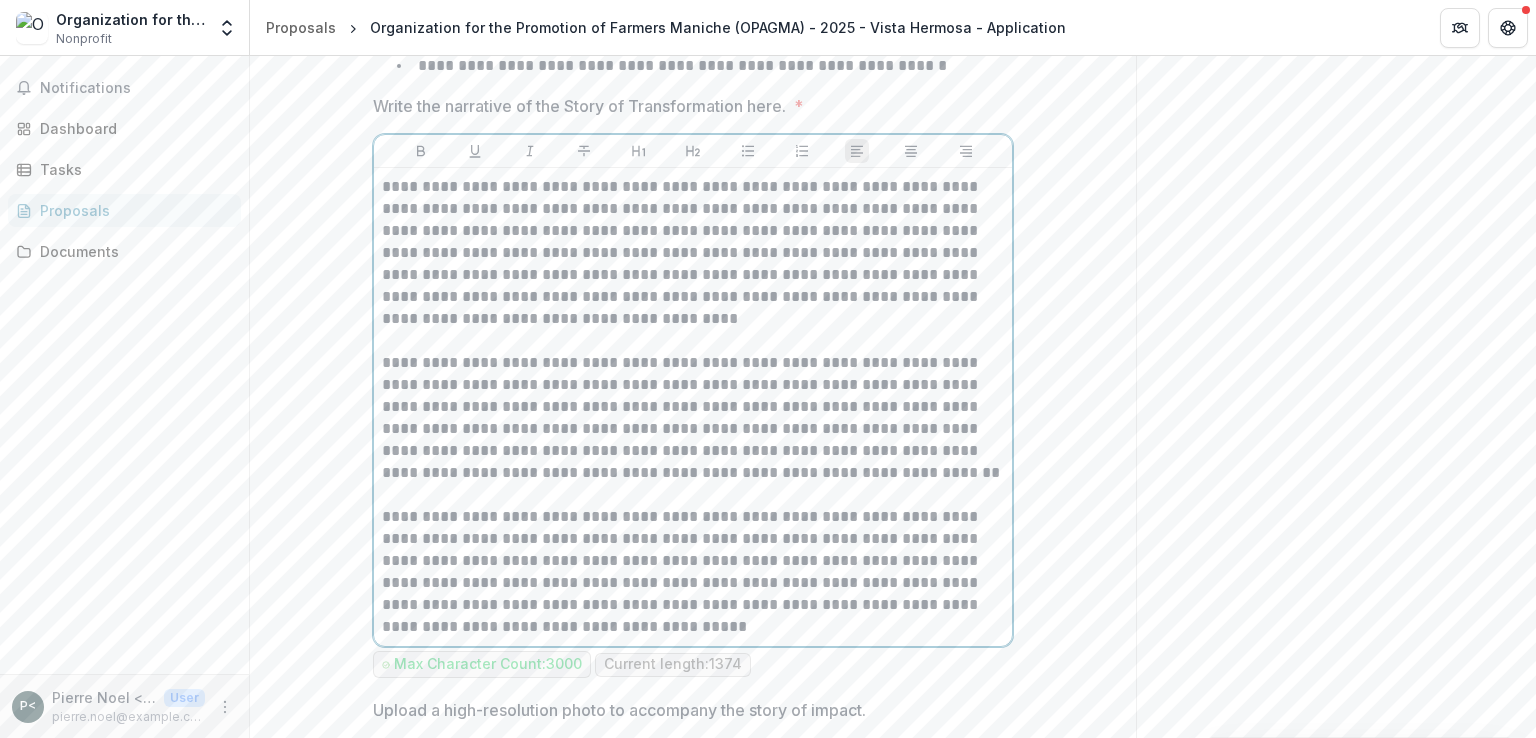 click on "**********" at bounding box center [693, 253] 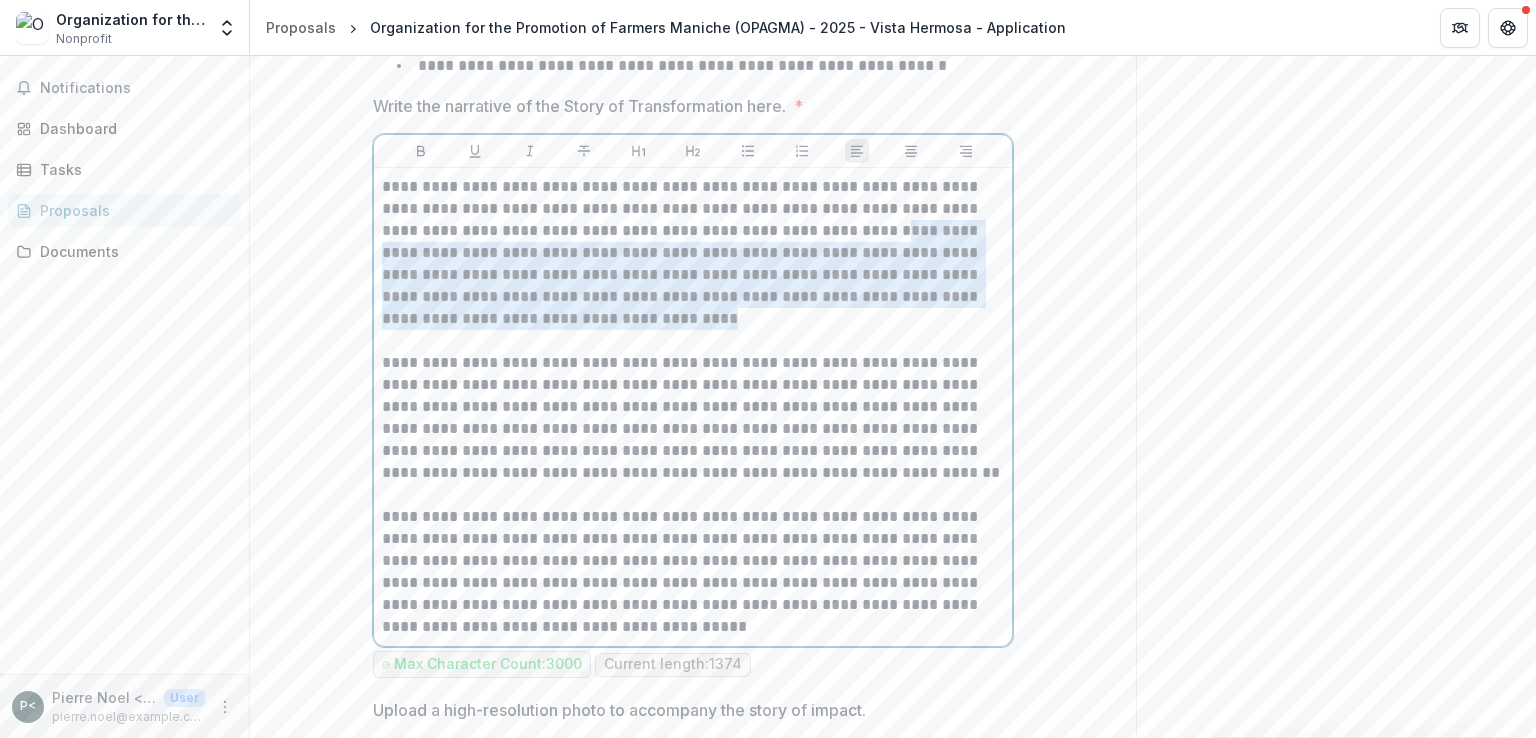 drag, startPoint x: 798, startPoint y: 267, endPoint x: 780, endPoint y: 354, distance: 88.84256 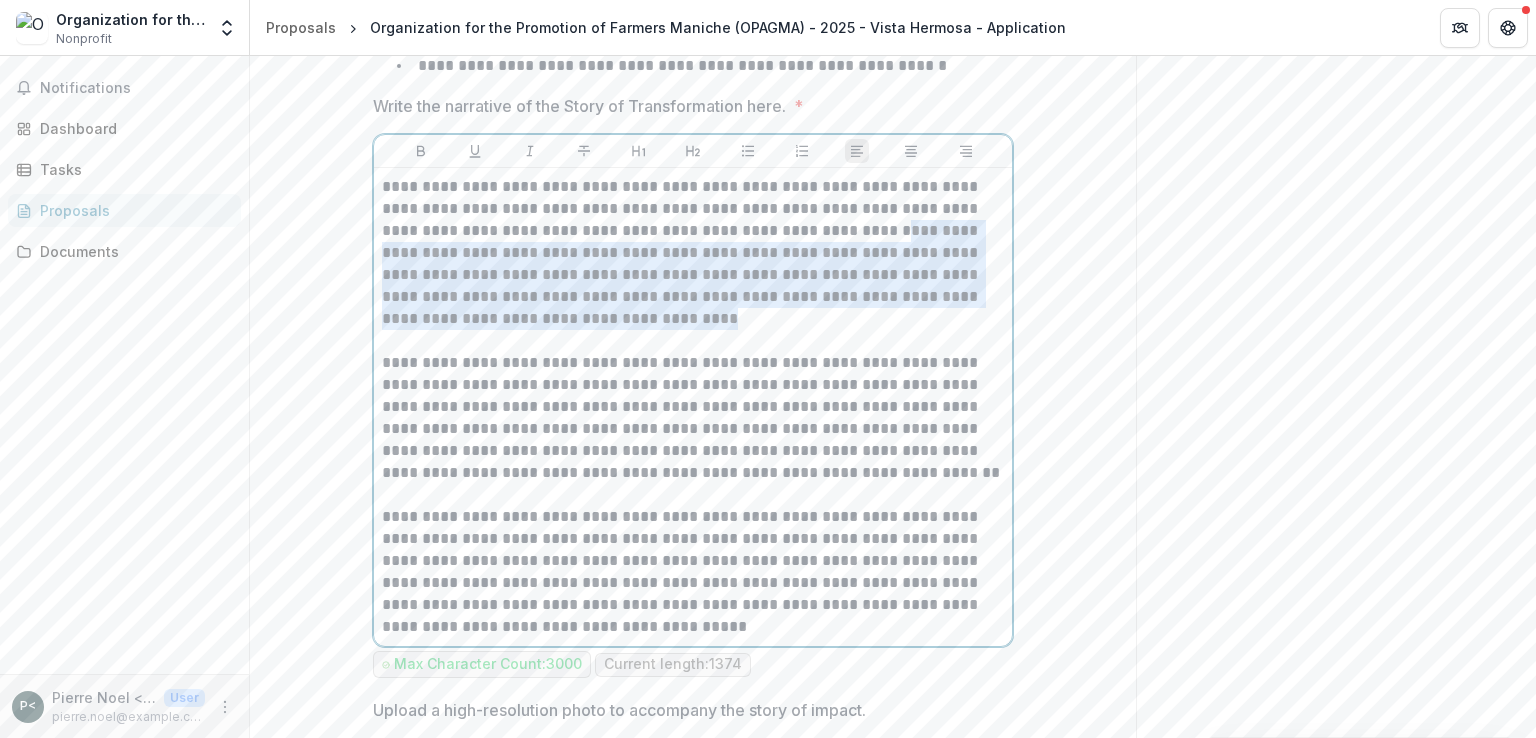 click on "**********" at bounding box center [693, 253] 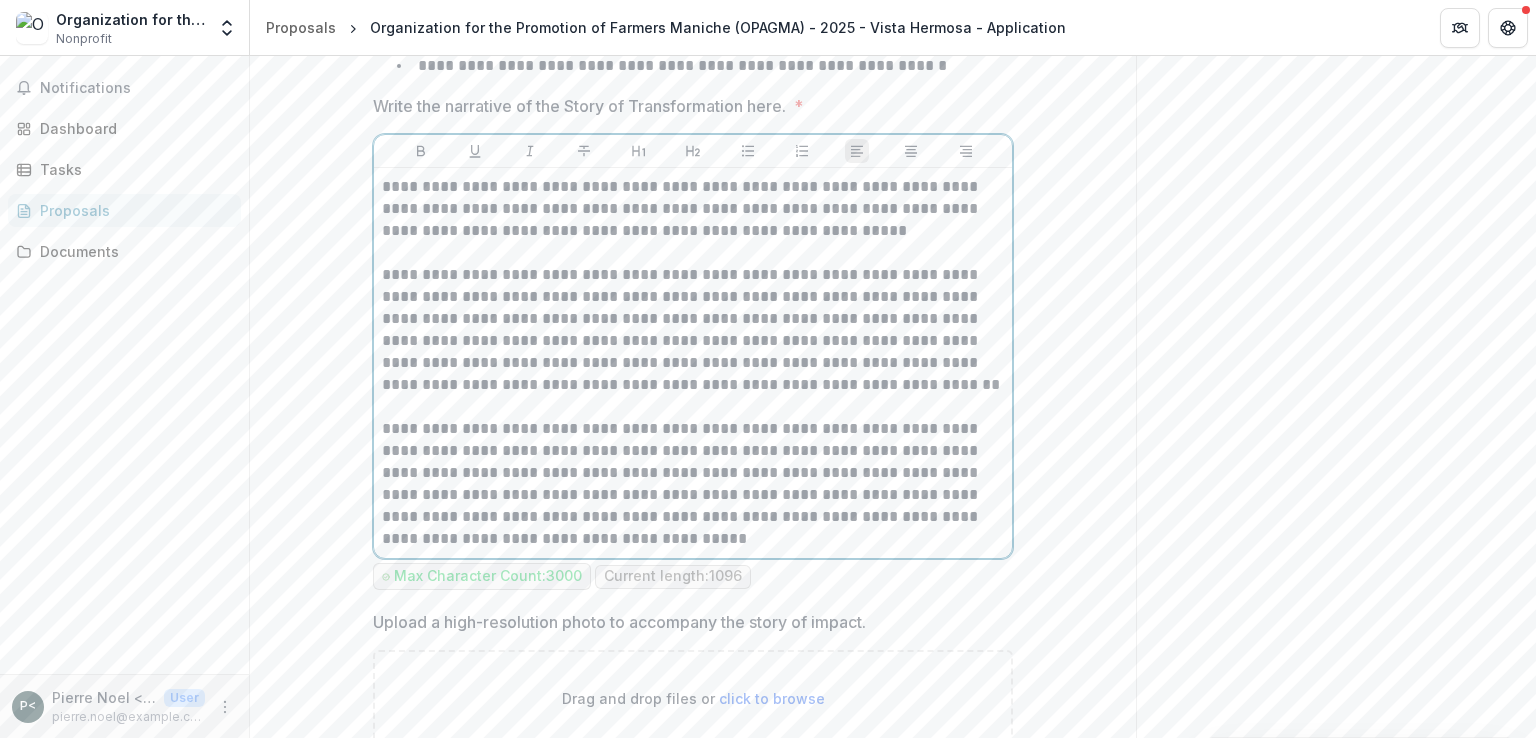 scroll, scrollTop: 1776, scrollLeft: 0, axis: vertical 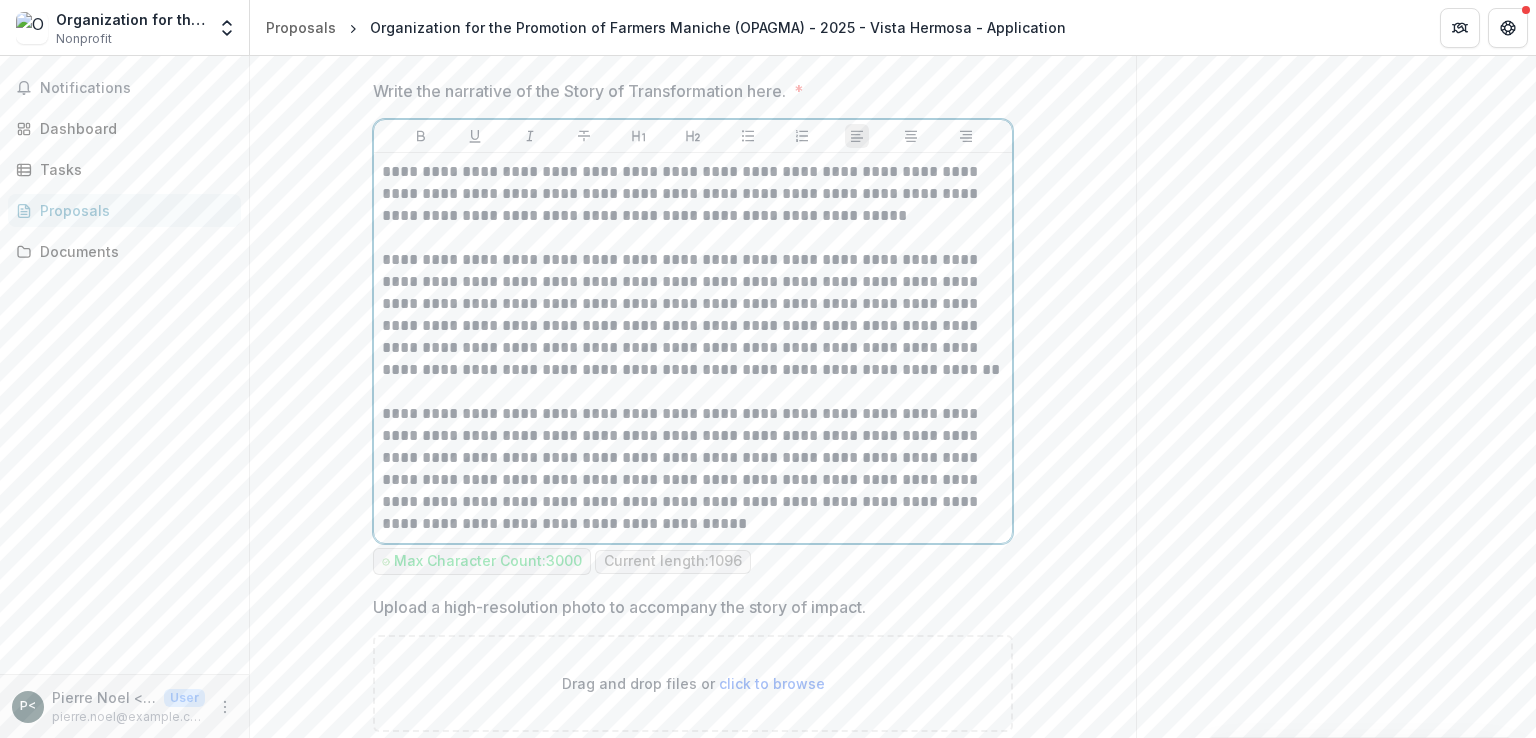click on "**********" at bounding box center (693, 469) 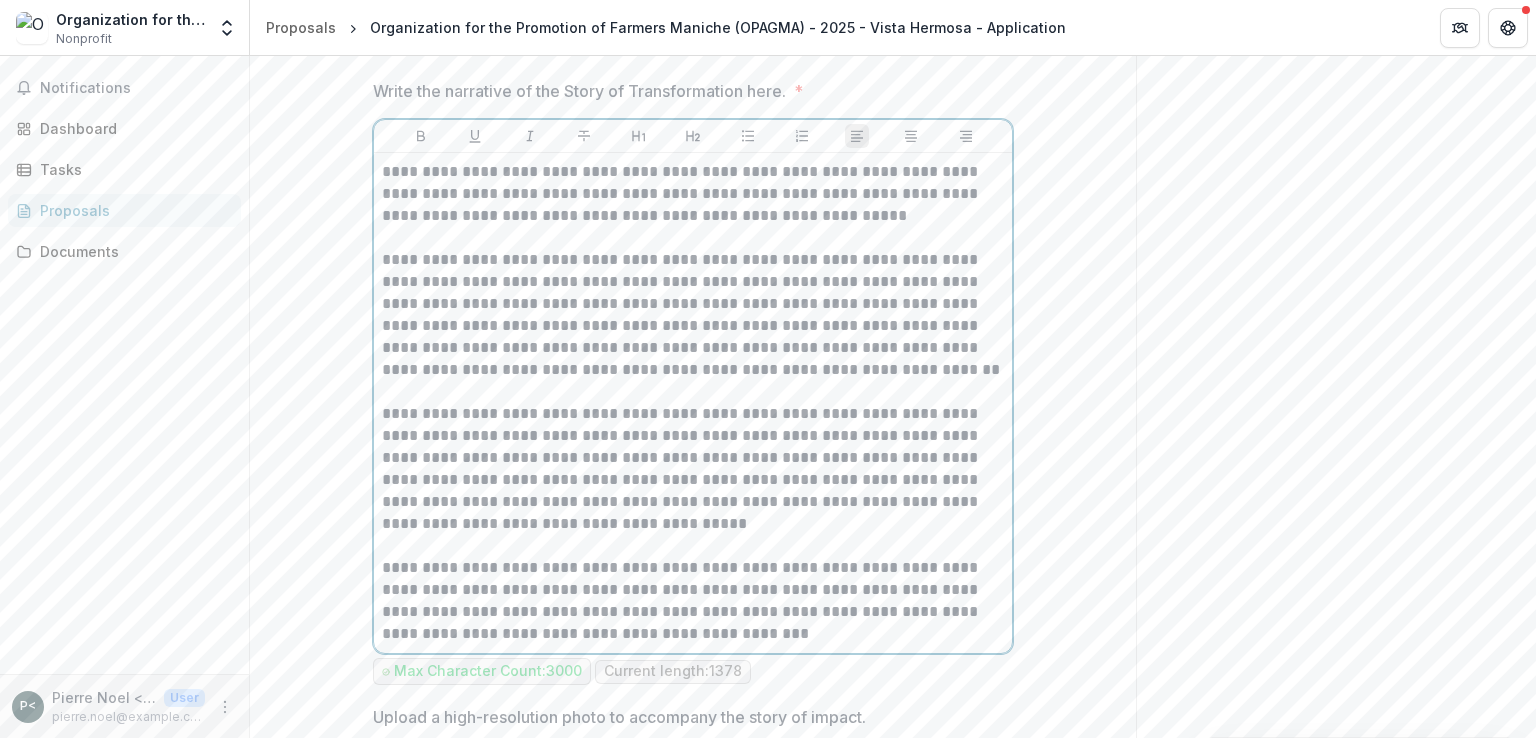 click on "**********" at bounding box center (693, 601) 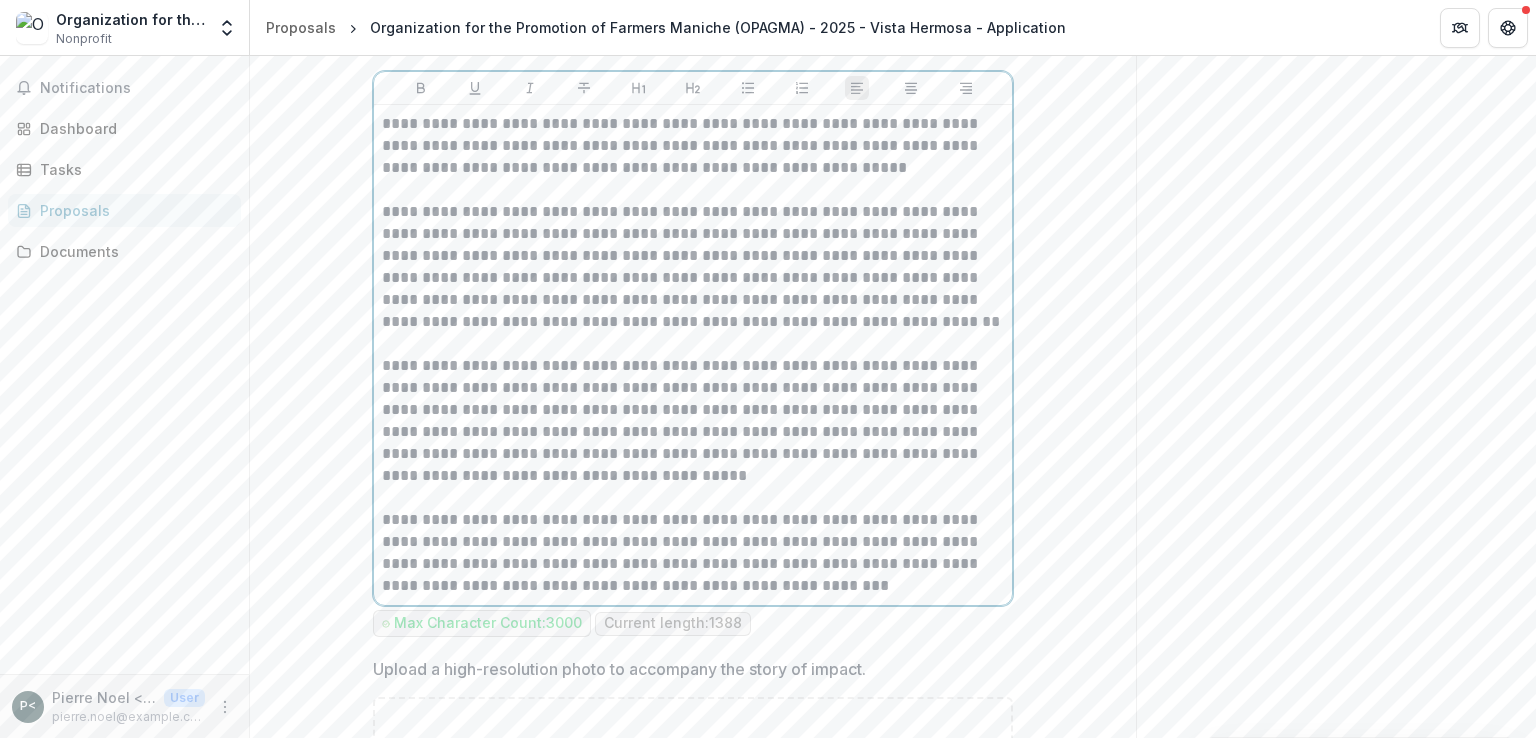 scroll, scrollTop: 1824, scrollLeft: 0, axis: vertical 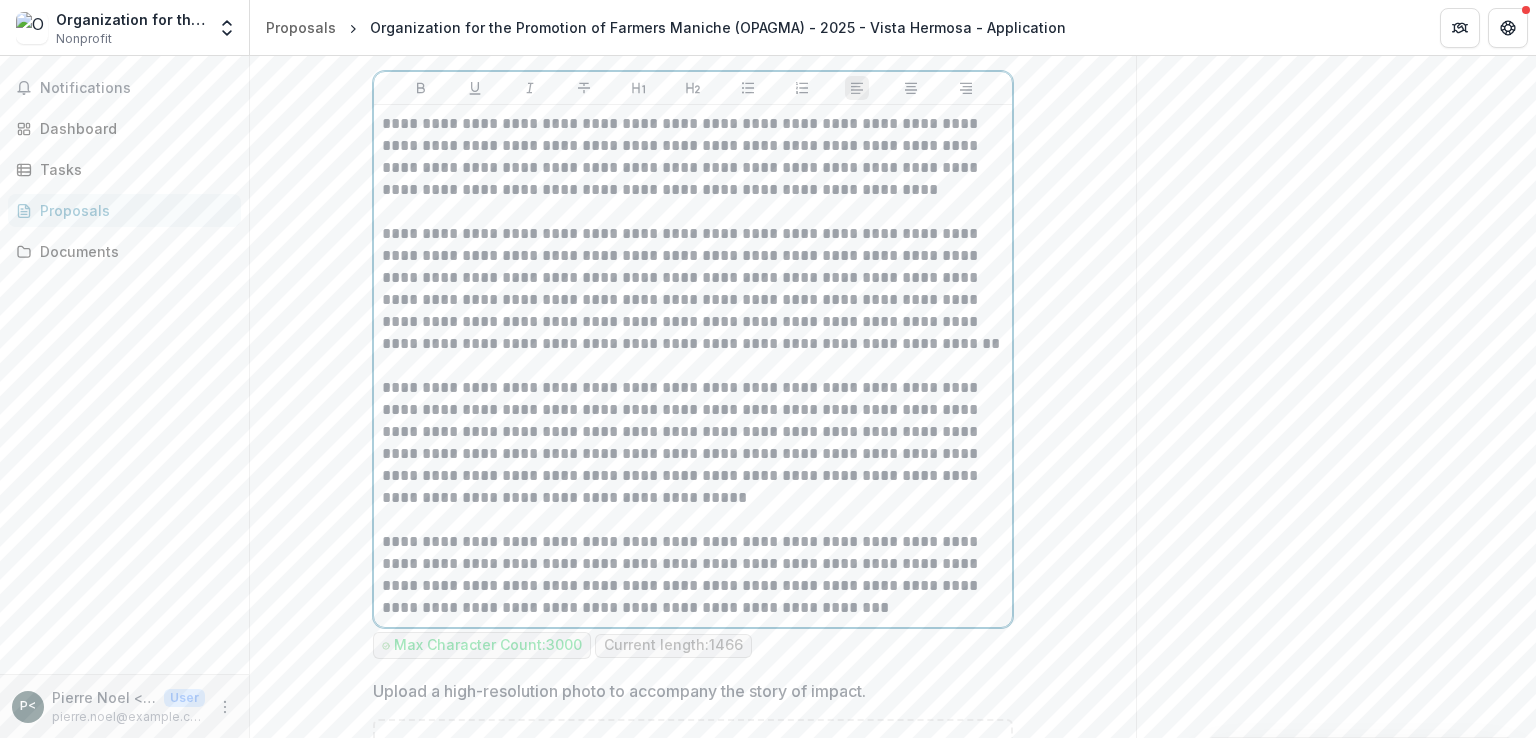 click on "**********" at bounding box center (693, 157) 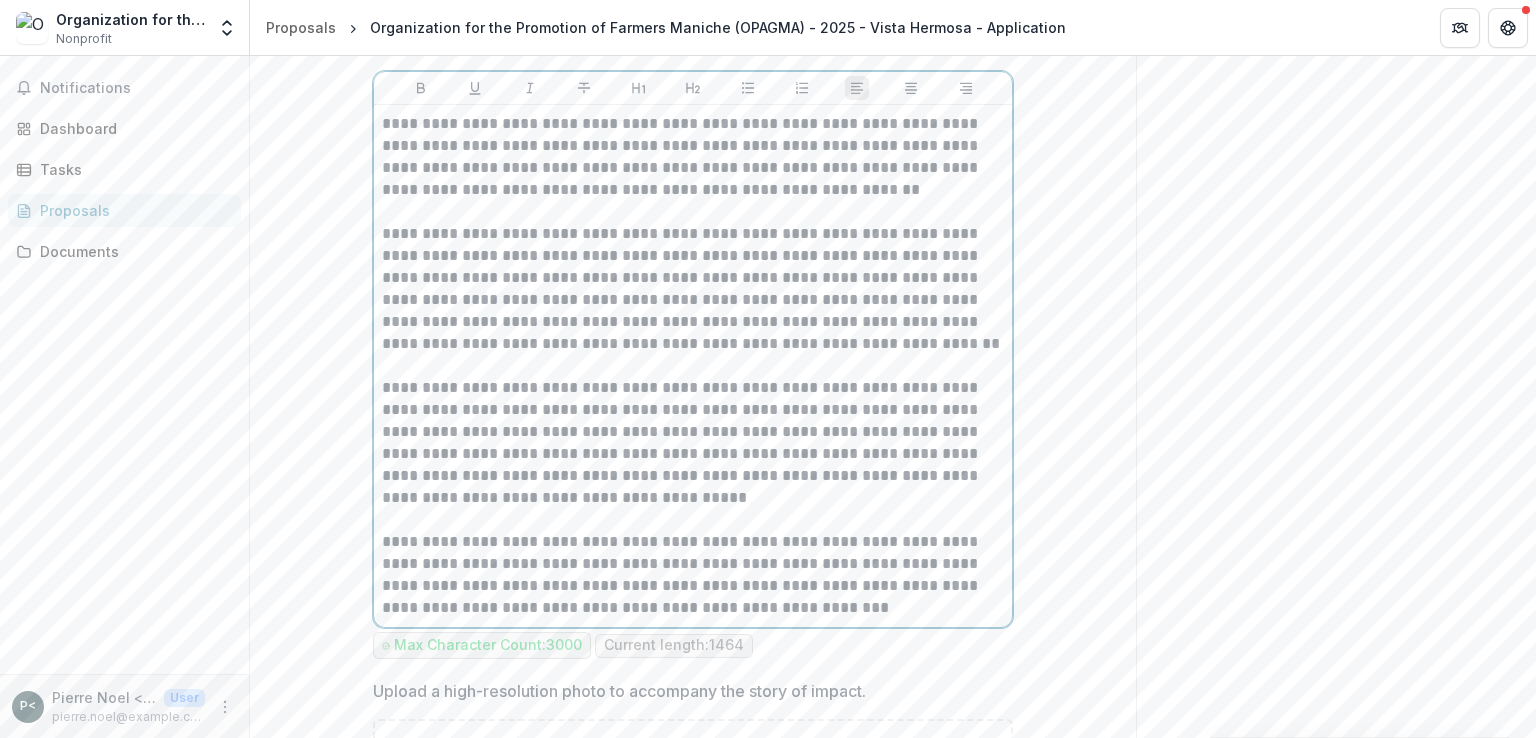 click on "**********" at bounding box center (693, 157) 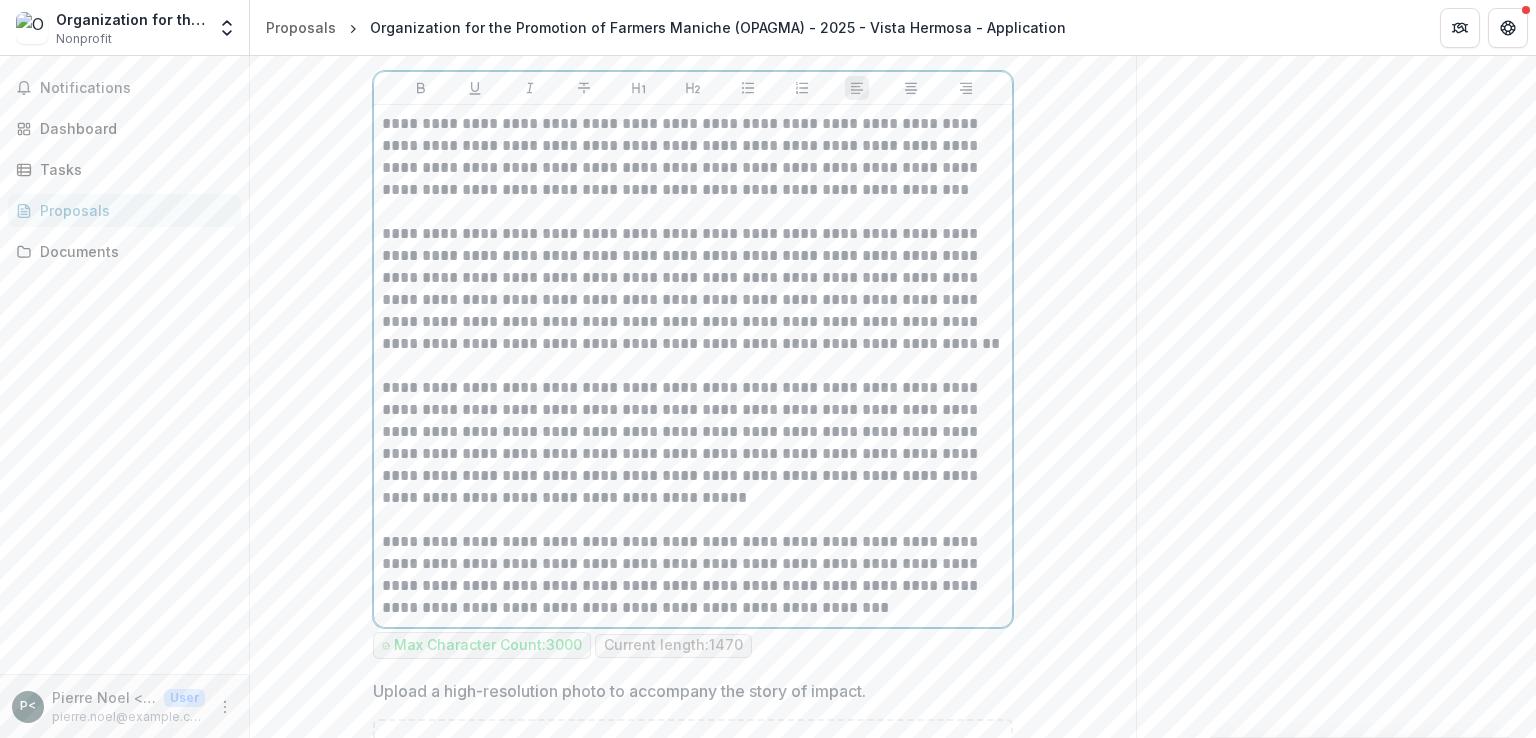 click at bounding box center [693, 366] 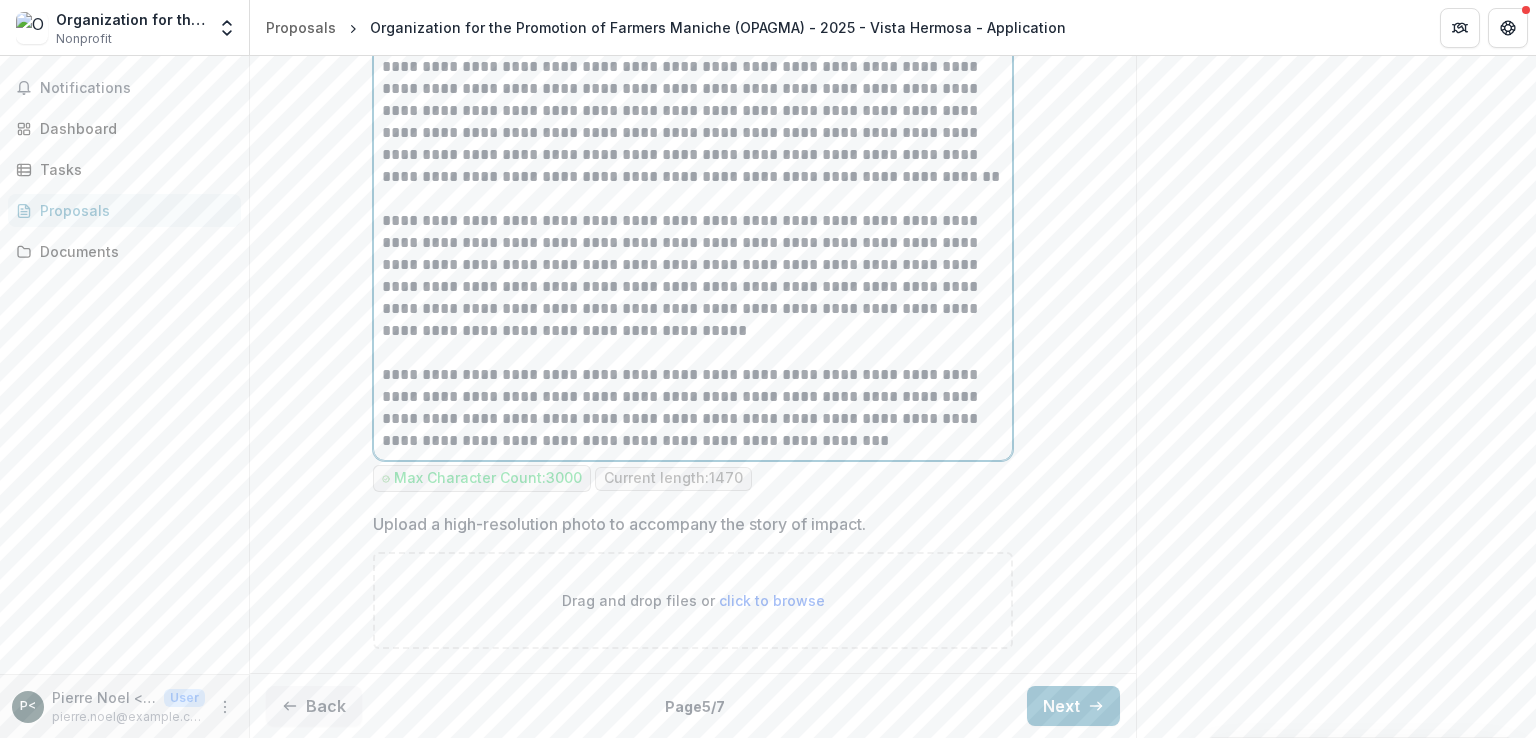 scroll, scrollTop: 2025, scrollLeft: 0, axis: vertical 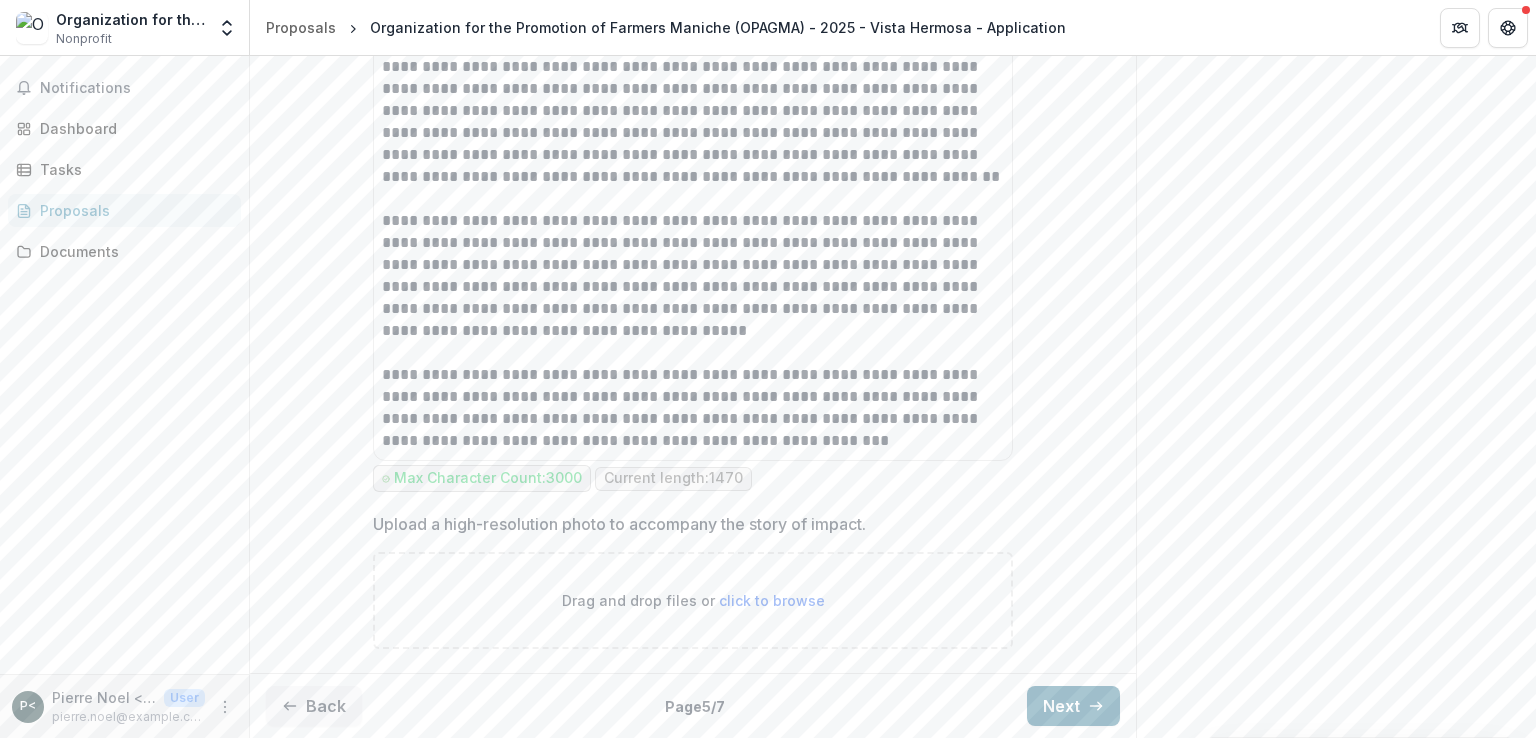 click on "Next" at bounding box center (1073, 706) 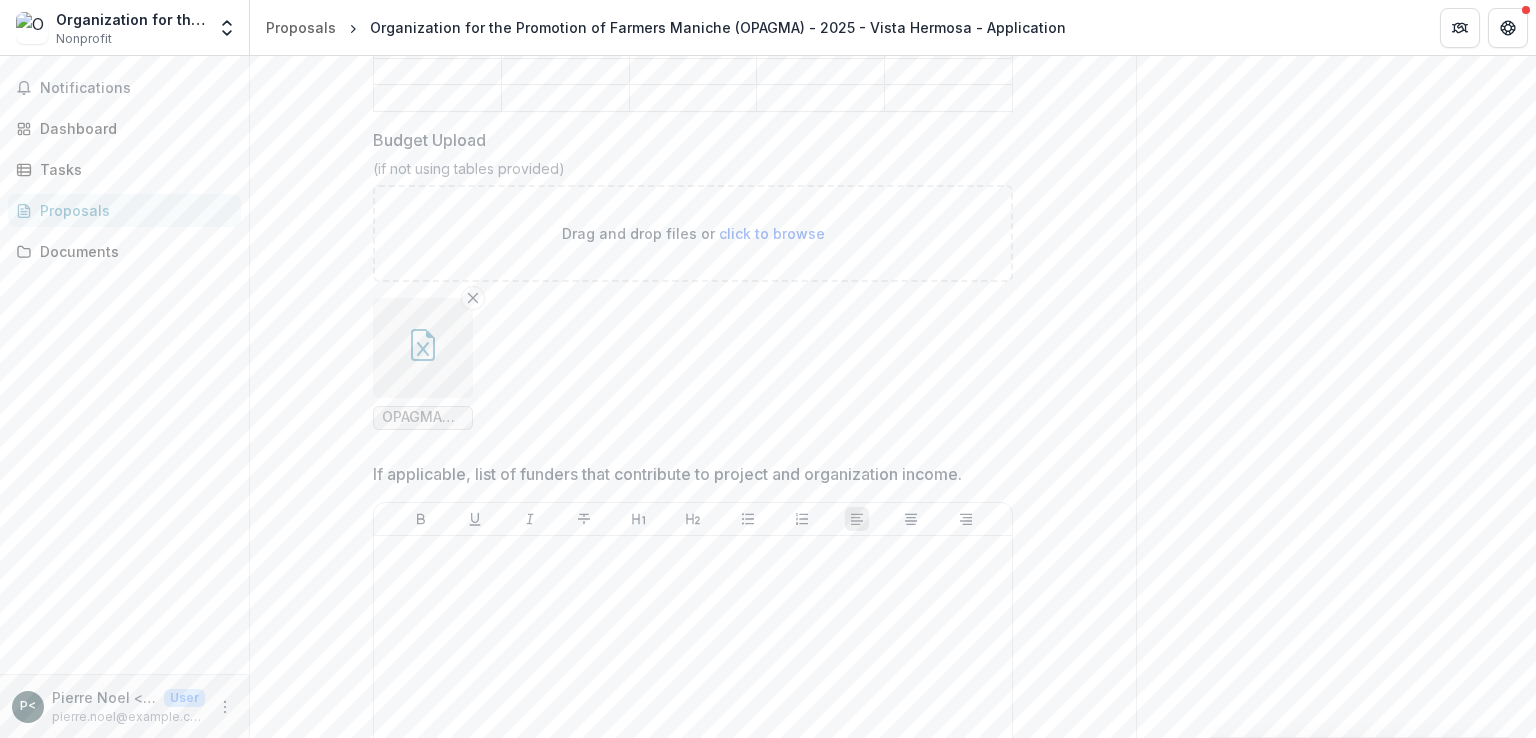 scroll, scrollTop: 1283, scrollLeft: 0, axis: vertical 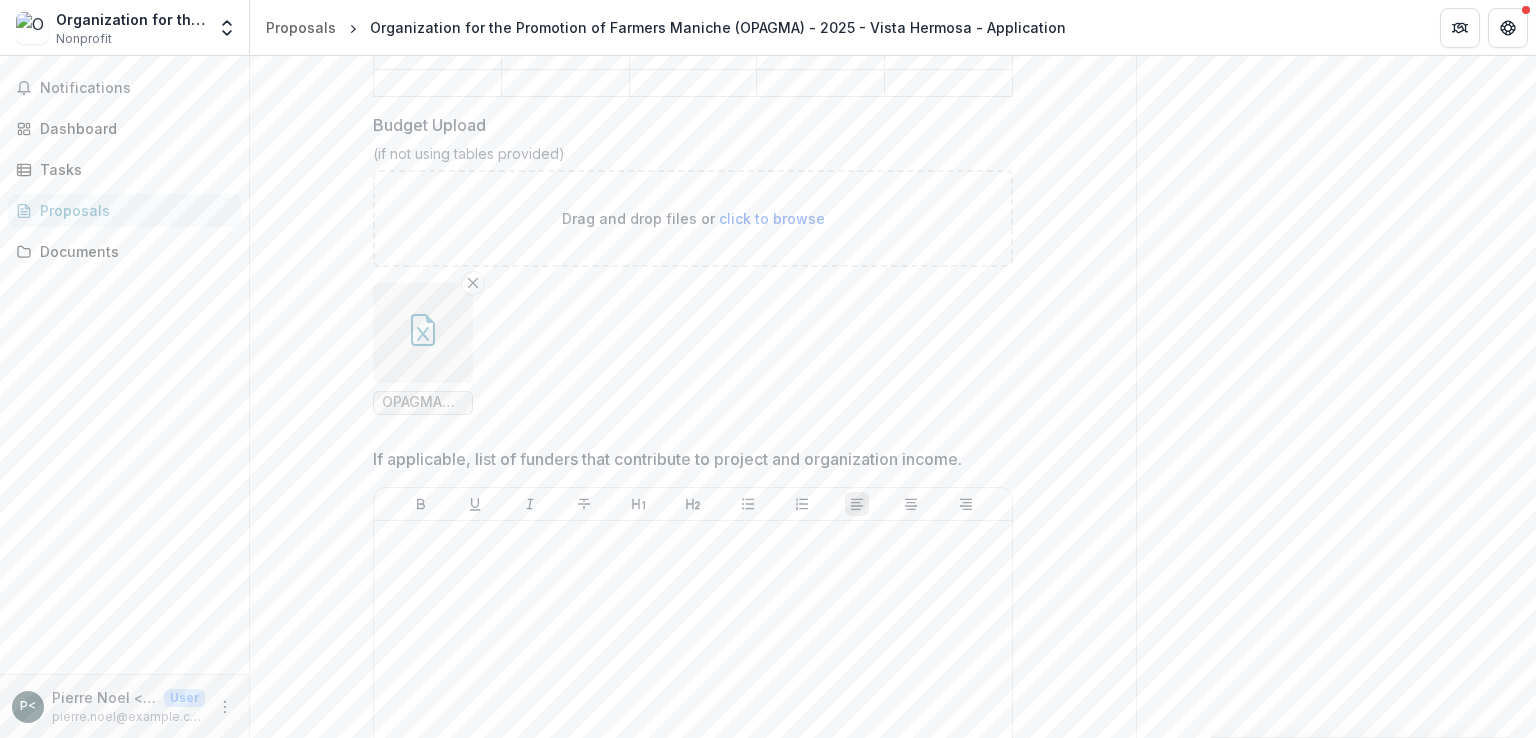 click 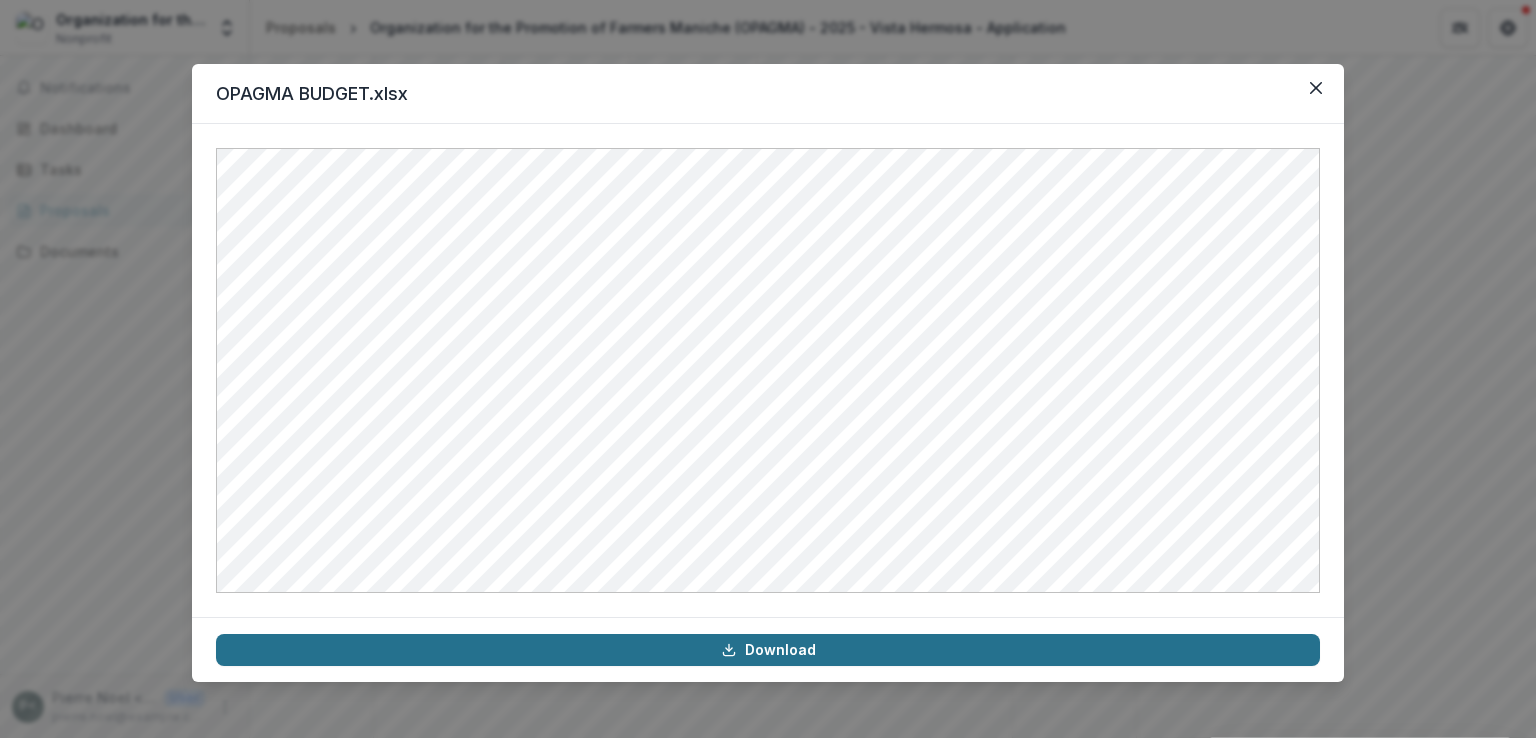 click on "Download" at bounding box center [768, 650] 